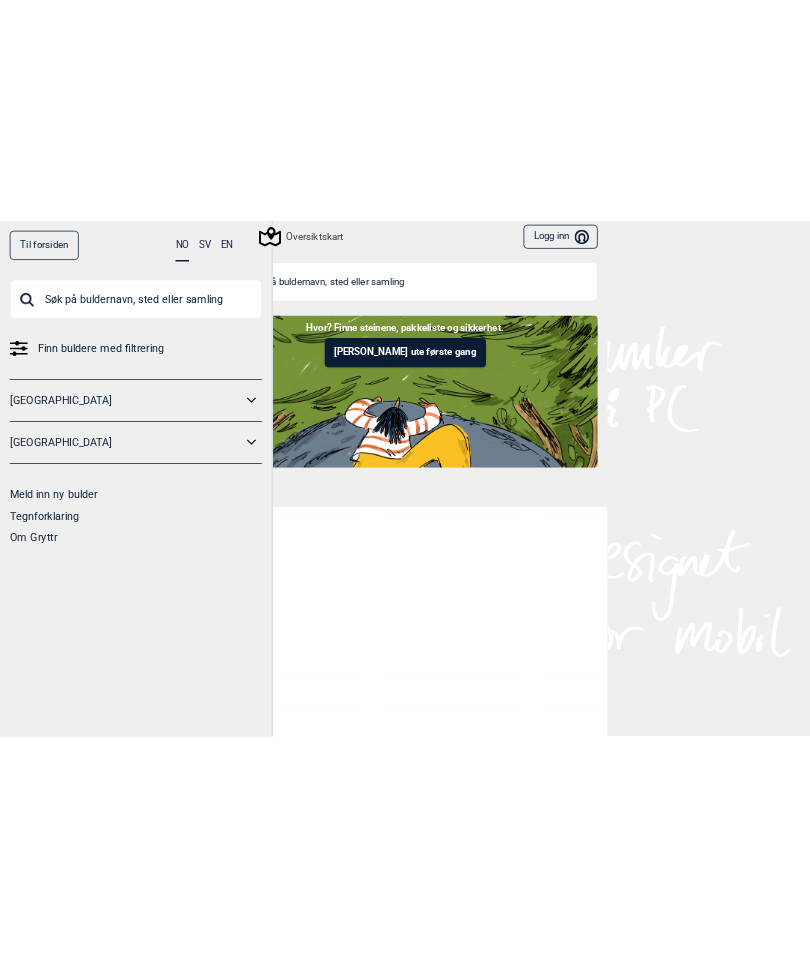 scroll, scrollTop: 0, scrollLeft: 0, axis: both 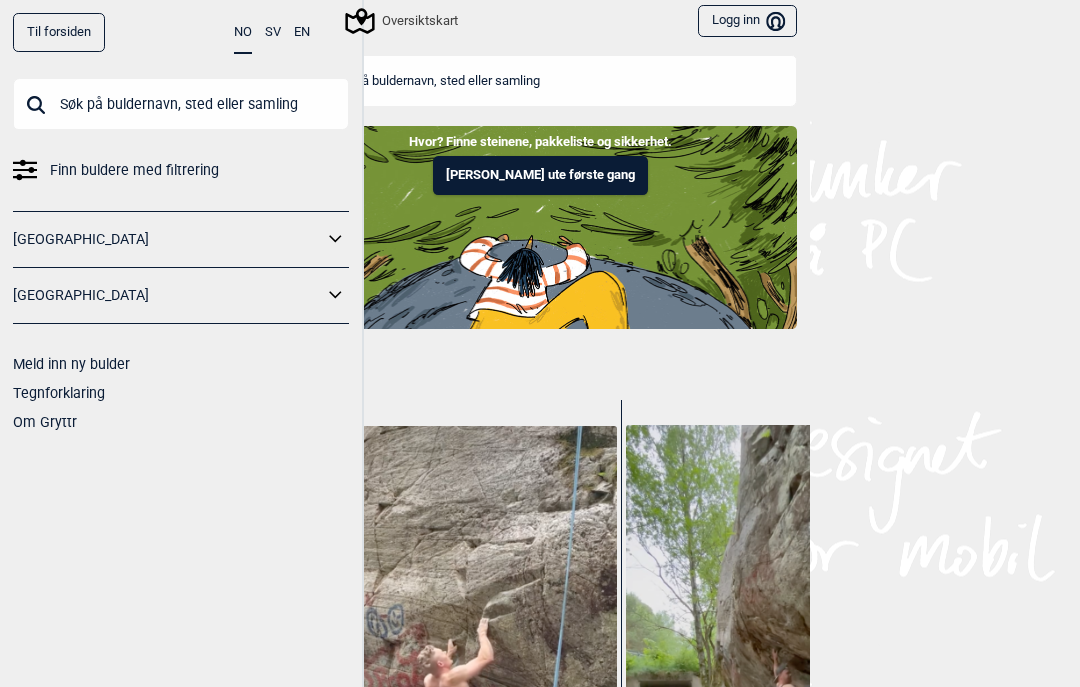 click on "Logg inn Bruker" at bounding box center [747, 21] 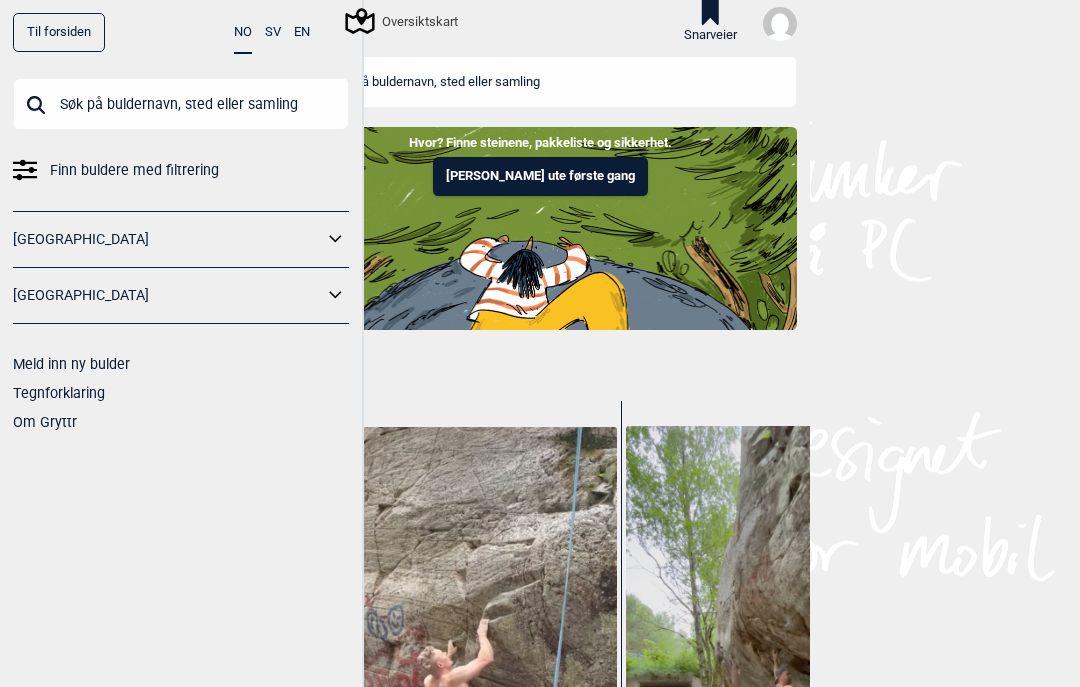 click at bounding box center (780, 24) 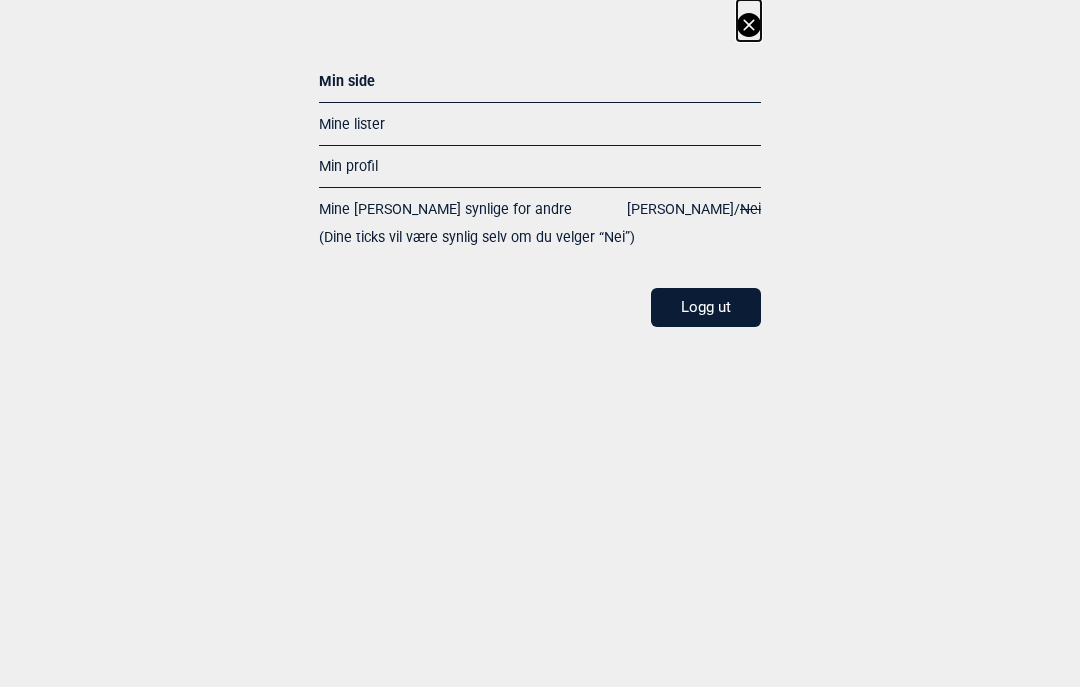 click on "Min side" at bounding box center [540, 84] 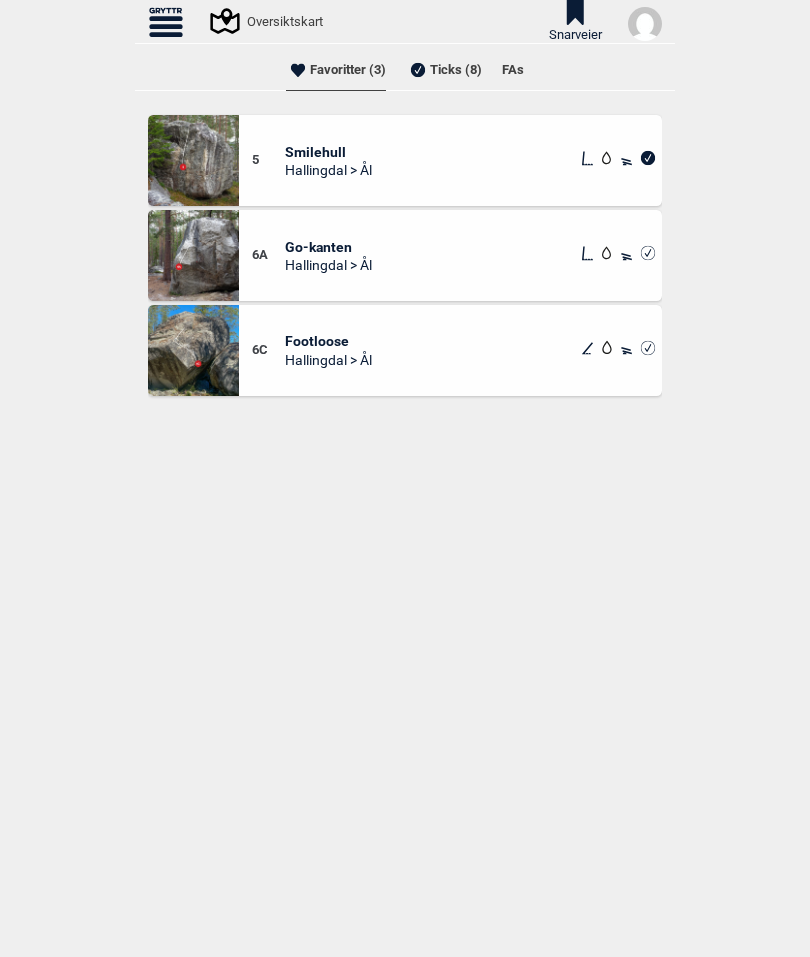 click on "Go-kanten" at bounding box center [328, 247] 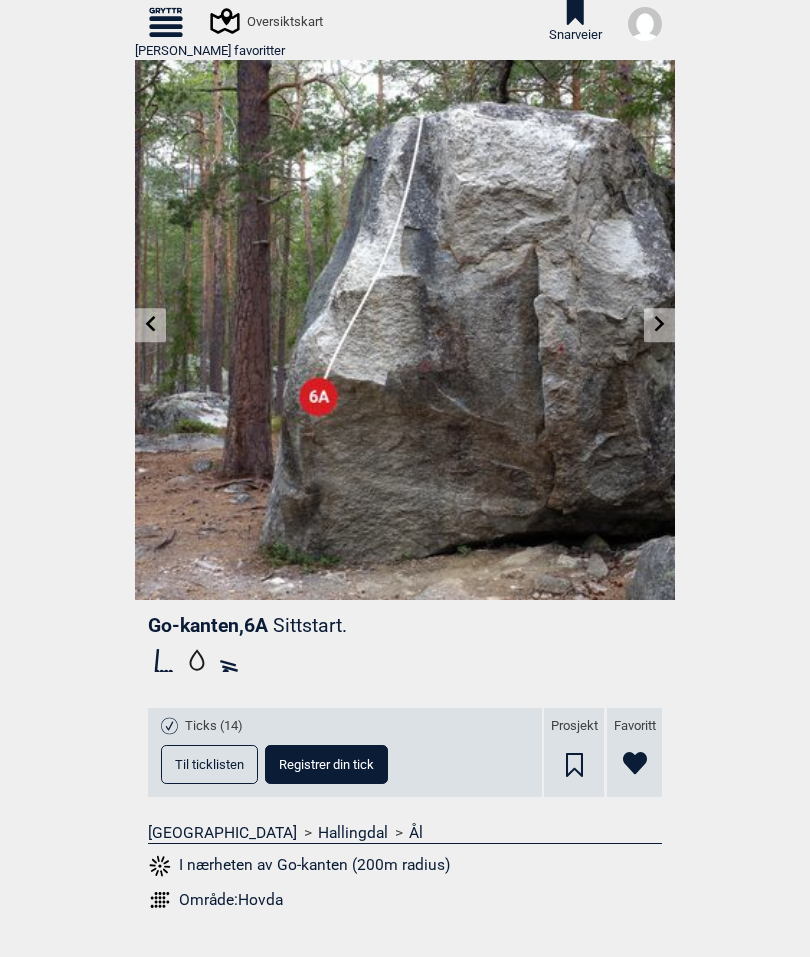 scroll, scrollTop: 0, scrollLeft: 0, axis: both 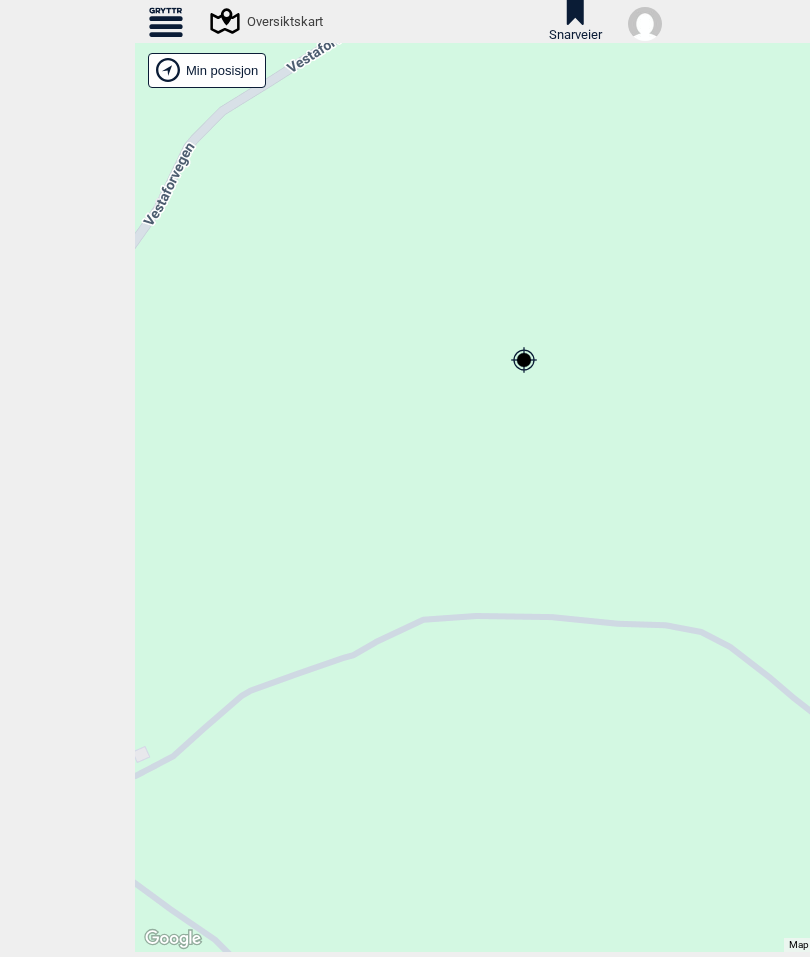 click 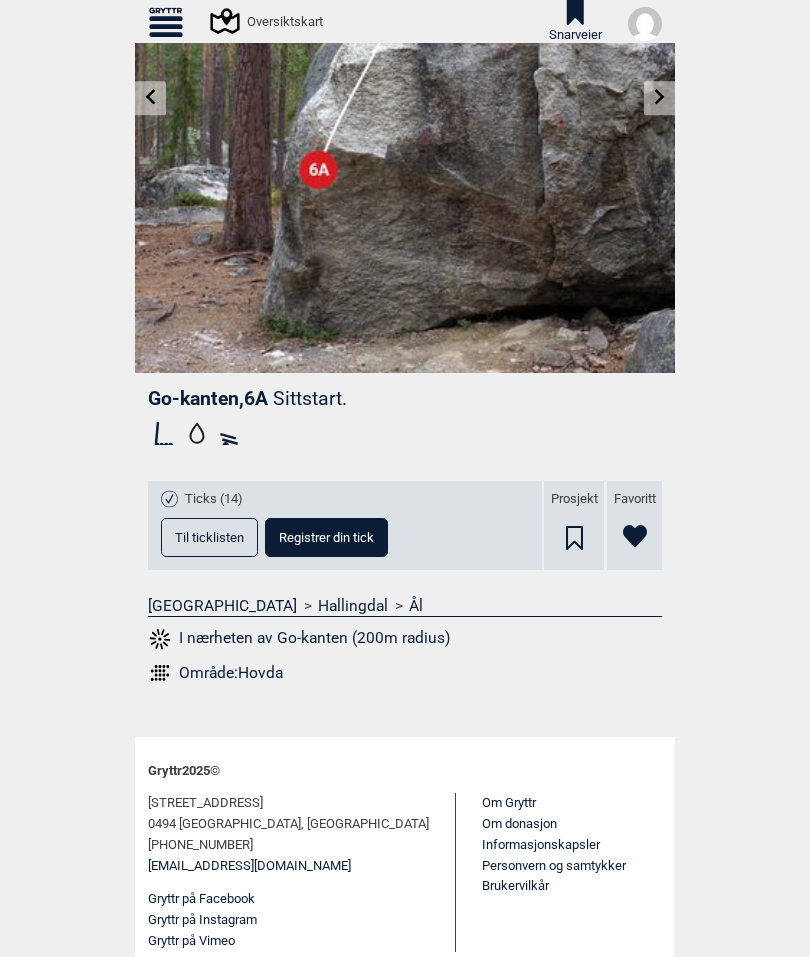 scroll, scrollTop: 226, scrollLeft: 0, axis: vertical 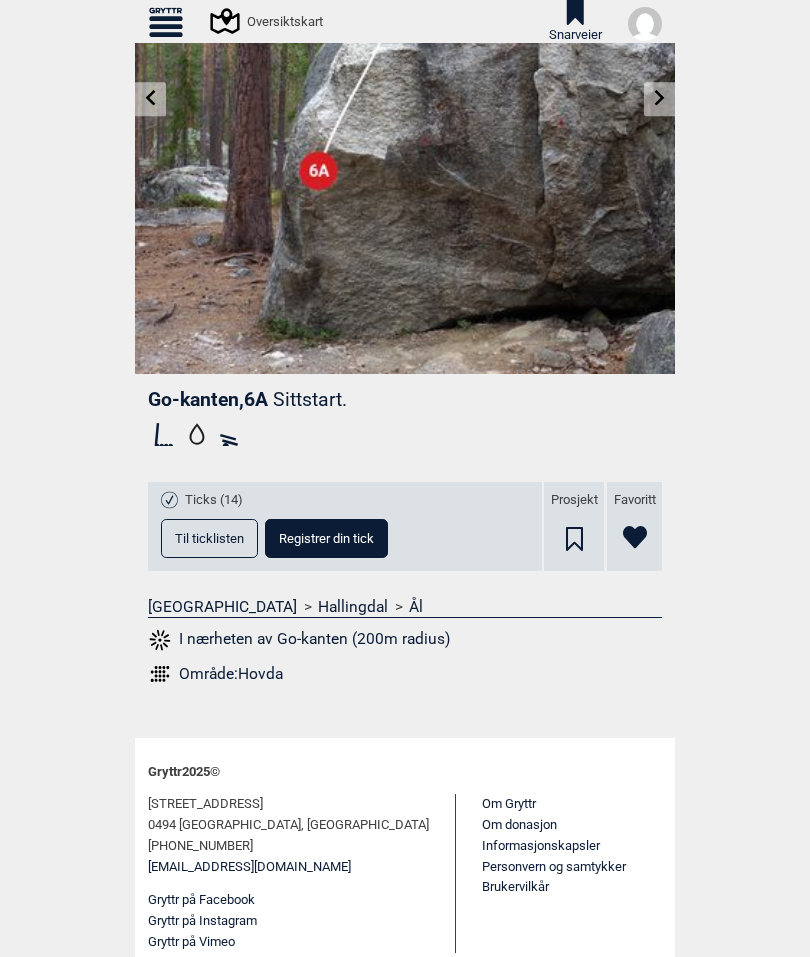 click on "I nærheten av Go-kanten (200m radius)" at bounding box center (299, 640) 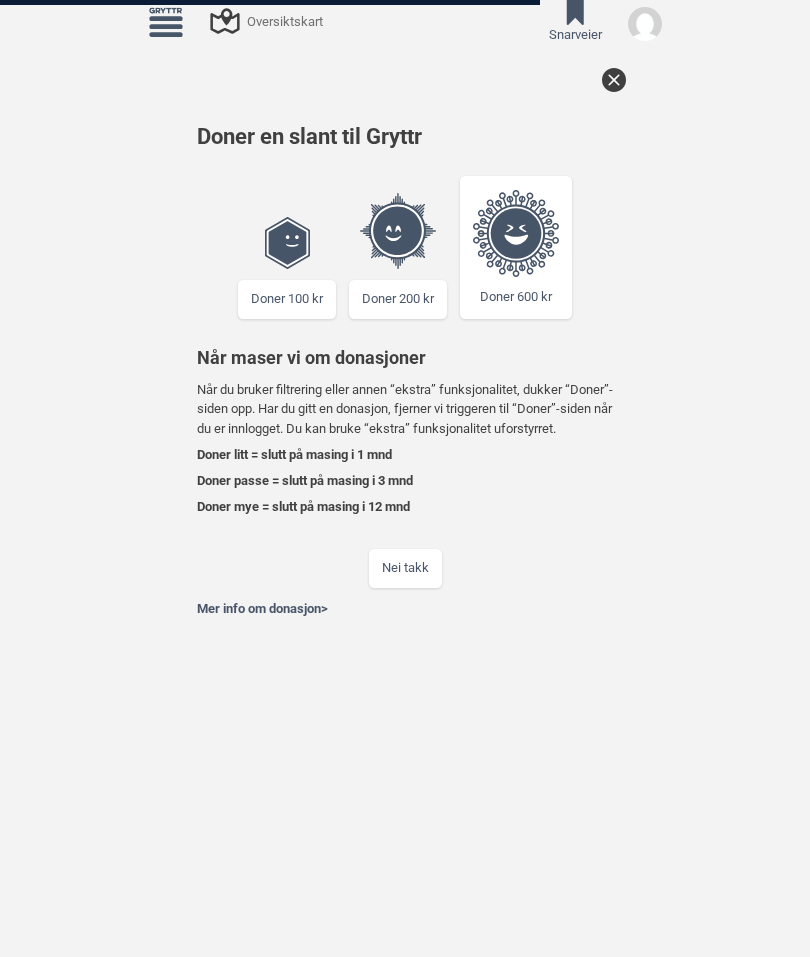 click on "Doner en slant til Gryttr Doner 100 kr Doner 200 kr Doner 600 kr Når maser vi om donasjoner Når du bruker filtrering eller annen “ekstra” funksjonalitet, dukker “Doner”-siden opp. Har du gitt en donasjon, fjerner vi triggeren til “Doner”-siden når du er innlogget. Du kan bruke “ekstra” funksjonalitet uforstyrret. Doner litt = slutt på masing i 1 mnd Doner passe = slutt på masing i 3 mnd Doner mye = slutt på masing i 12 mnd Nei takk Mer info om donasjon  >" at bounding box center [405, 533] 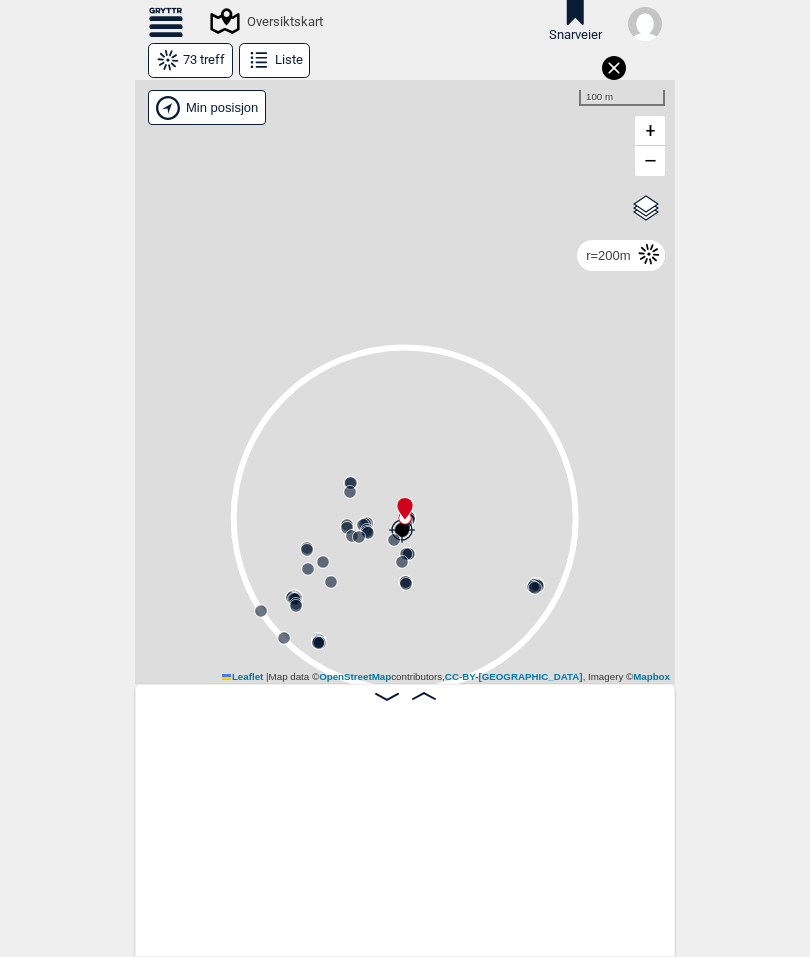 scroll, scrollTop: 0, scrollLeft: 2197, axis: horizontal 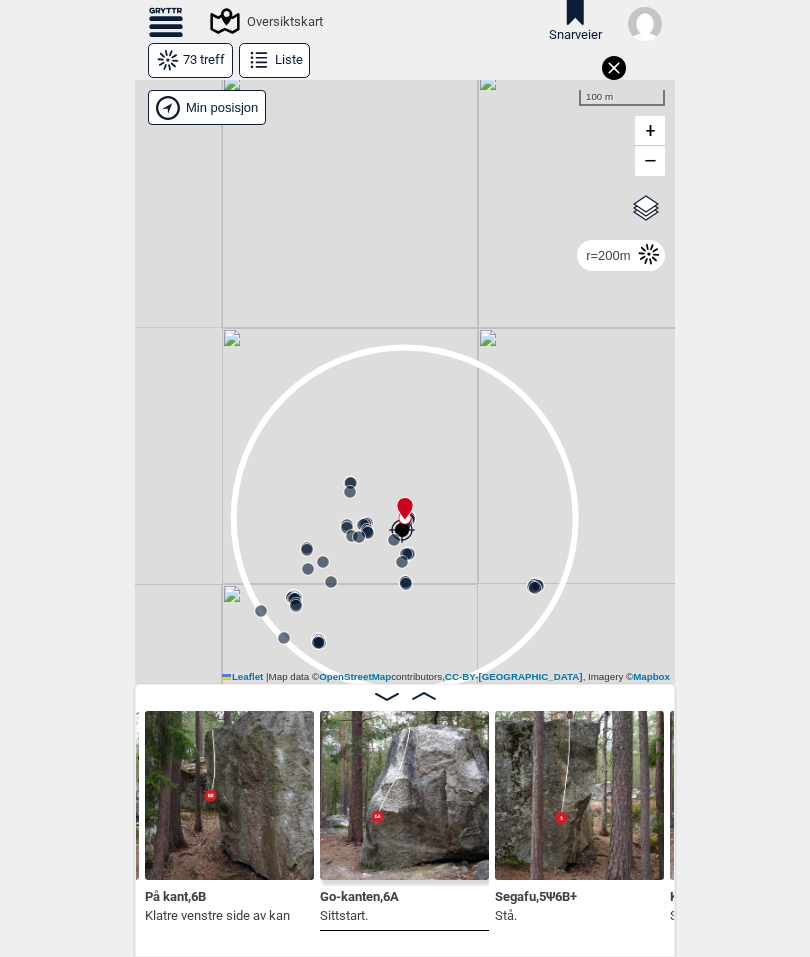 click on "Nei takk" at bounding box center (405, 556) 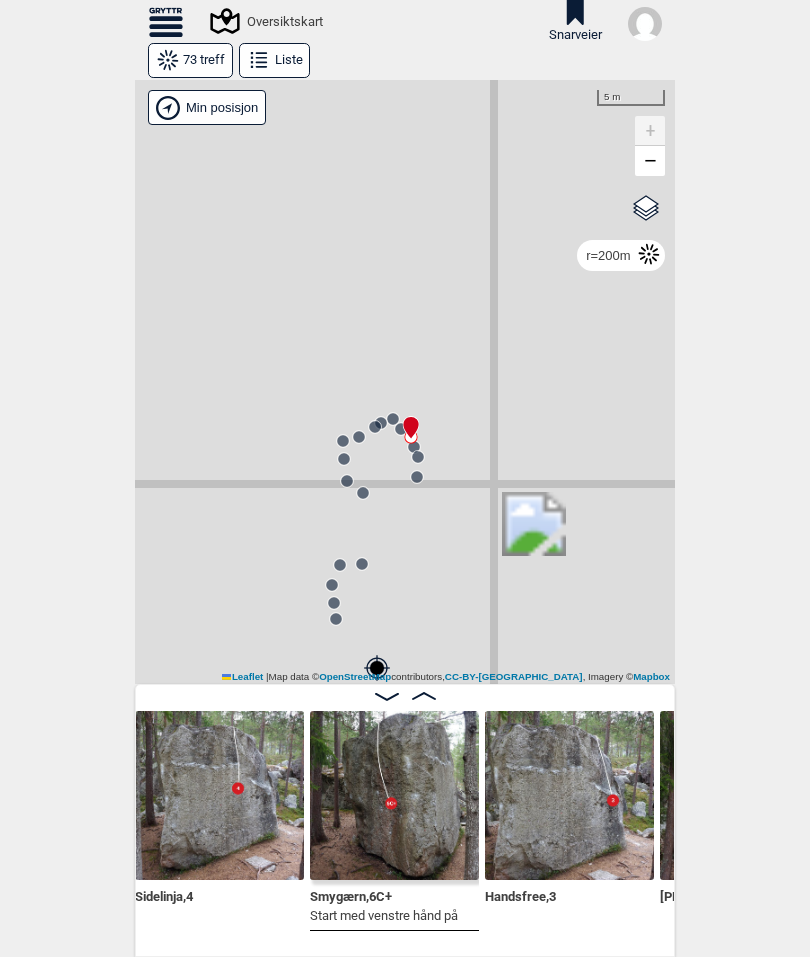 scroll, scrollTop: 0, scrollLeft: 1507, axis: horizontal 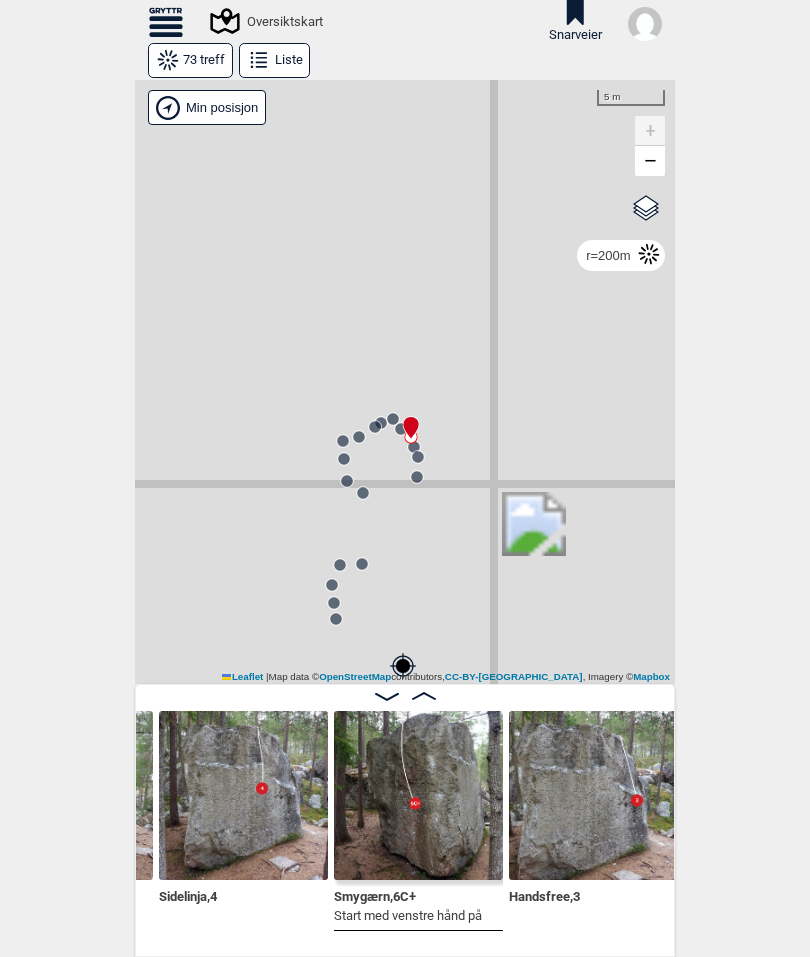 click at bounding box center (593, 795) 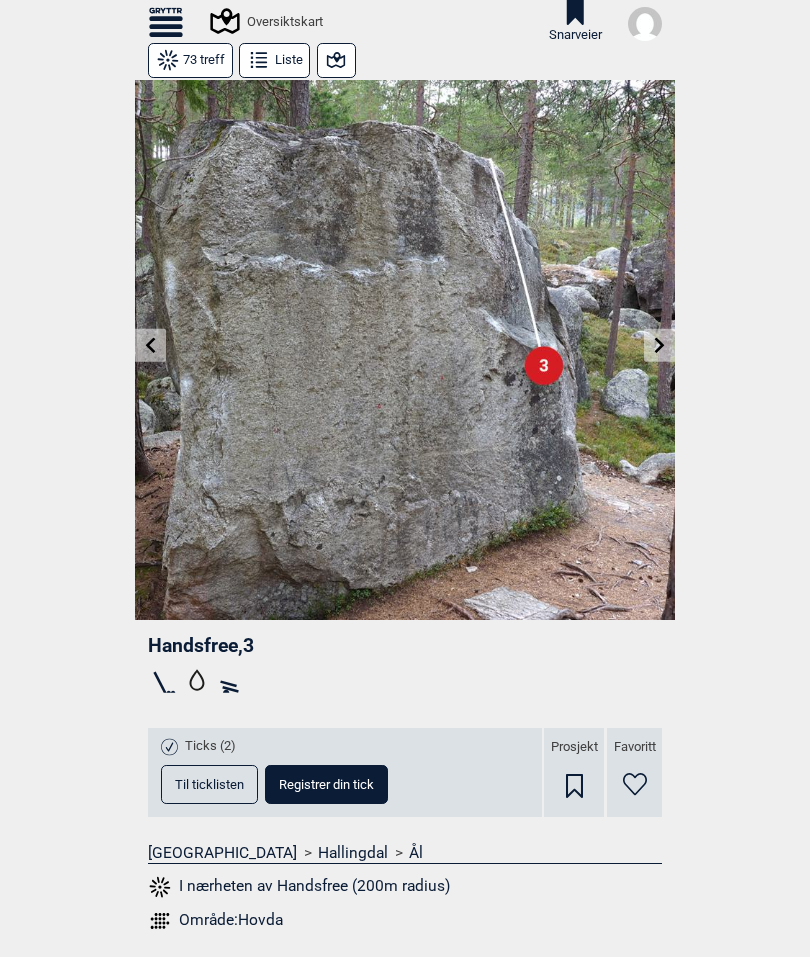 click at bounding box center (405, 350) 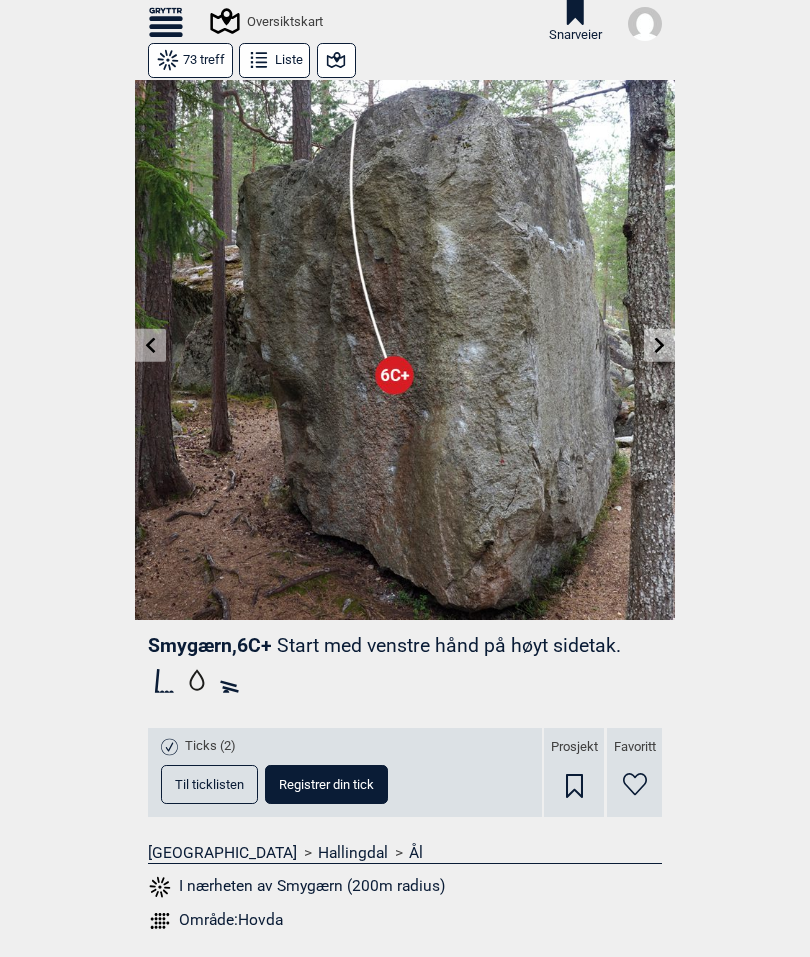 click at bounding box center [659, 345] 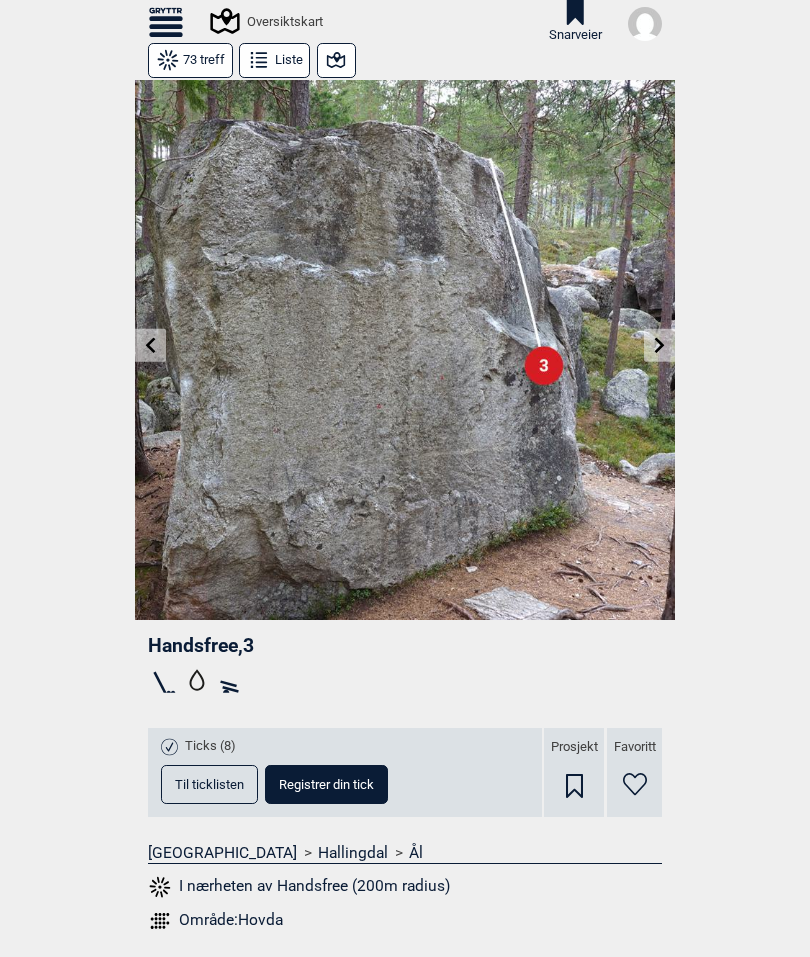 click 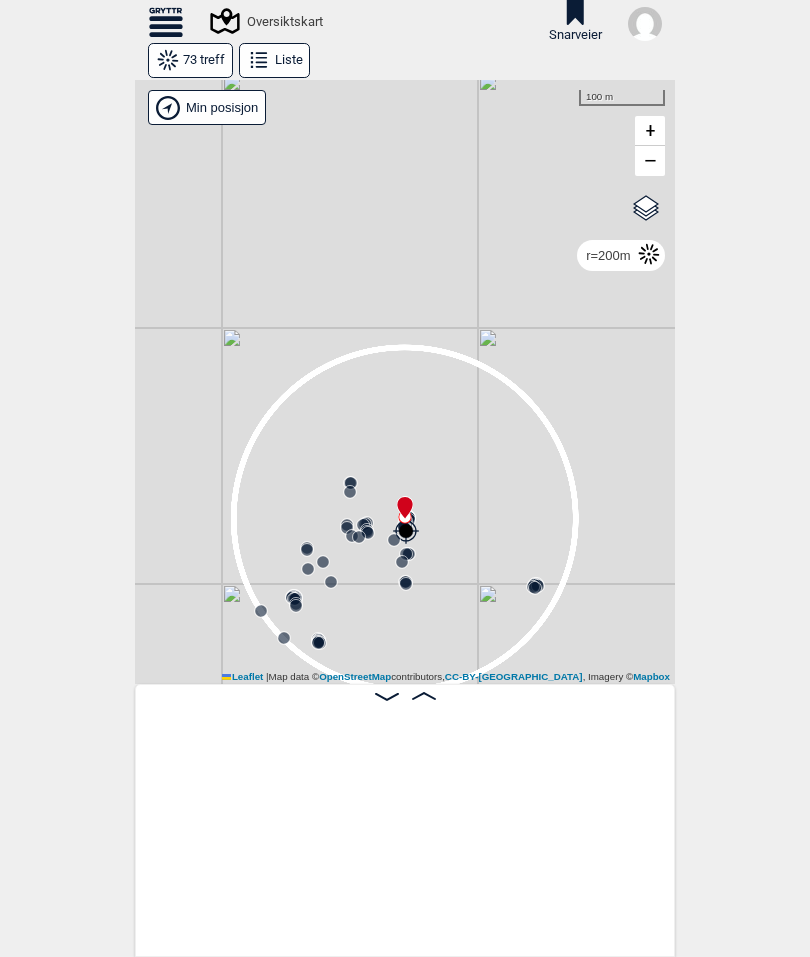 scroll, scrollTop: 0, scrollLeft: 1690, axis: horizontal 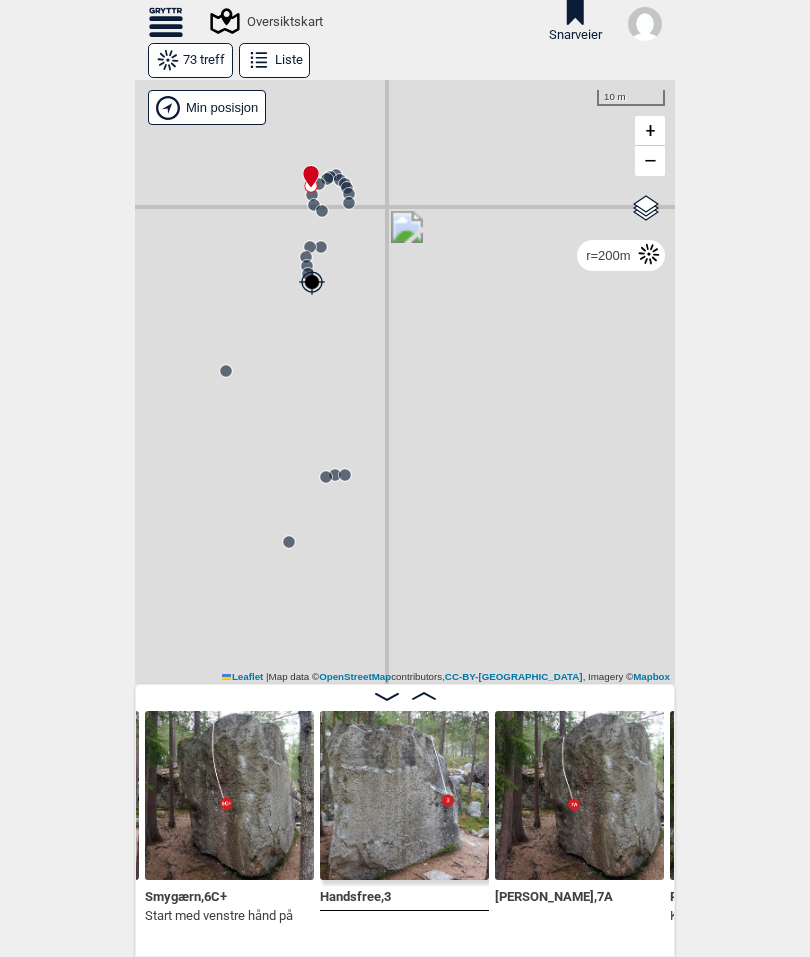 click at bounding box center (404, 795) 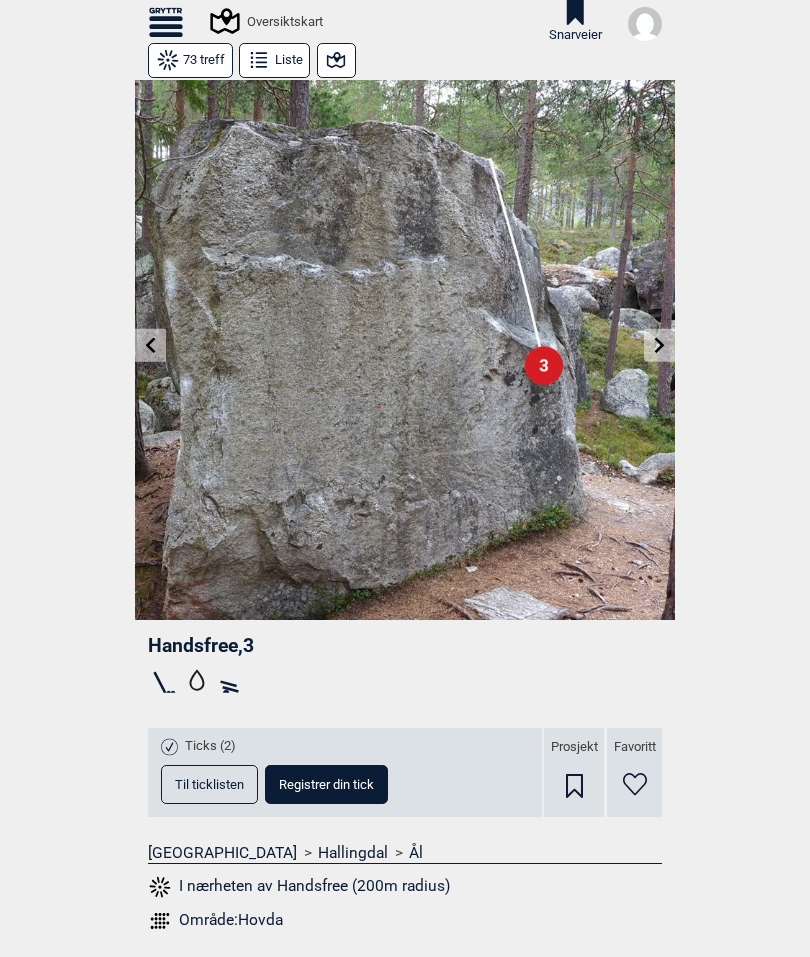 click 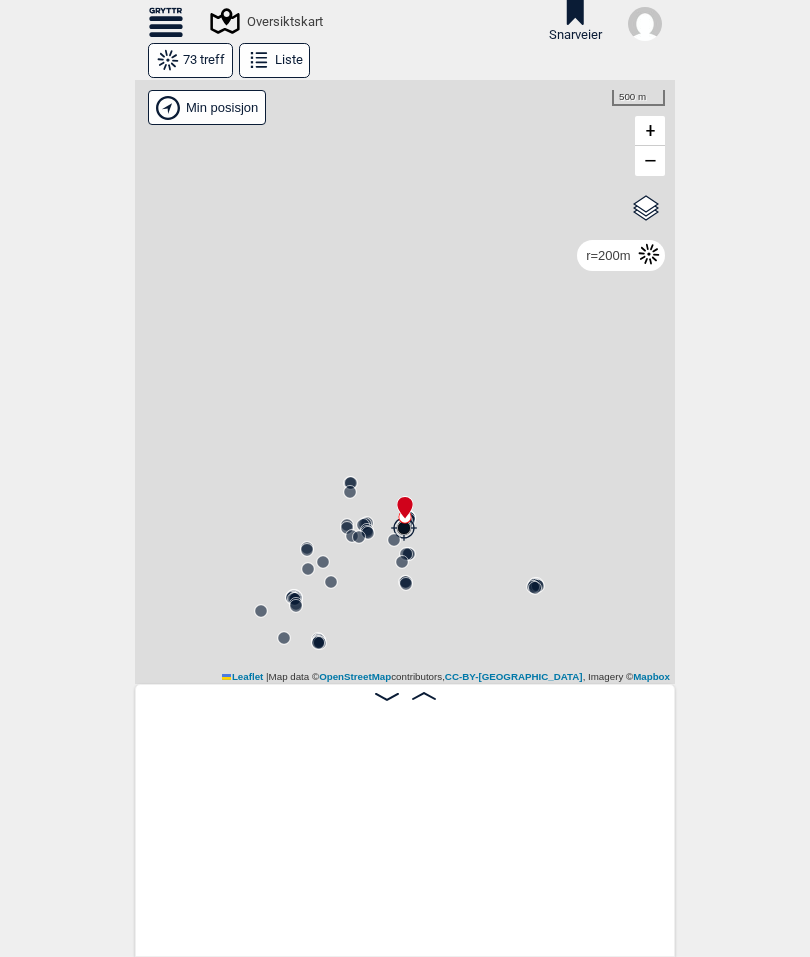 scroll, scrollTop: 0, scrollLeft: 1690, axis: horizontal 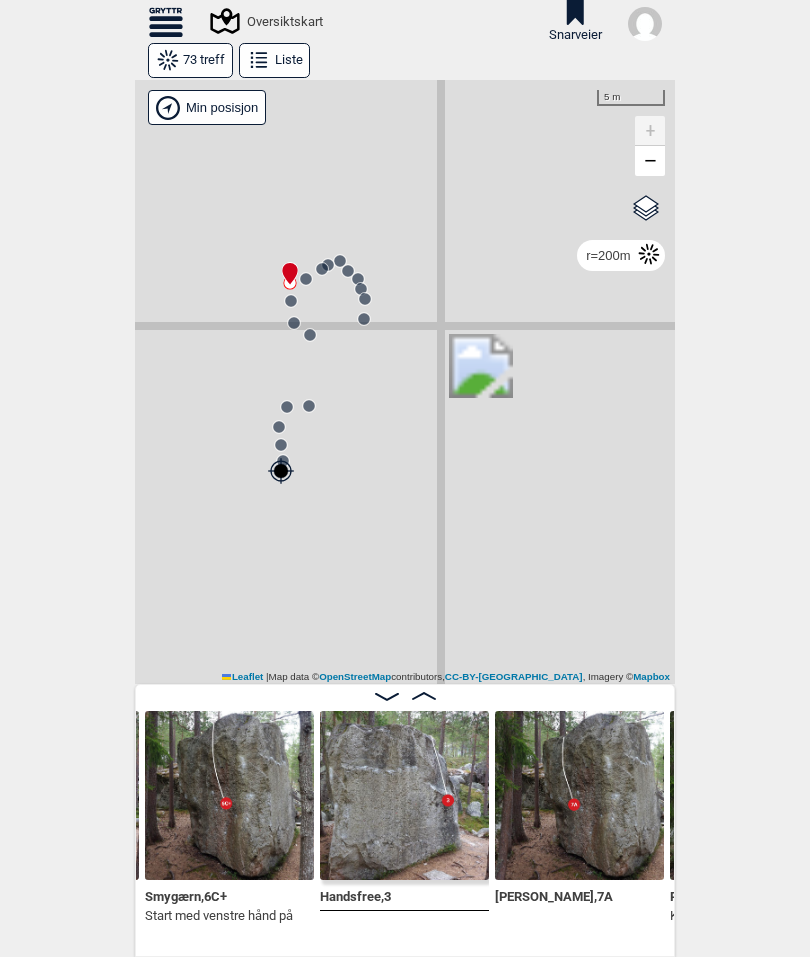 click on "[PERSON_NAME] posisjon" 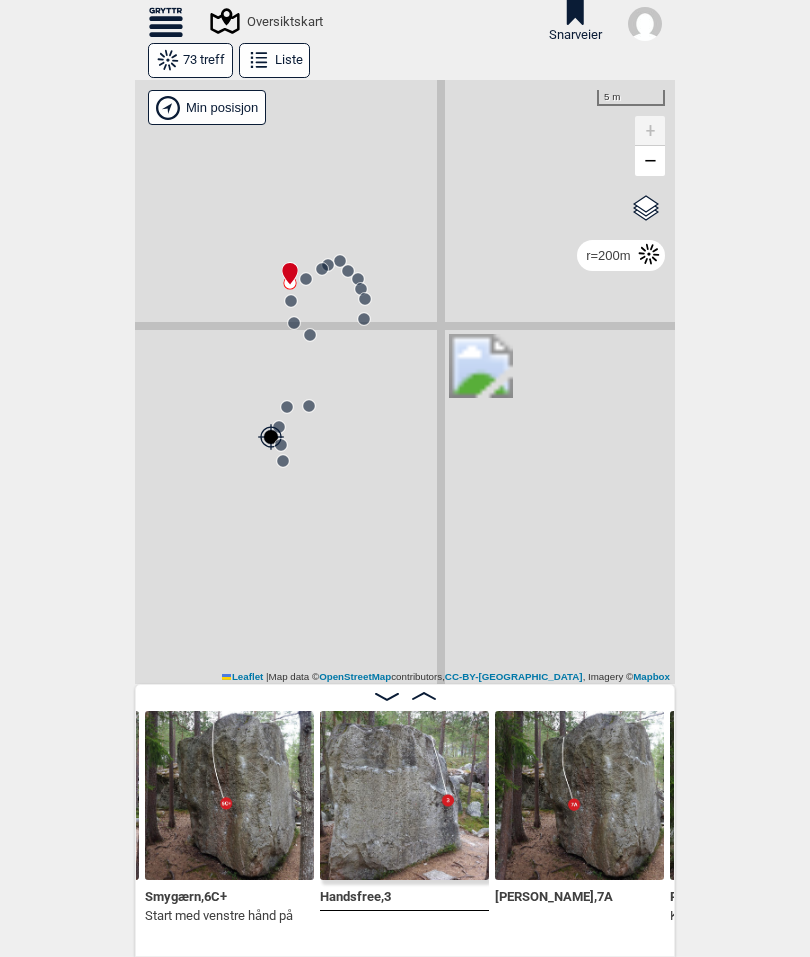 click 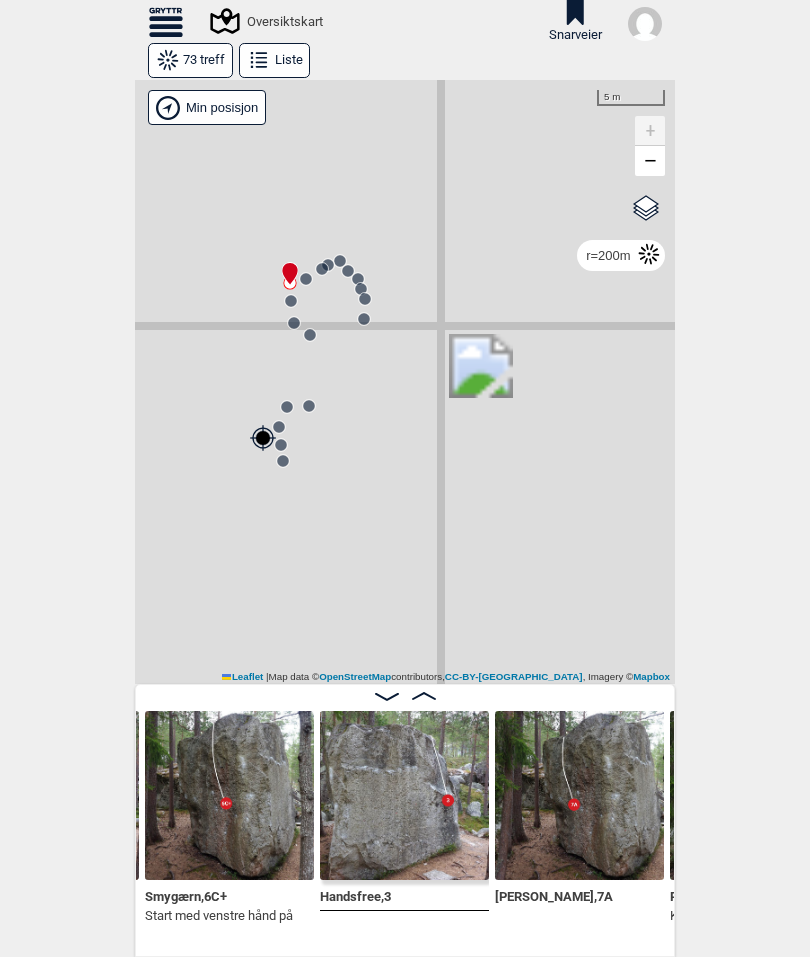 click 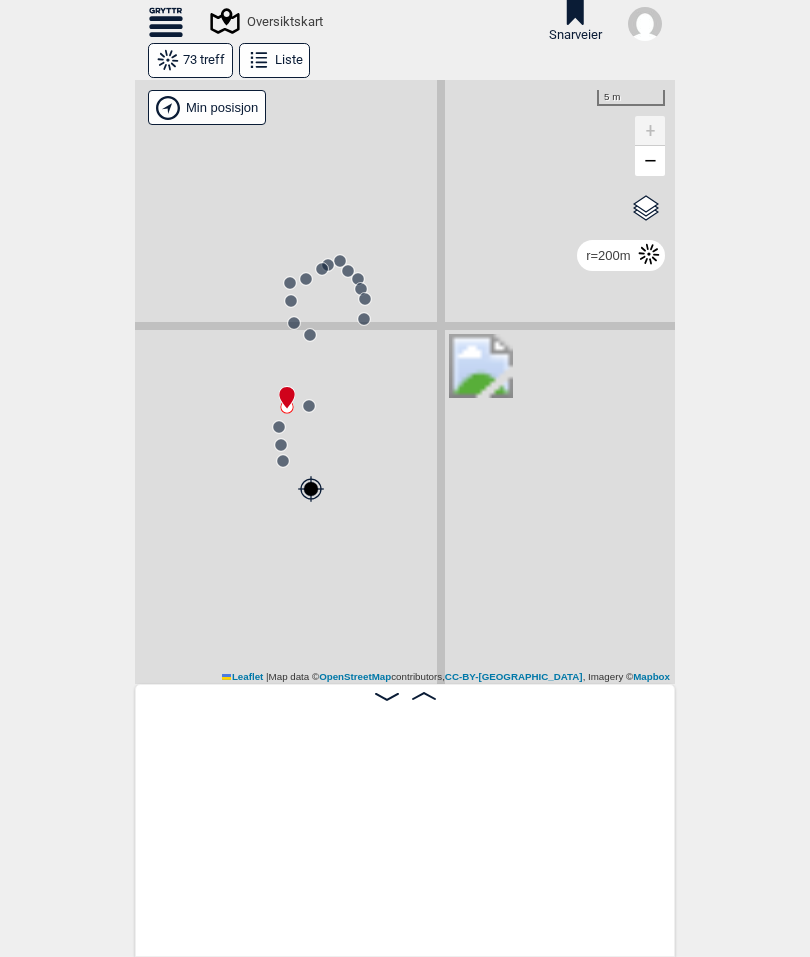 scroll, scrollTop: 0, scrollLeft: 0, axis: both 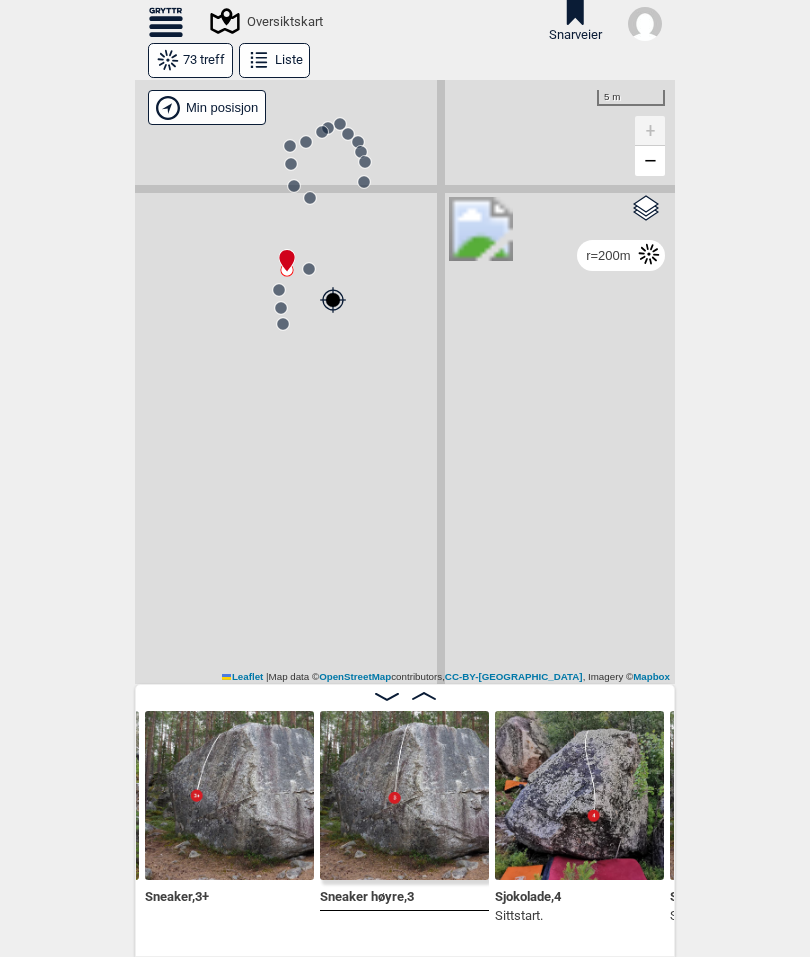 click 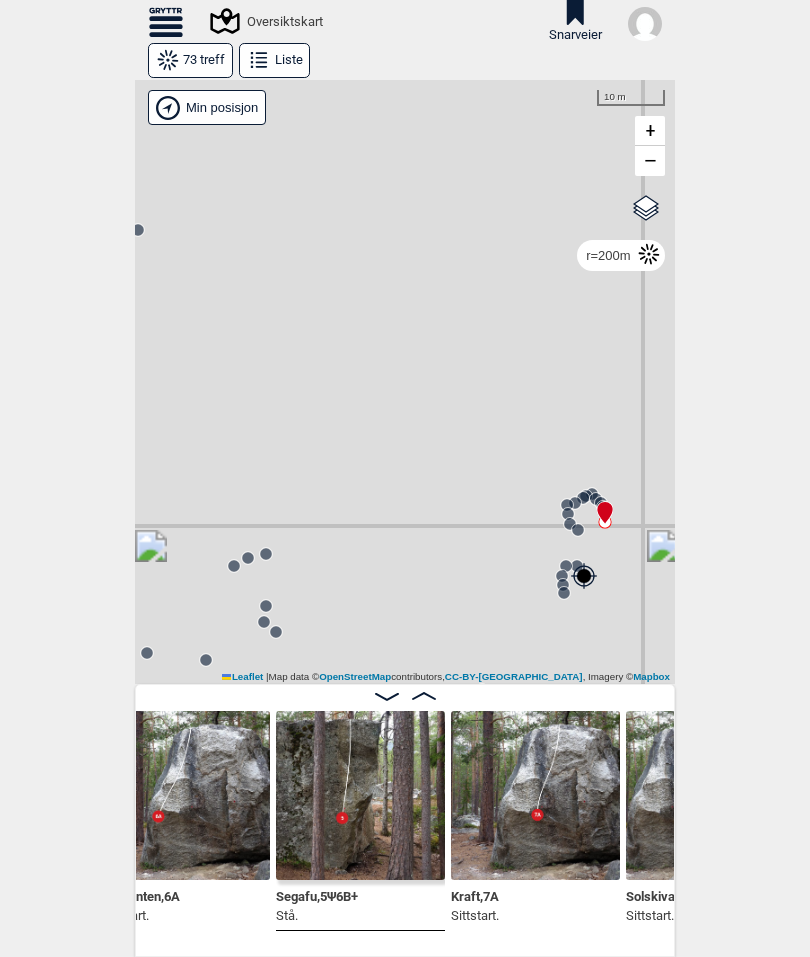 scroll, scrollTop: 0, scrollLeft: 2477, axis: horizontal 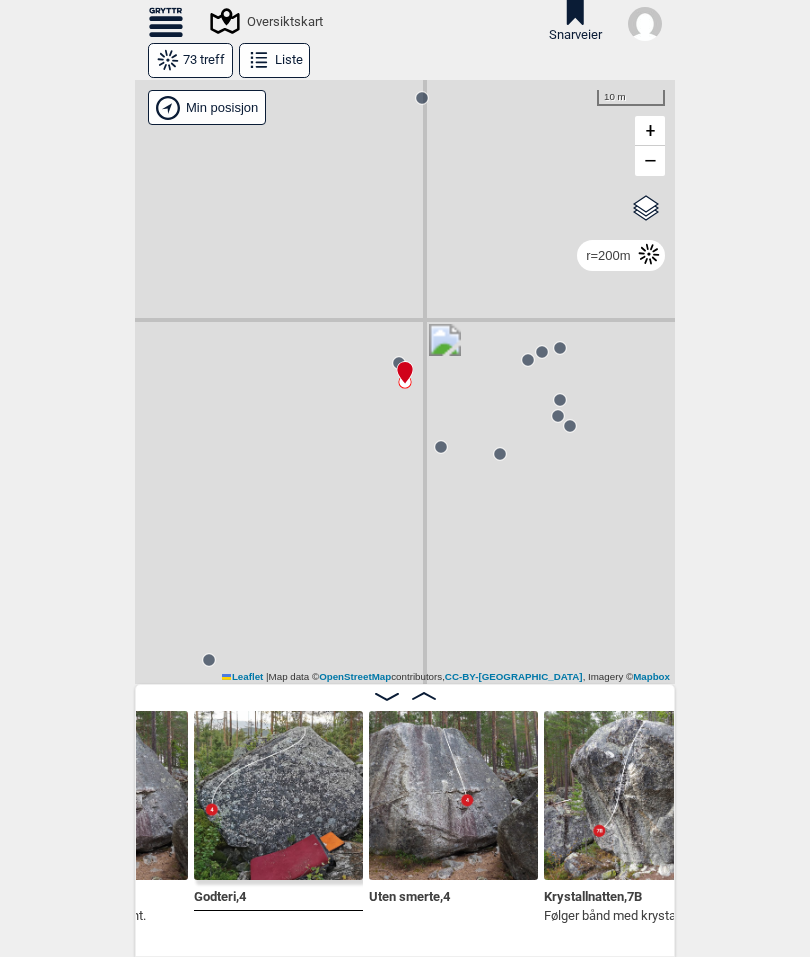 click at bounding box center [453, 795] 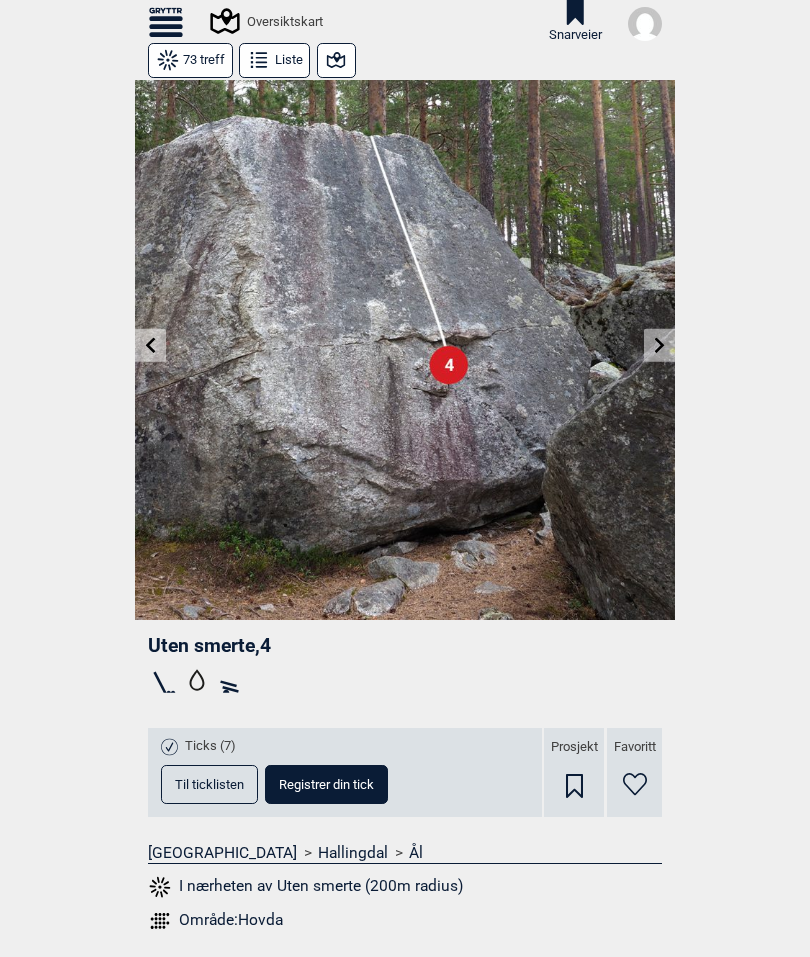 click 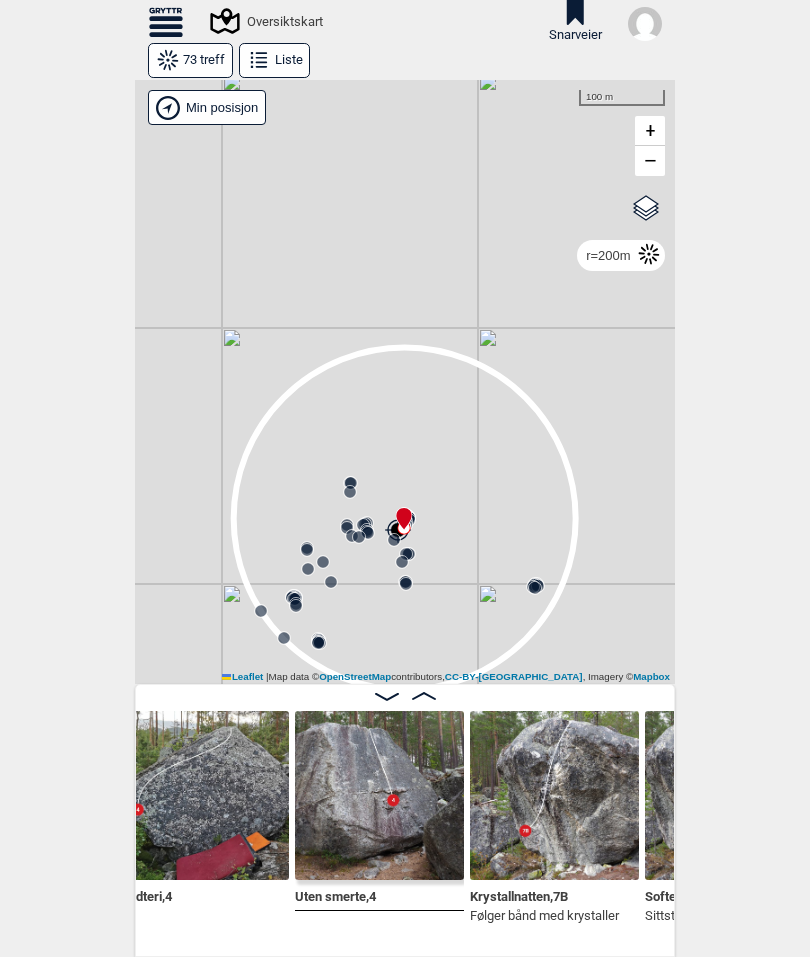 scroll, scrollTop: 0, scrollLeft: 4449, axis: horizontal 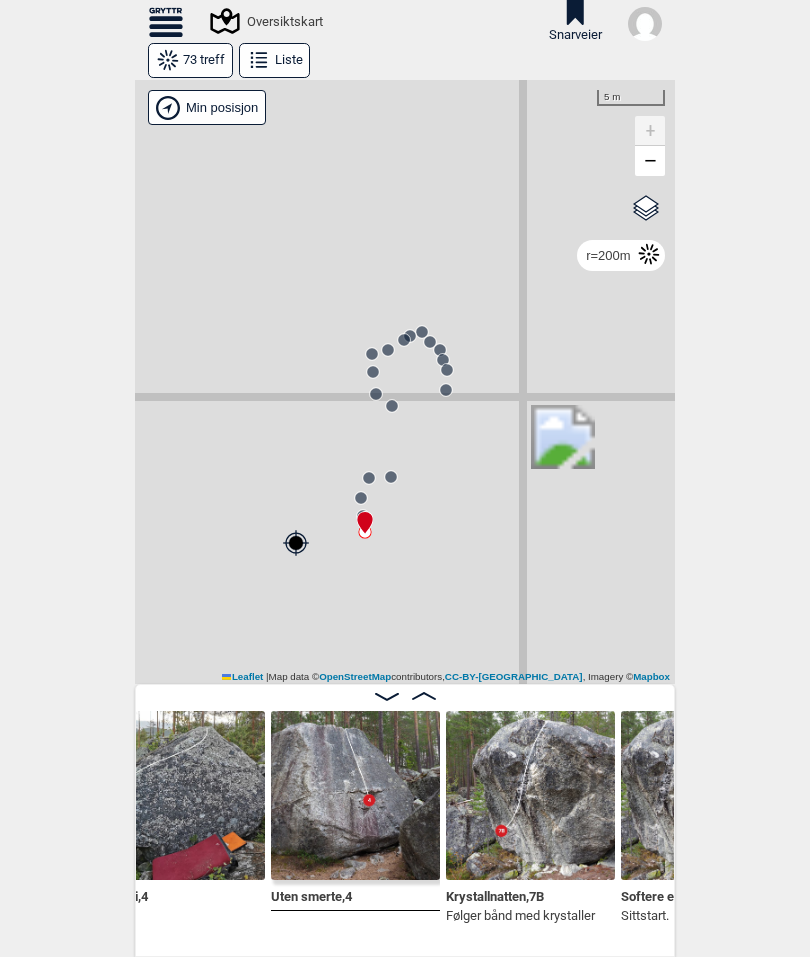 click 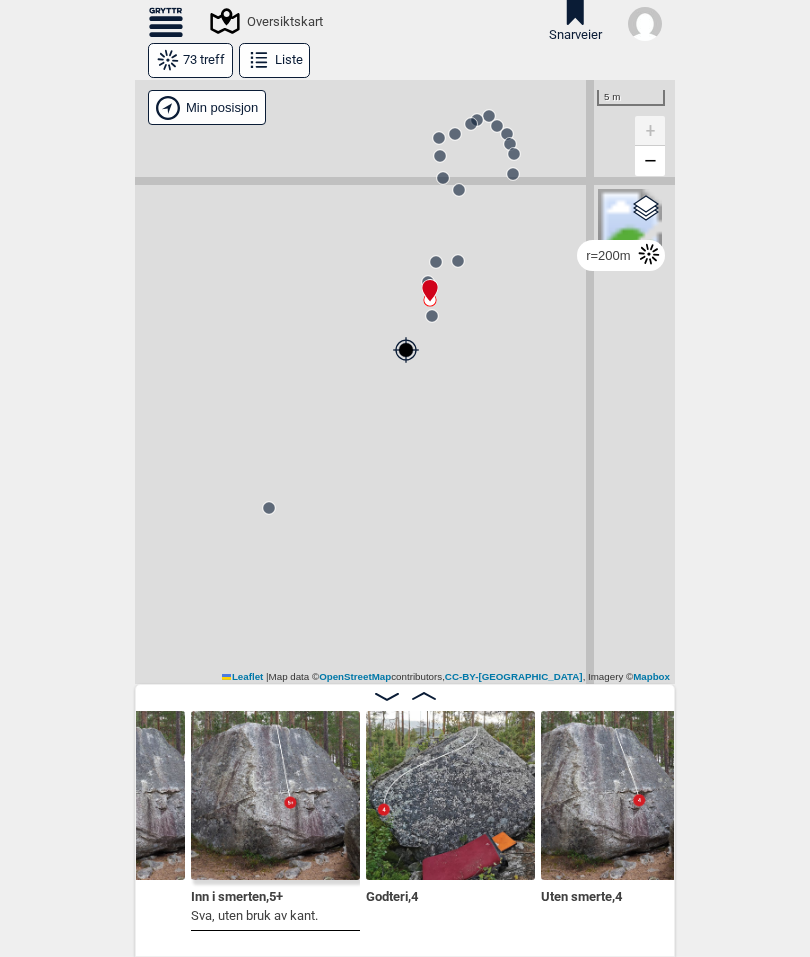 scroll, scrollTop: 0, scrollLeft: 4190, axis: horizontal 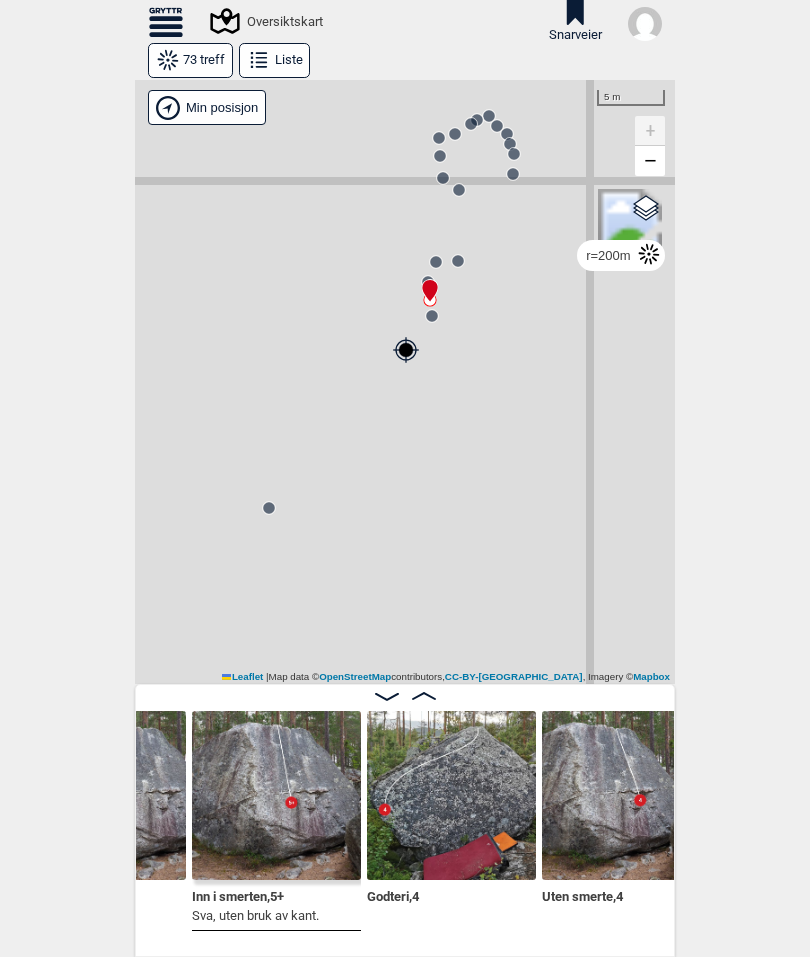 click at bounding box center [451, 795] 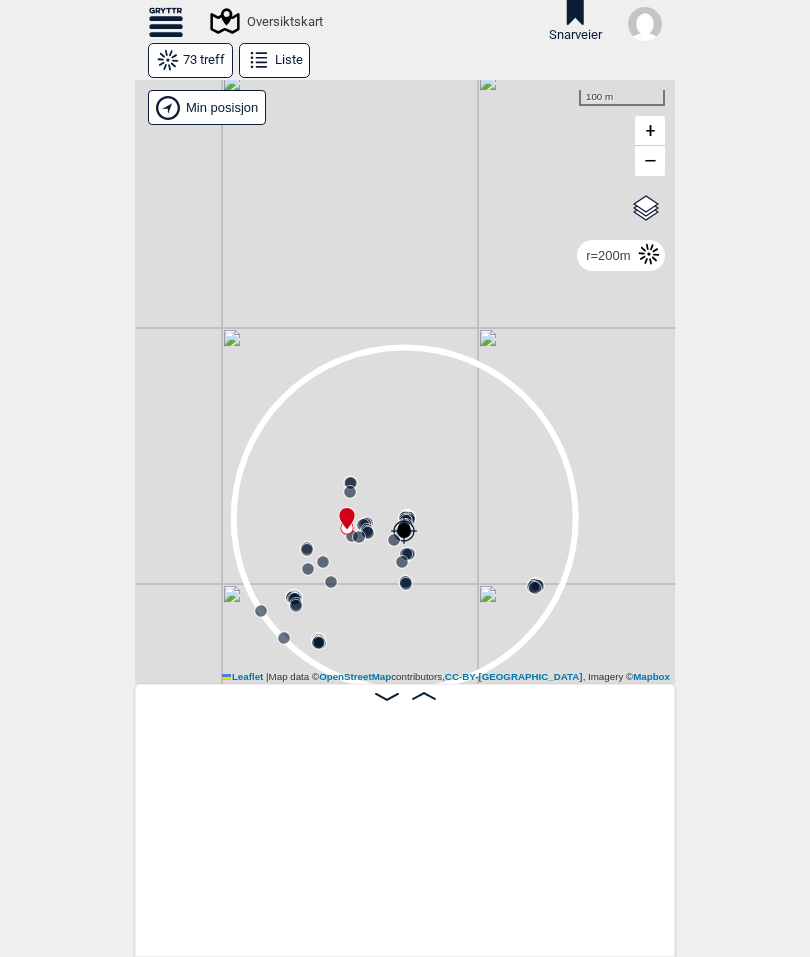scroll, scrollTop: 0, scrollLeft: 4225, axis: horizontal 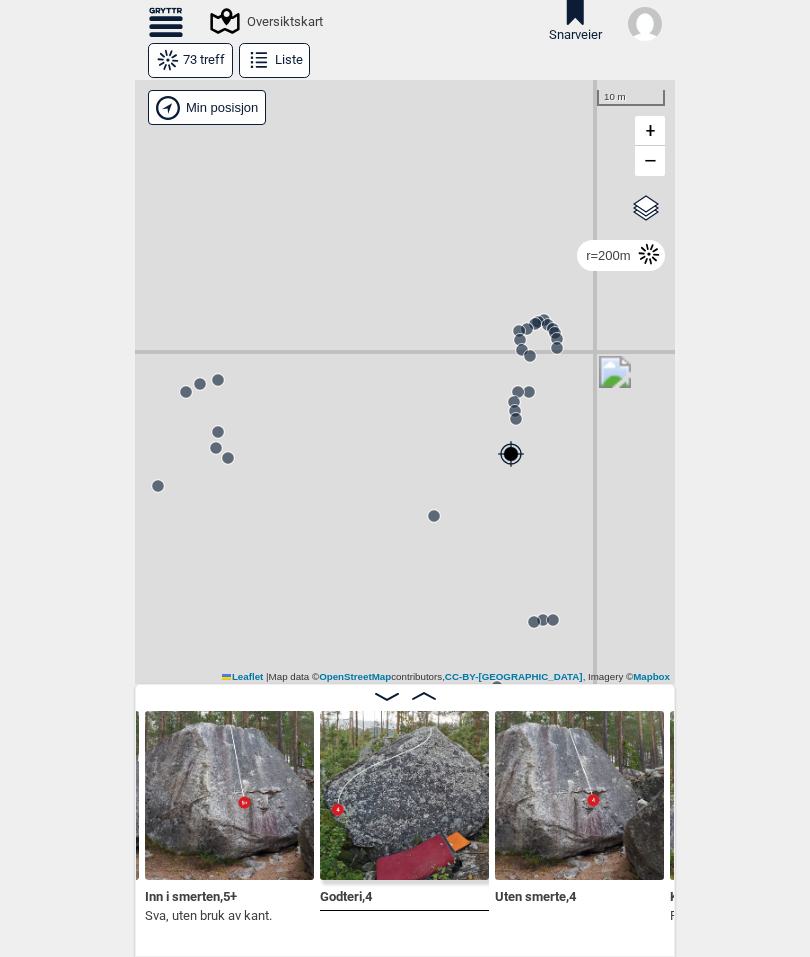 click 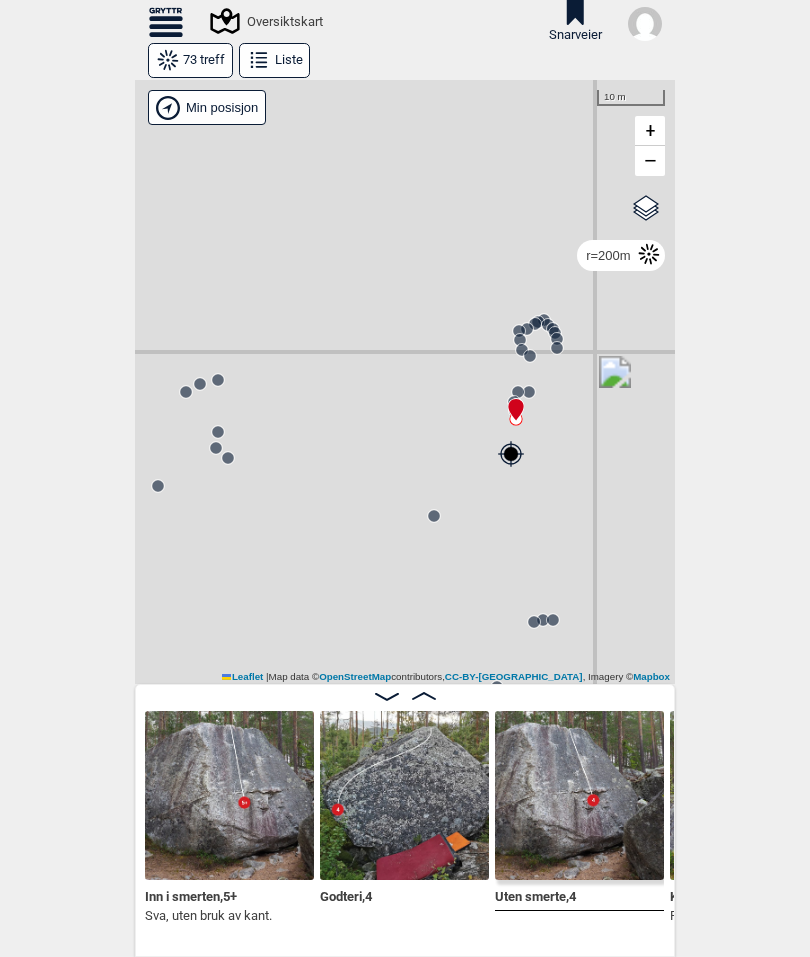 scroll, scrollTop: 0, scrollLeft: 4400, axis: horizontal 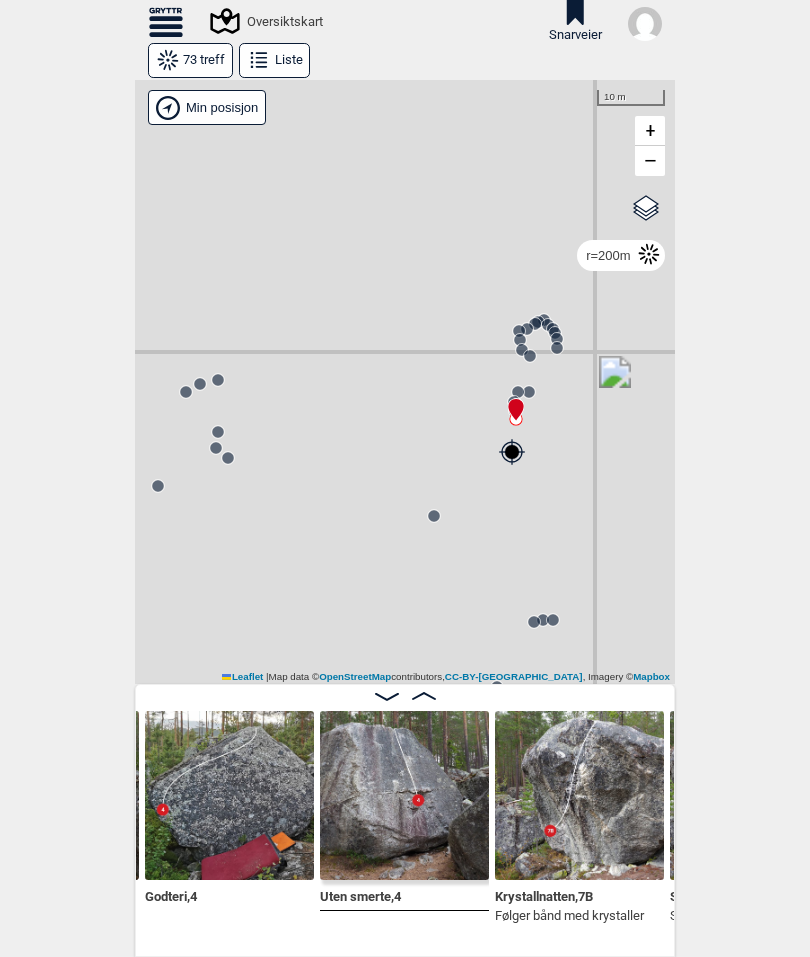 click 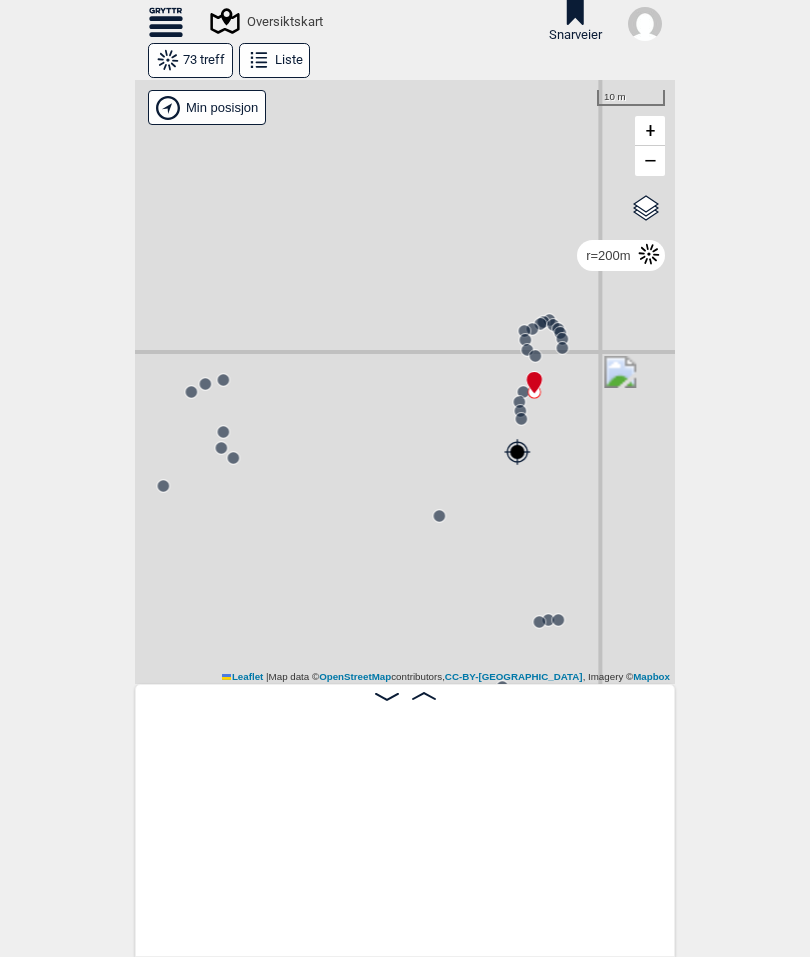 scroll, scrollTop: 0, scrollLeft: 3380, axis: horizontal 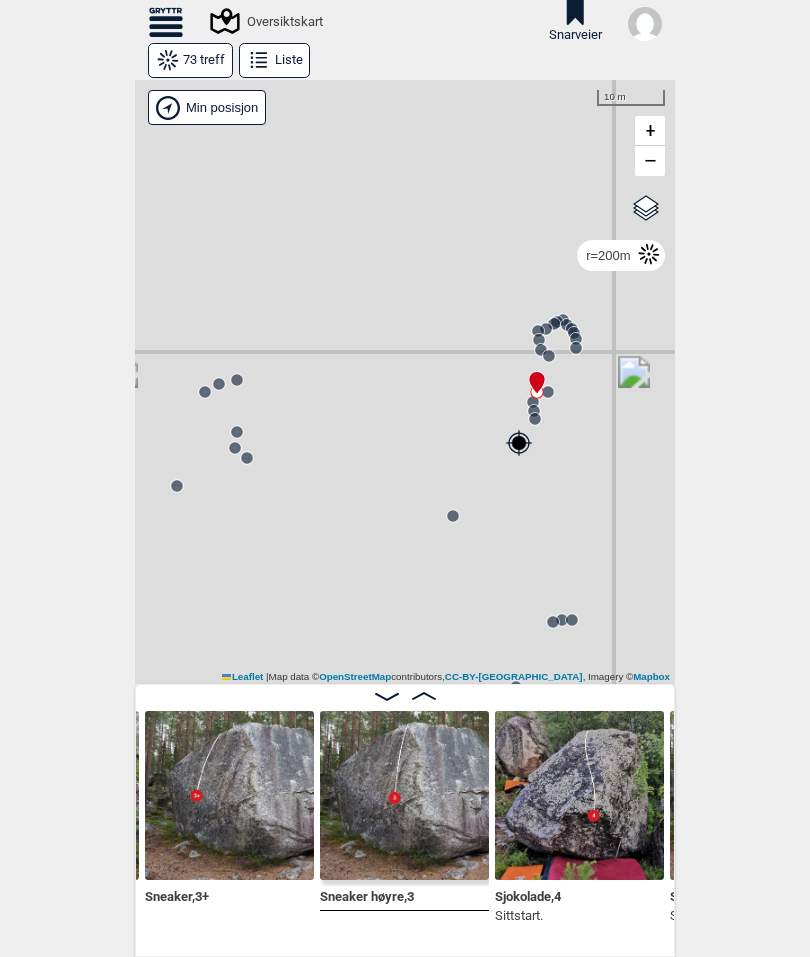 click at bounding box center (533, 374) 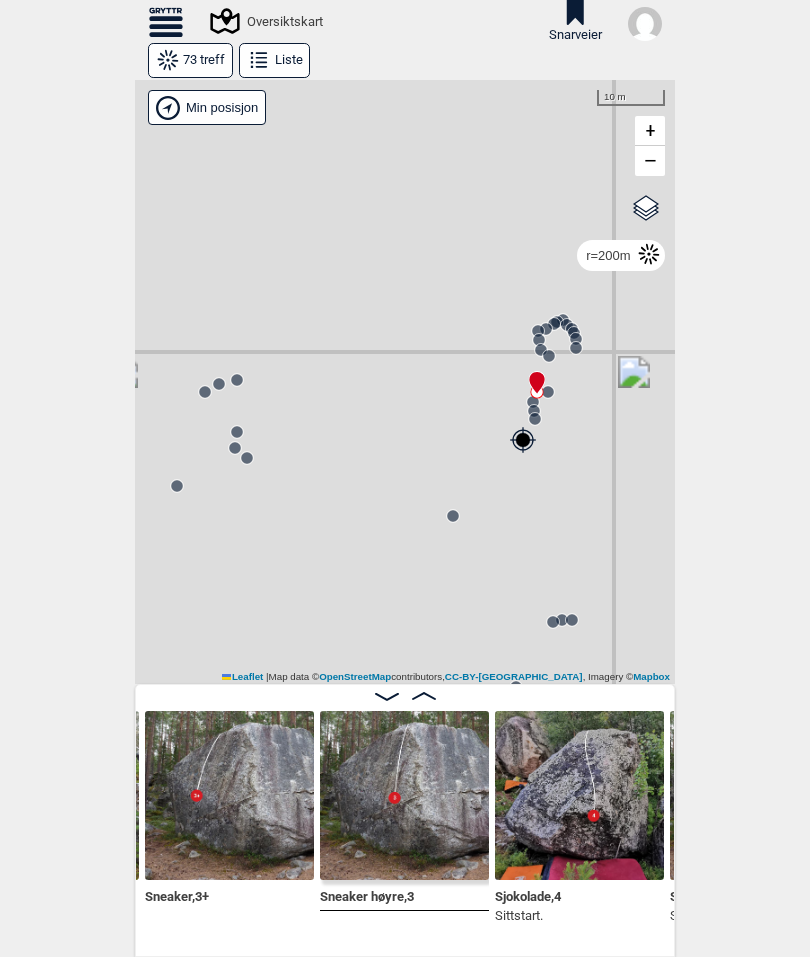 click at bounding box center [533, 374] 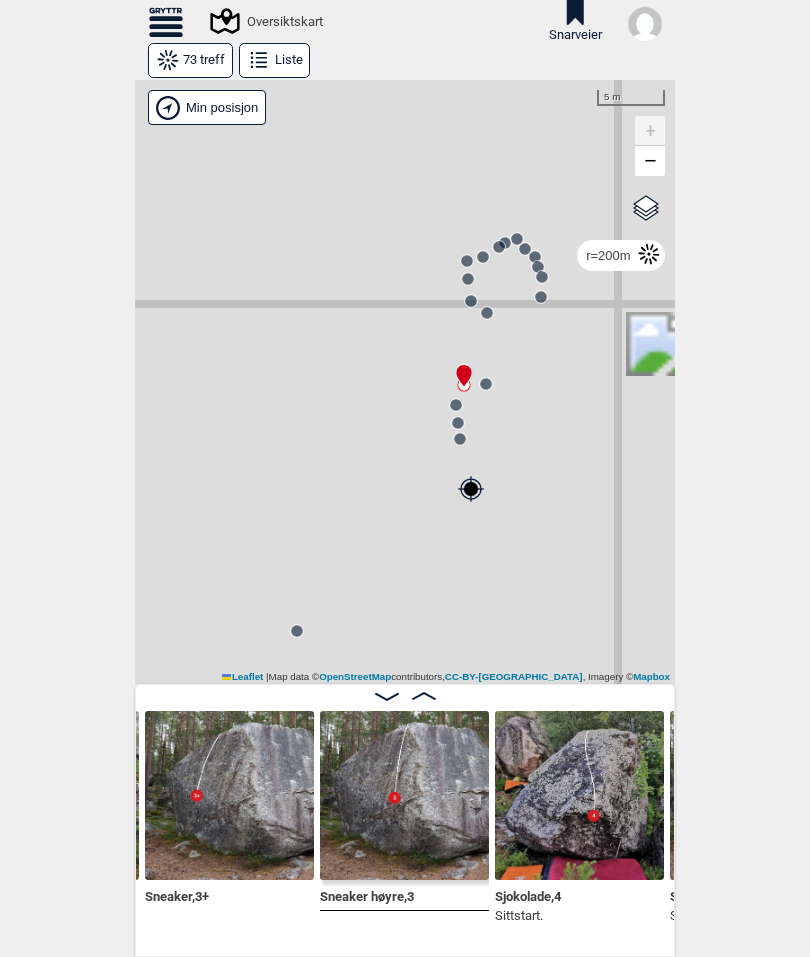 click 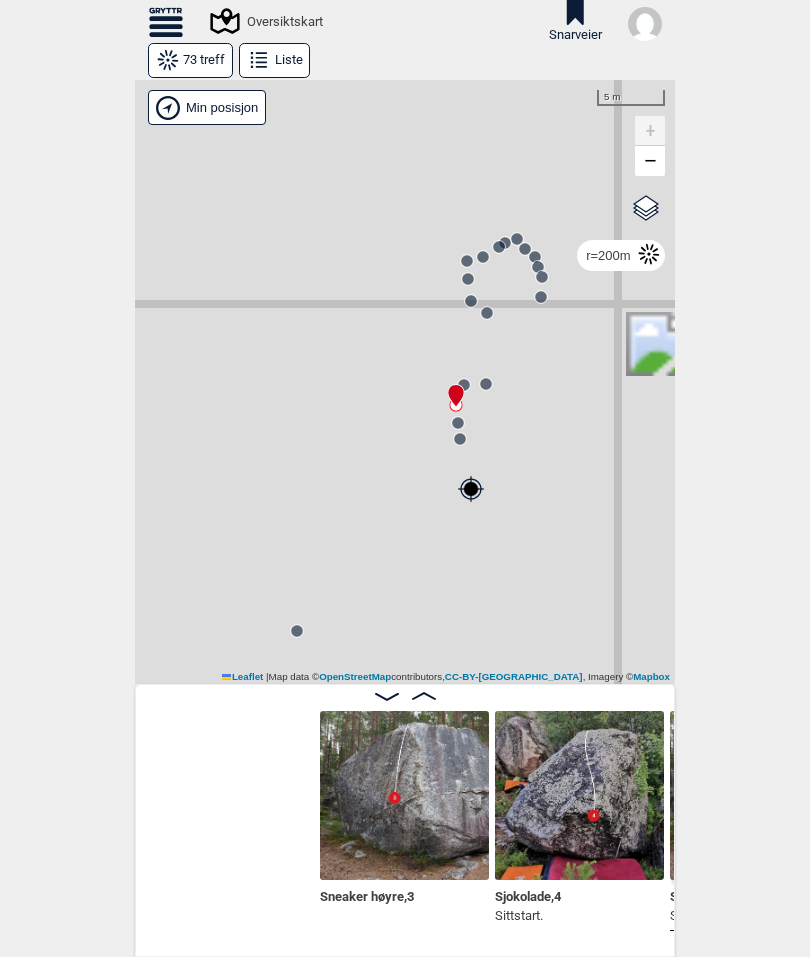scroll, scrollTop: 0, scrollLeft: 3905, axis: horizontal 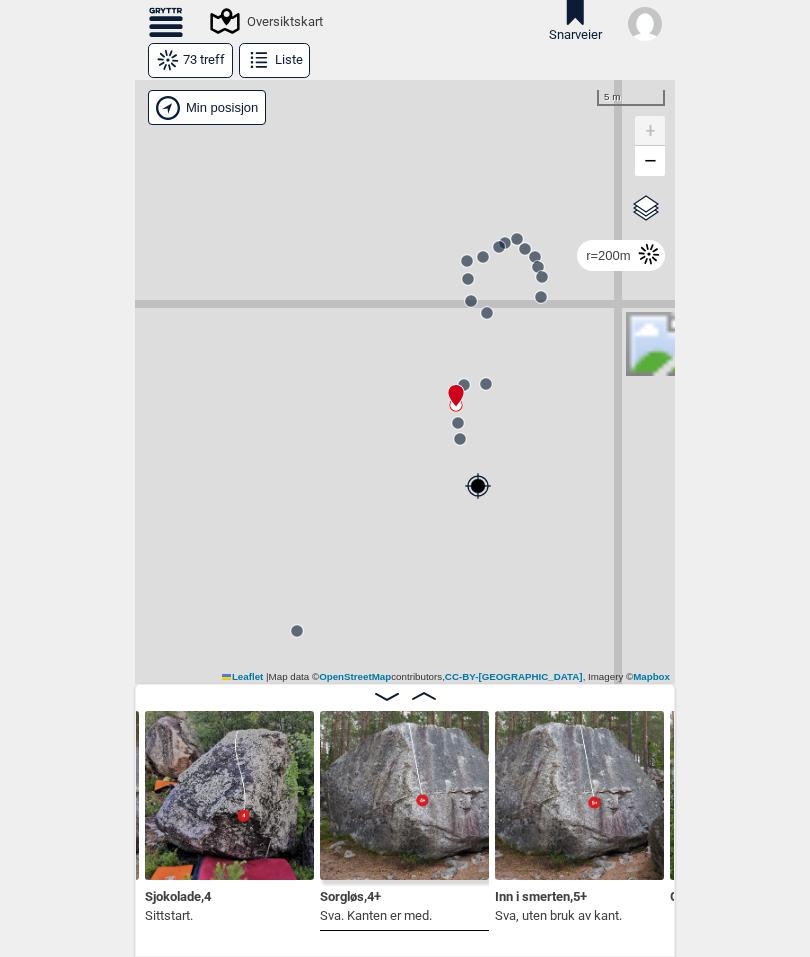 click 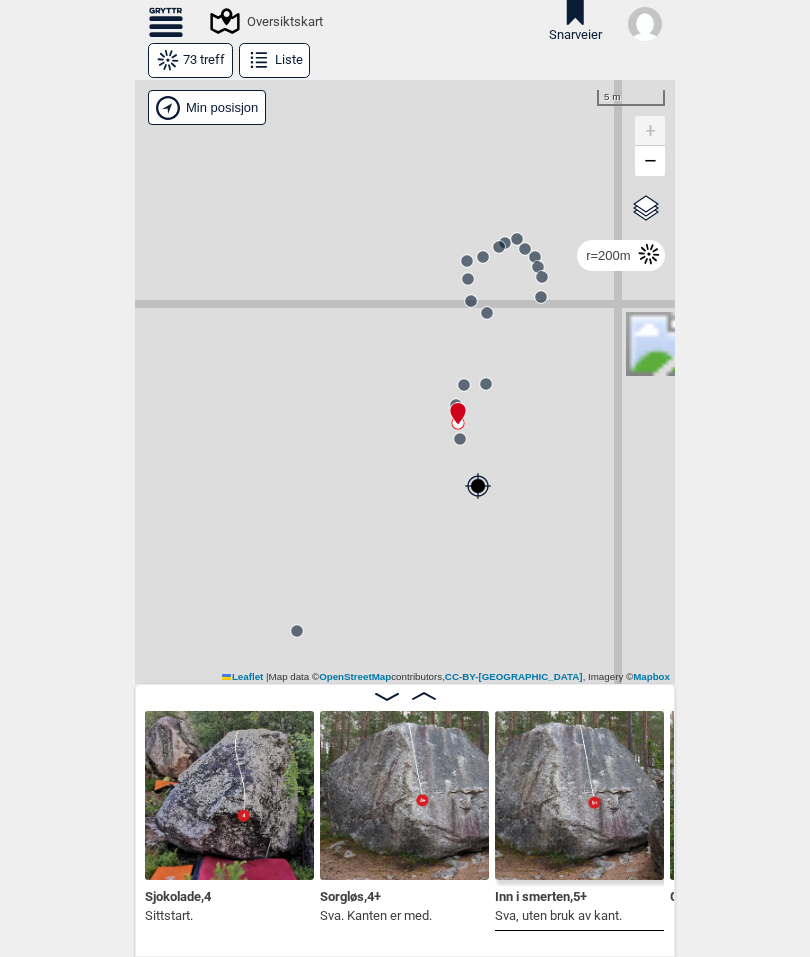 scroll, scrollTop: 0, scrollLeft: 4080, axis: horizontal 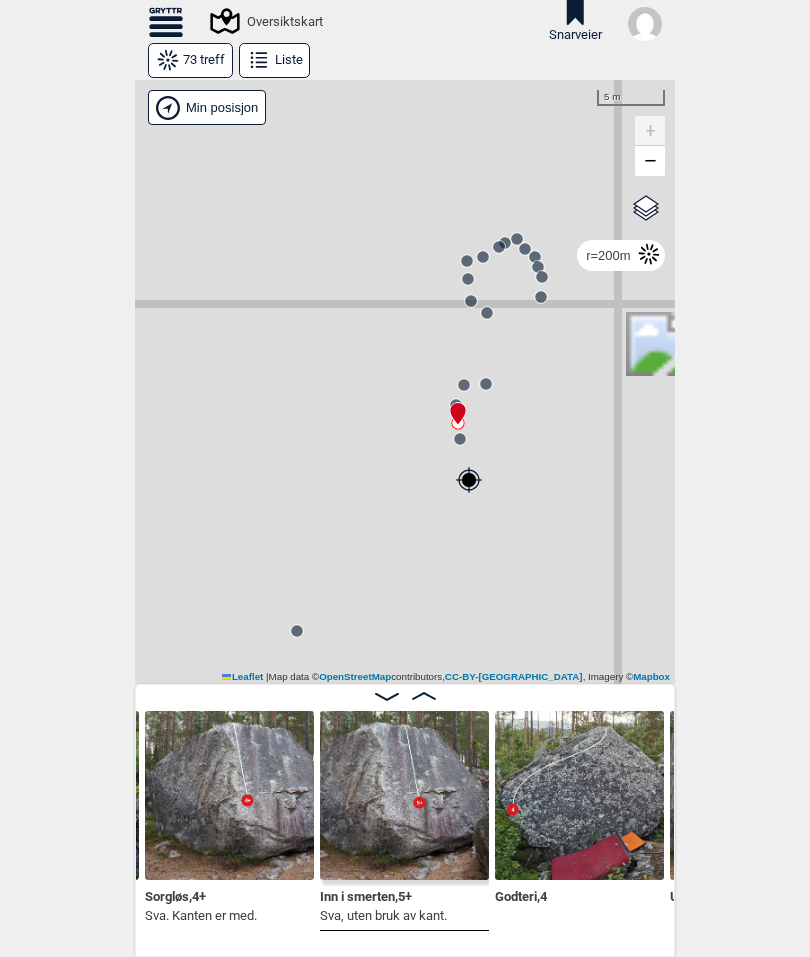 click 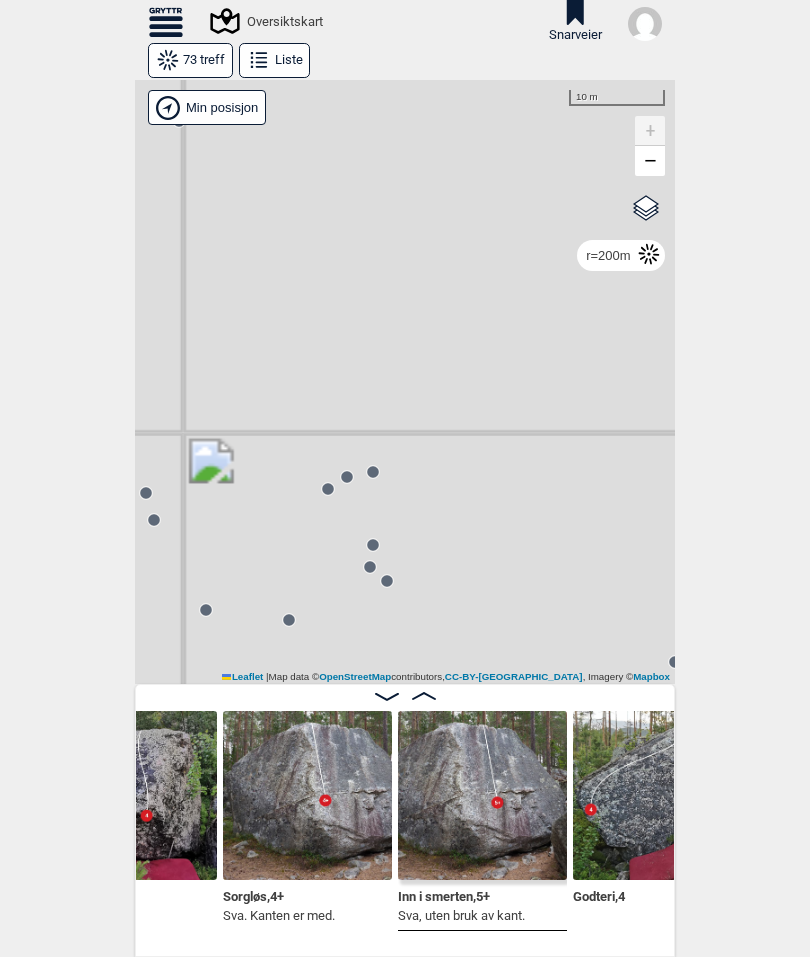 scroll, scrollTop: 0, scrollLeft: 3977, axis: horizontal 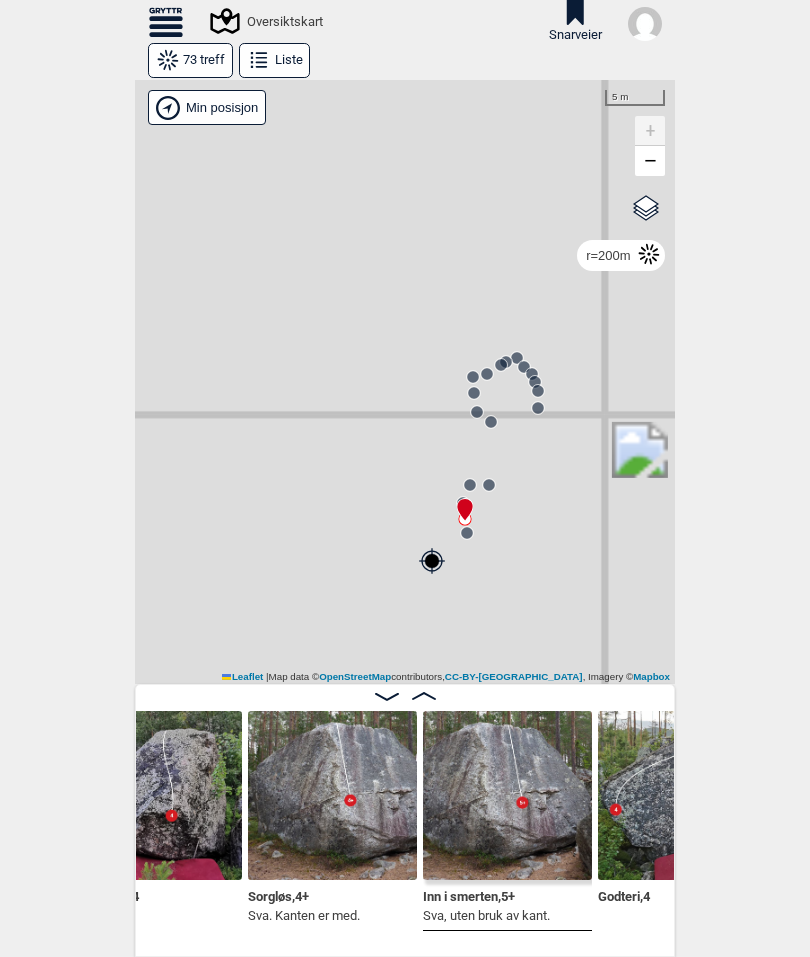 click at bounding box center [332, 795] 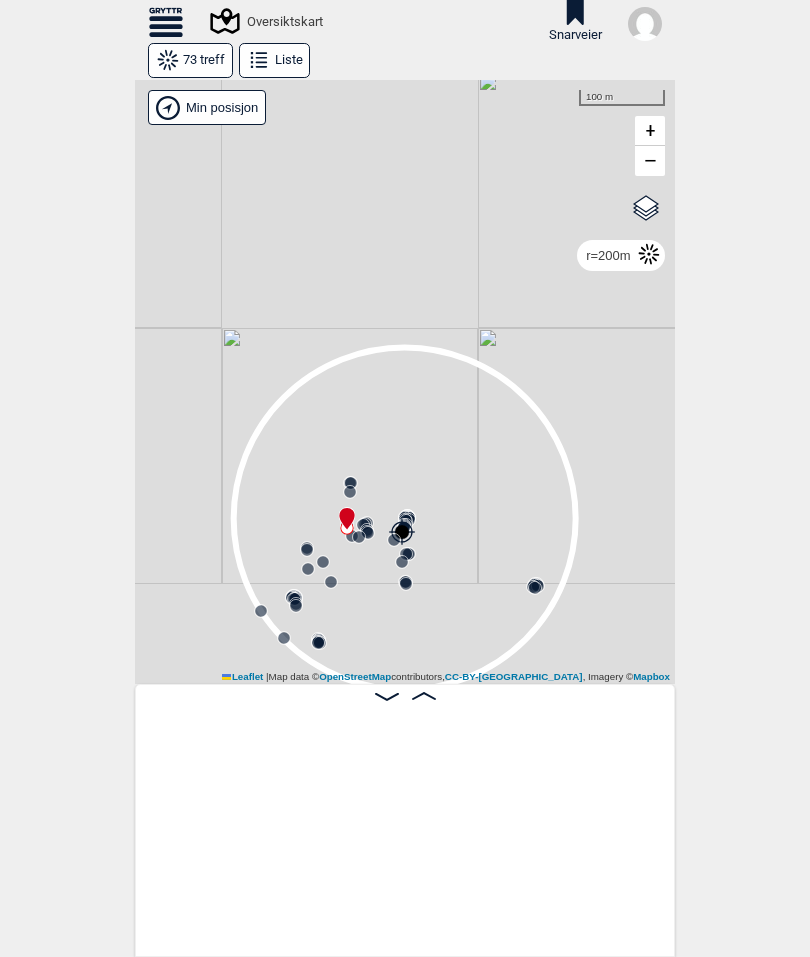 scroll, scrollTop: 0, scrollLeft: 4225, axis: horizontal 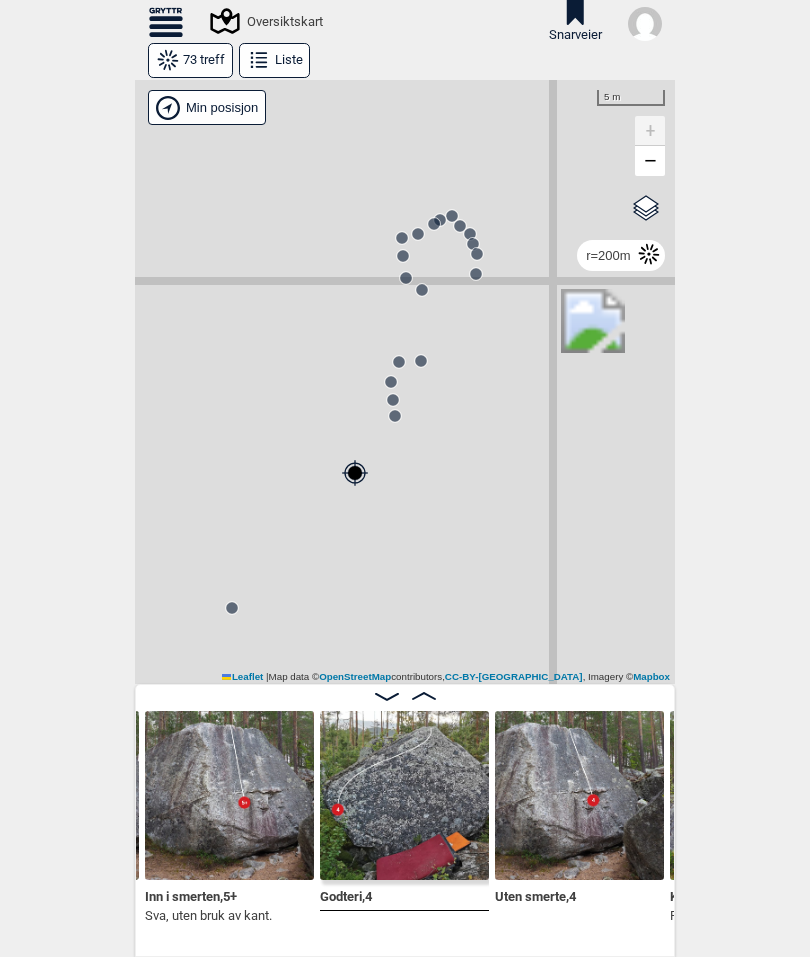click 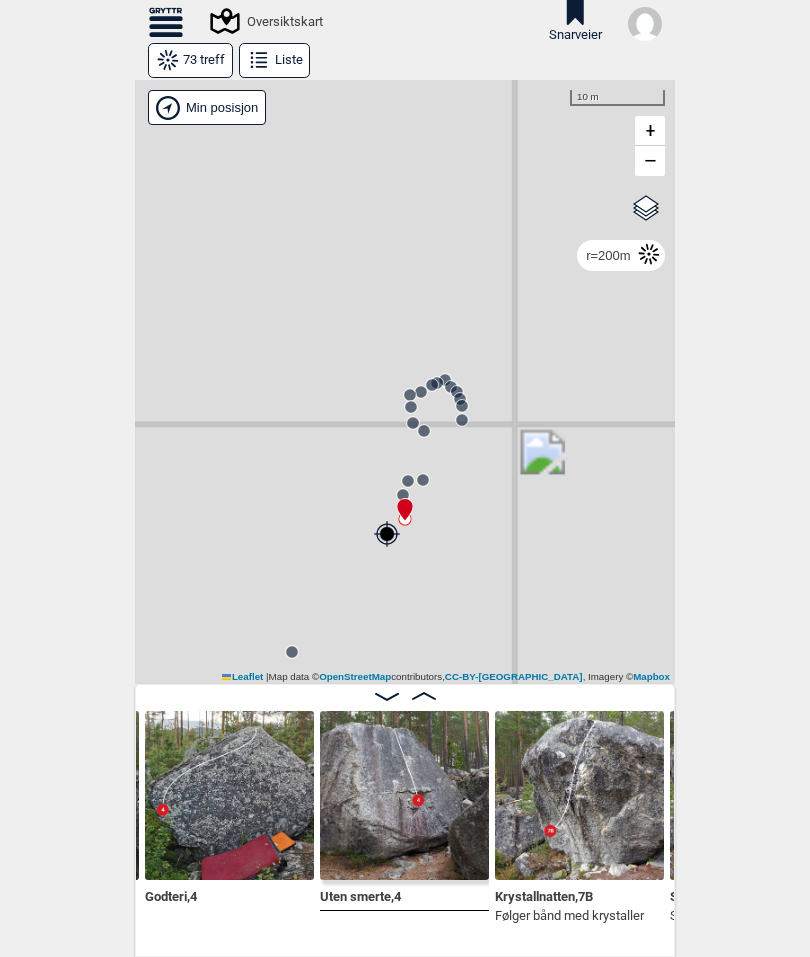 scroll, scrollTop: 0, scrollLeft: 4410, axis: horizontal 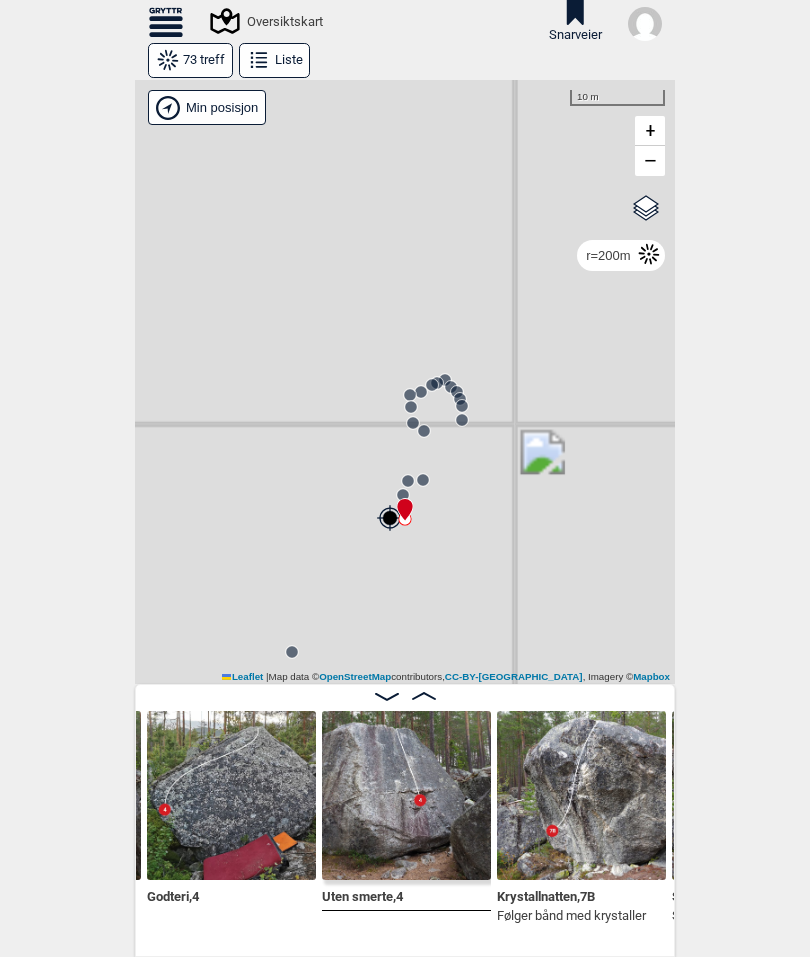 click at bounding box center [406, 795] 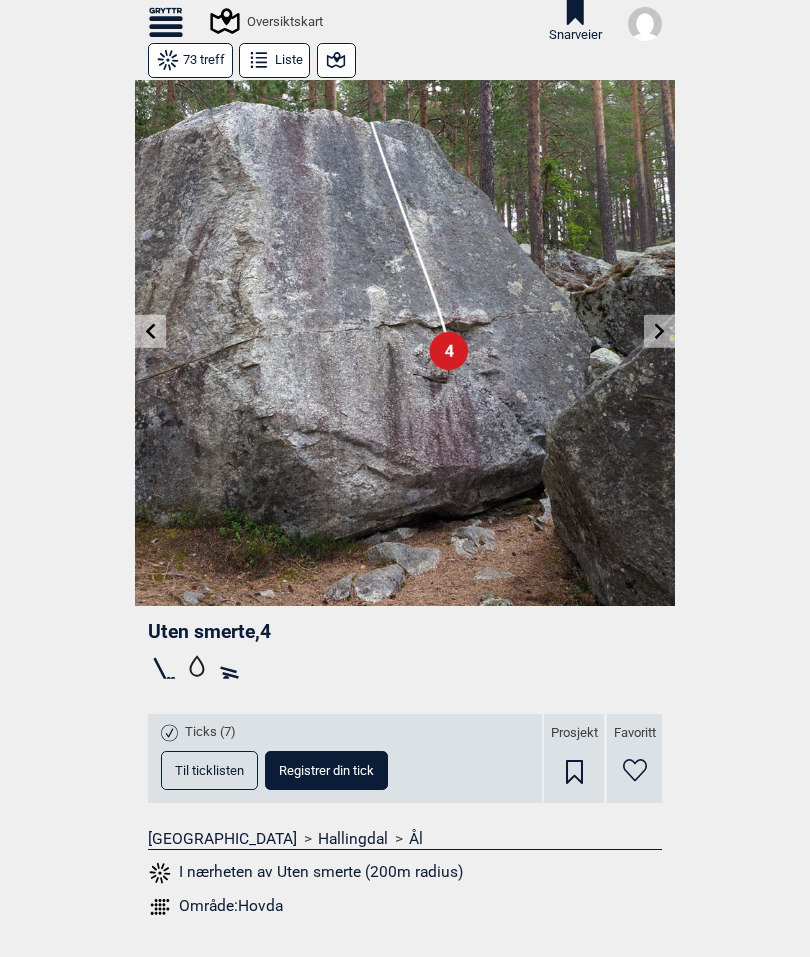 scroll, scrollTop: 12, scrollLeft: 0, axis: vertical 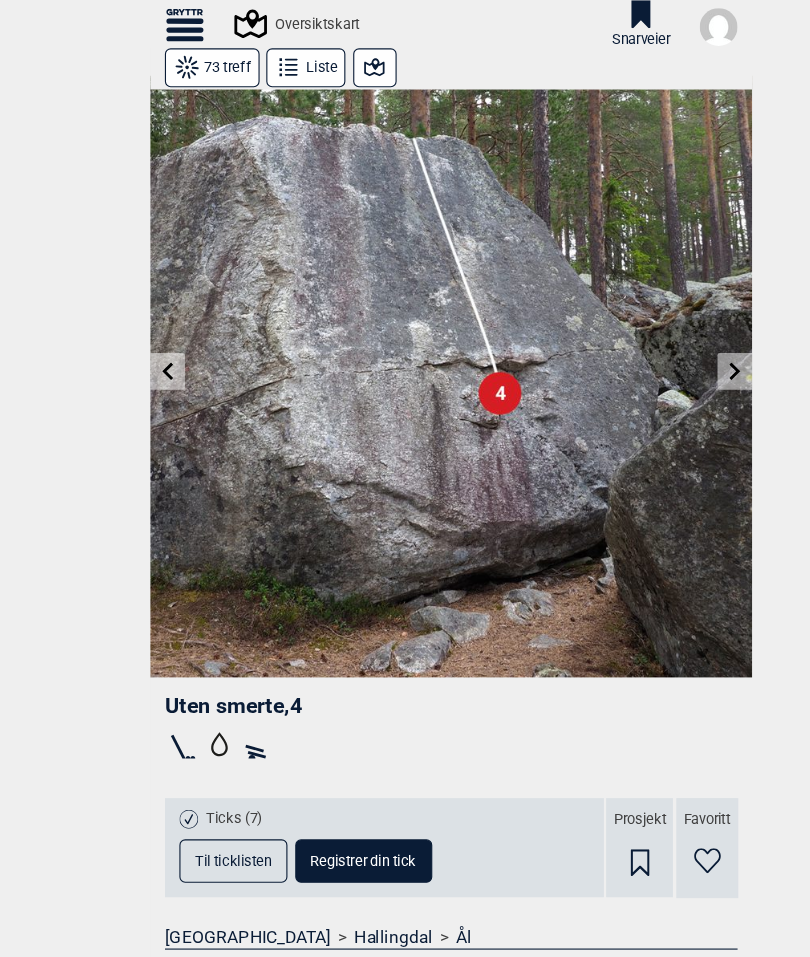 click at bounding box center (405, 338) 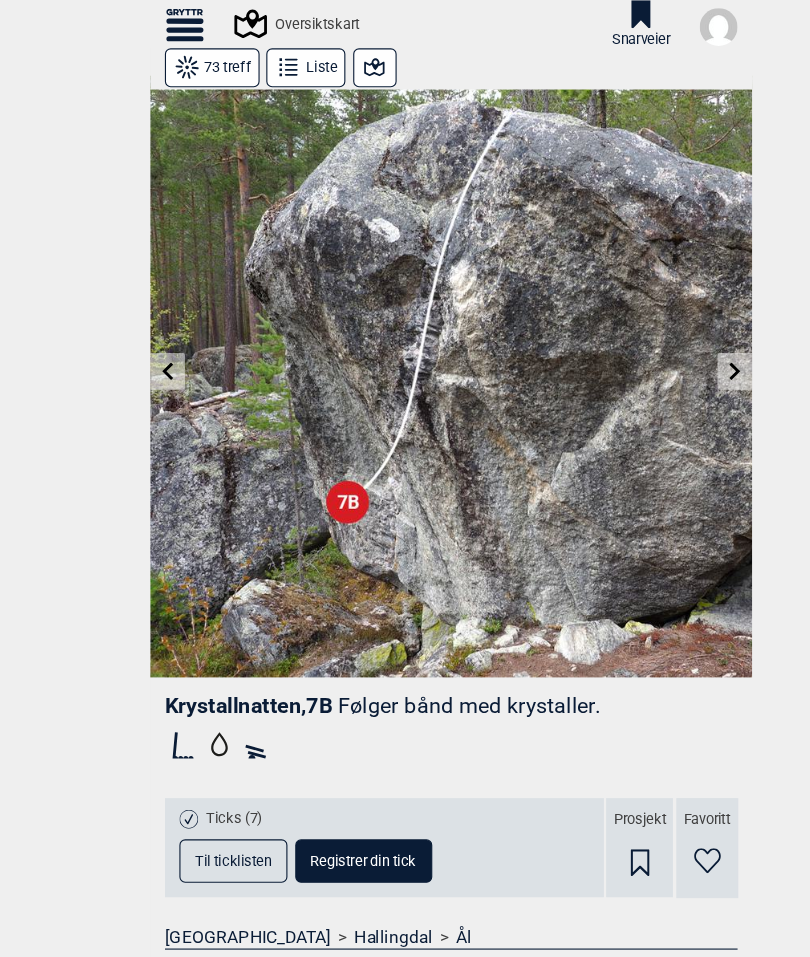click on "Til forsiden NO SV EN Finn buldere med filtrering [GEOGRAPHIC_DATA] [GEOGRAPHIC_DATA] Meld inn ny bulder Tegnforklaring Om Gryttr   Oversiktskart Snarveier Doner en slant til Gryttr Doner 100 kr Doner 200 kr Doner 600 kr Når maser vi om donasjoner Når du bruker filtrering eller annen “ekstra” funksjonalitet, dukker “Doner”-siden opp. Har du gitt en donasjon, fjerner vi triggeren til “Doner”-siden når du er innlogget. Du kan bruke “ekstra” funksjonalitet uforstyrret. Doner litt = slutt på masing i 1 mnd Doner passe = slutt på masing i 3 mnd Doner mye = slutt på masing i 12 mnd Nei takk Mer info om donasjon  > 73 treff   Liste Krystallnatten ,  7B   Følger bånd med krystaller. Ticks (7) Til ticklisten Registrer din tick Prosjekt Favoritt [GEOGRAPHIC_DATA] > [GEOGRAPHIC_DATA] > [GEOGRAPHIC_DATA] I nærheten av [GEOGRAPHIC_DATA] (200m radius) Område:  Hovda Gryttr  2025  © [STREET_ADDRESS] [PHONE_NUMBER] [EMAIL_ADDRESS][DOMAIN_NAME] Gryttr på Facebook Gryttr på Instagram Gryttr på Vimeo Om Gryttr Om donasjon Informasjonskapsler" at bounding box center (405, 478) 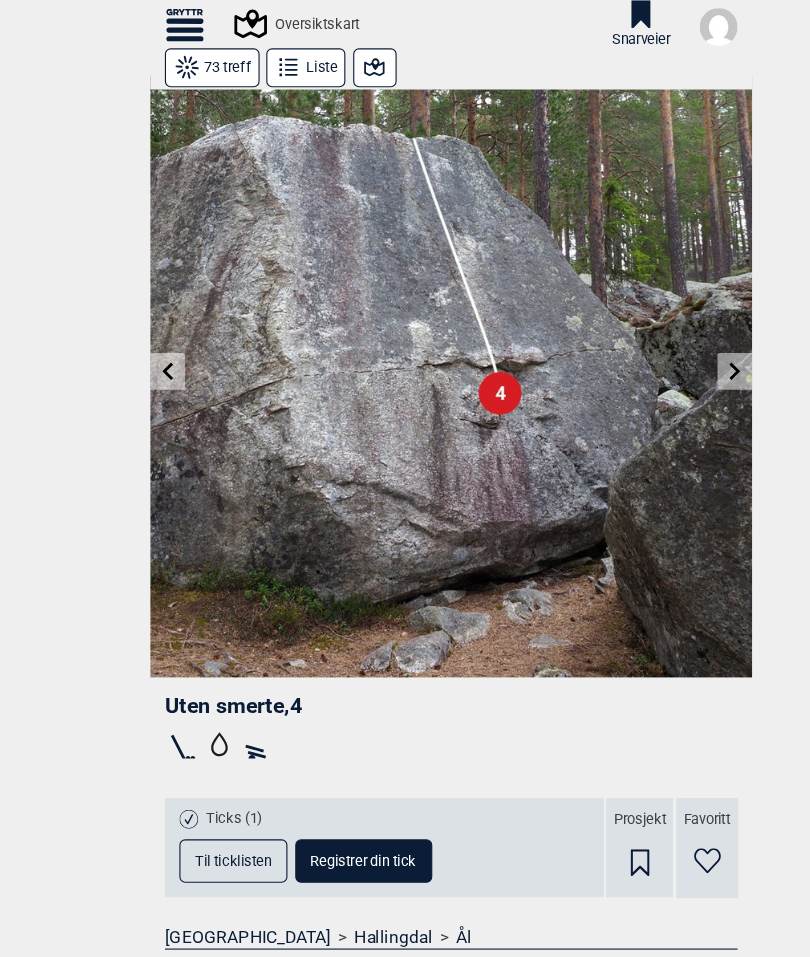 click at bounding box center (405, 338) 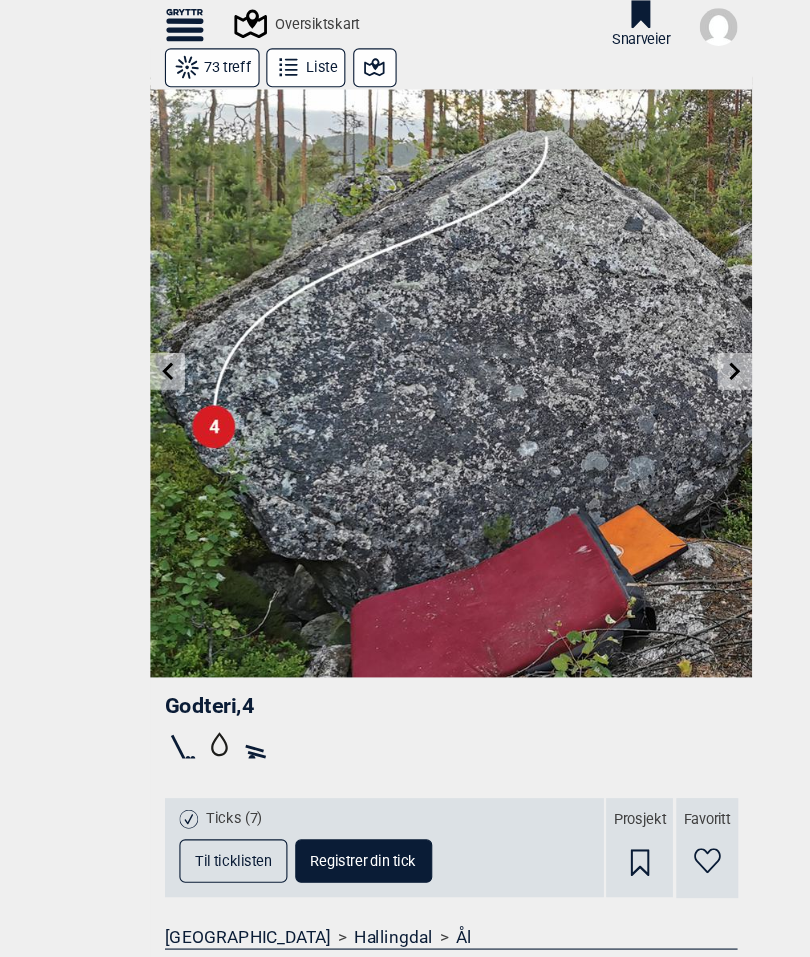click 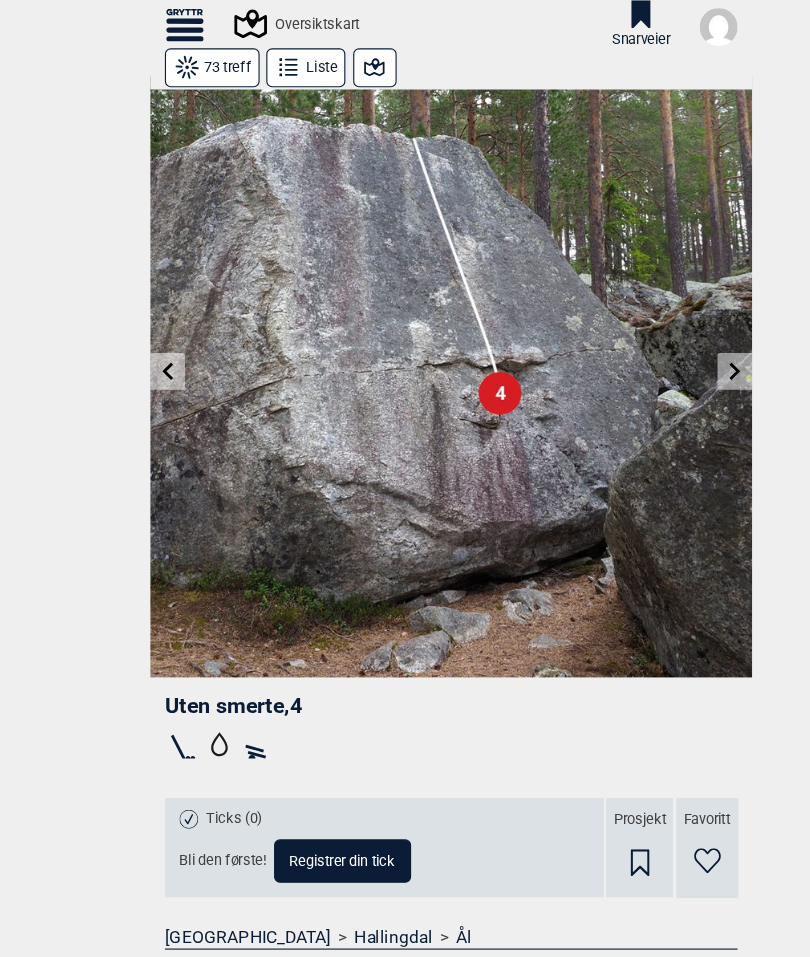 click at bounding box center [150, 333] 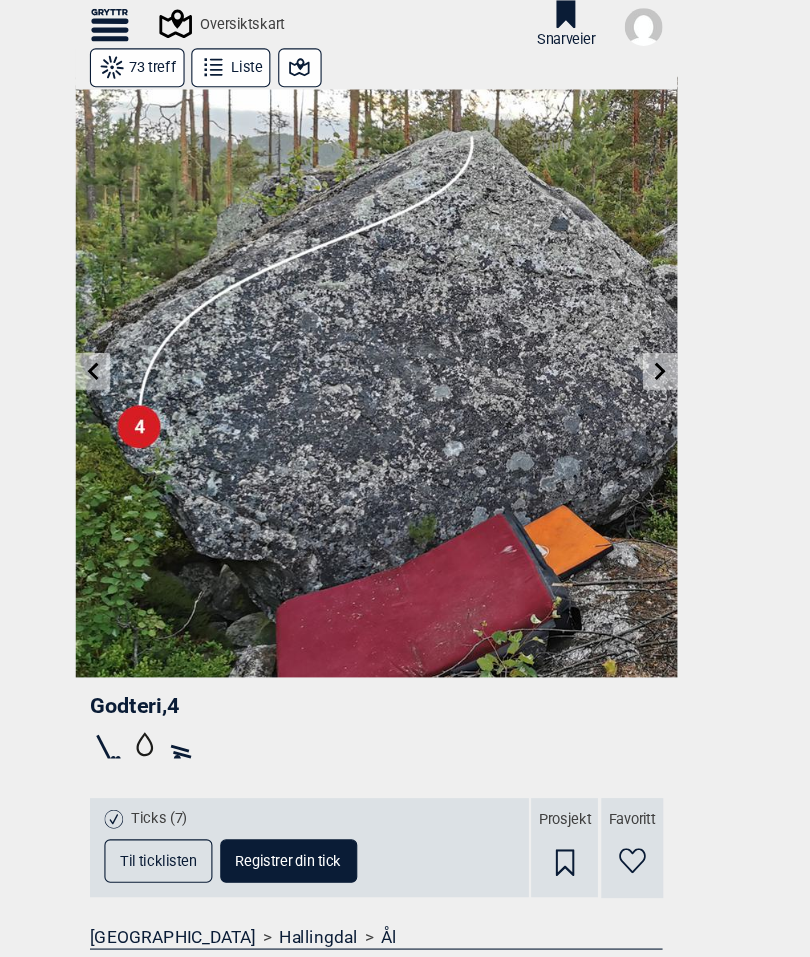 click at bounding box center [150, 333] 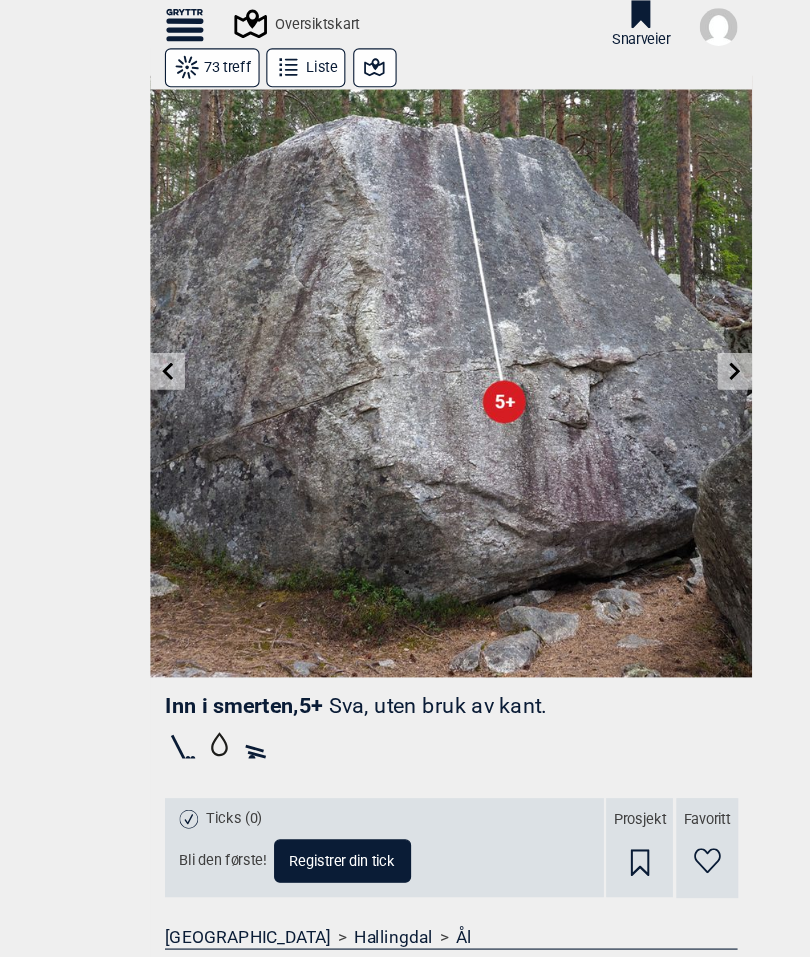 click at bounding box center (150, 333) 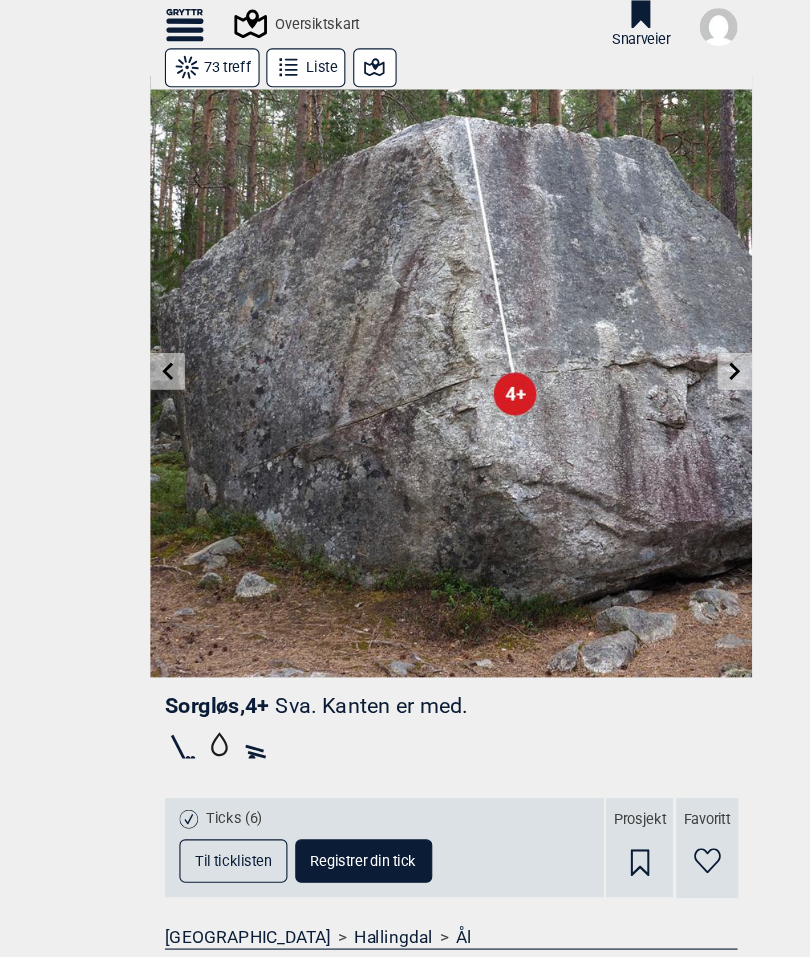 click at bounding box center [659, 333] 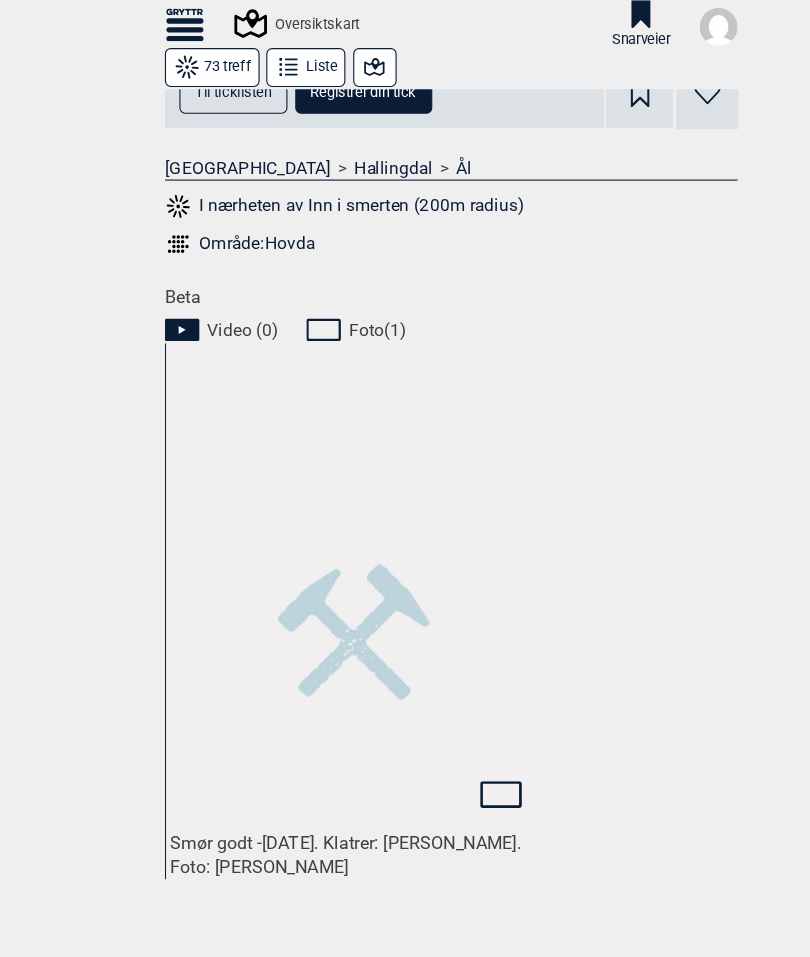 scroll, scrollTop: 686, scrollLeft: 0, axis: vertical 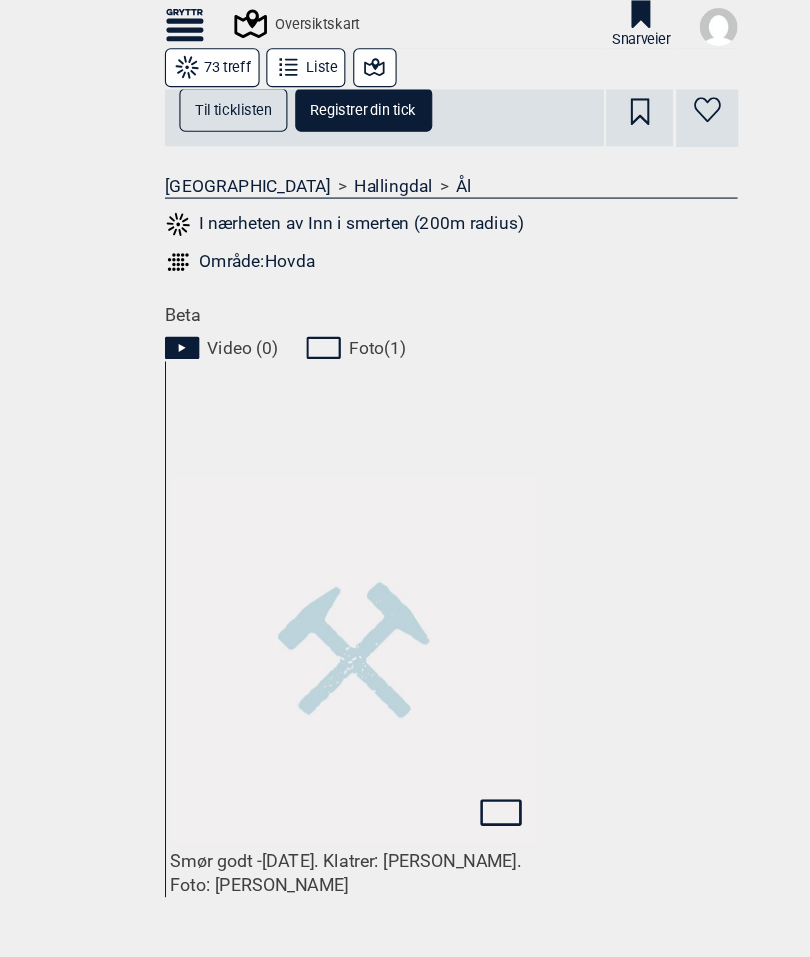 click 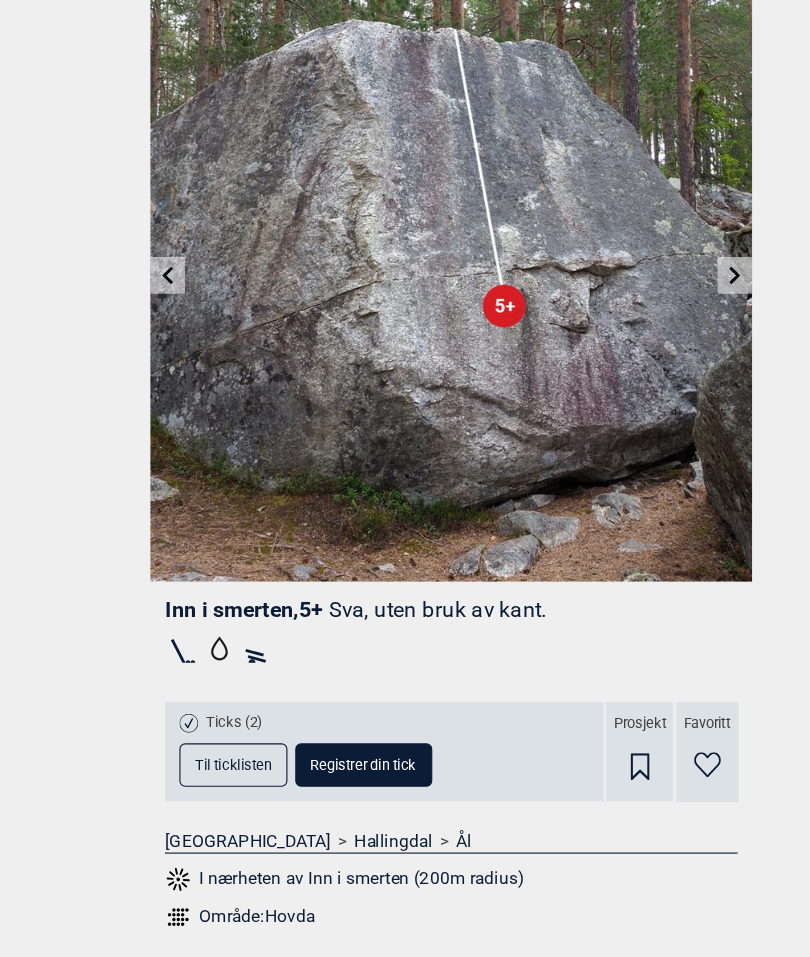 scroll, scrollTop: 0, scrollLeft: 0, axis: both 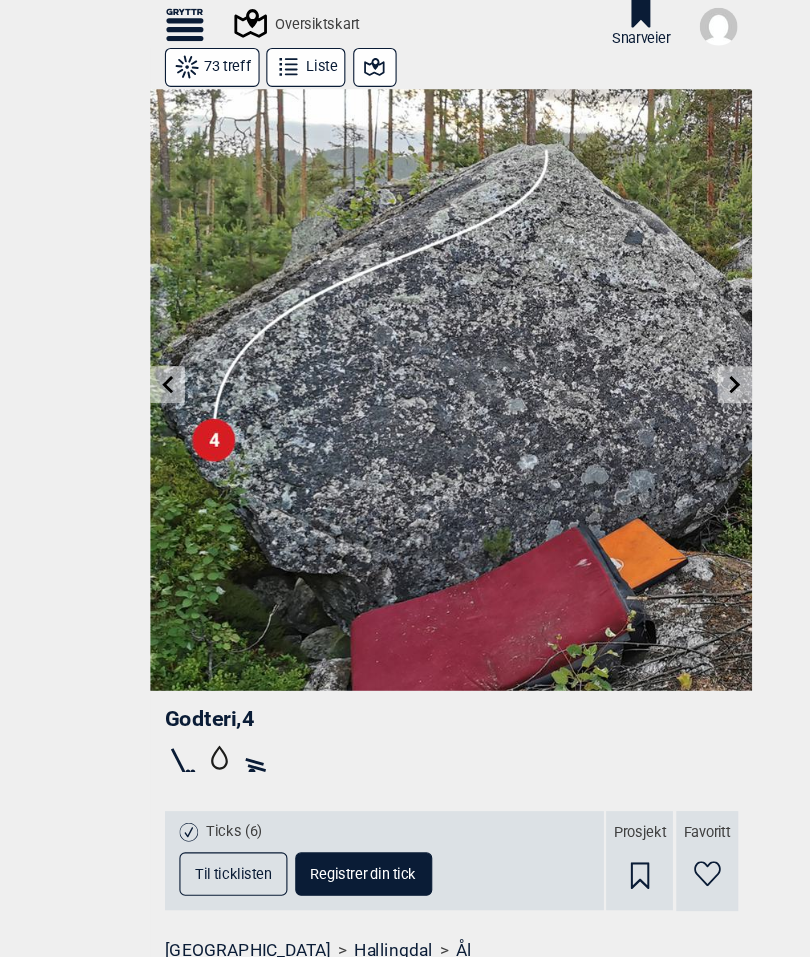 click at bounding box center [405, 350] 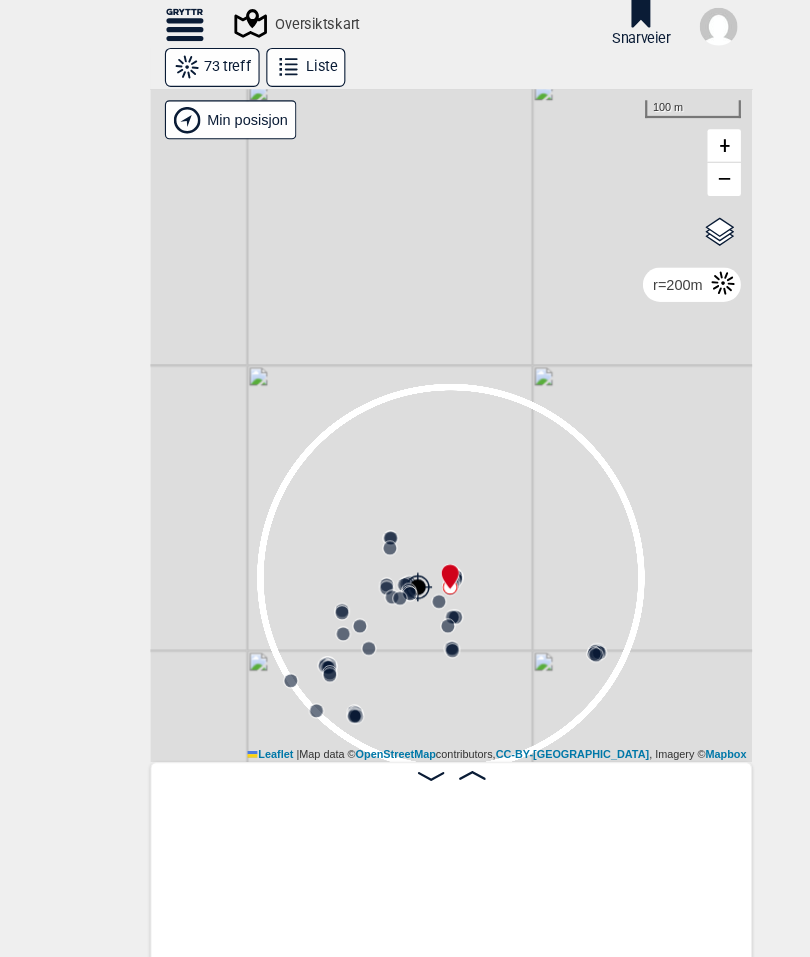 scroll, scrollTop: 0, scrollLeft: 4056, axis: horizontal 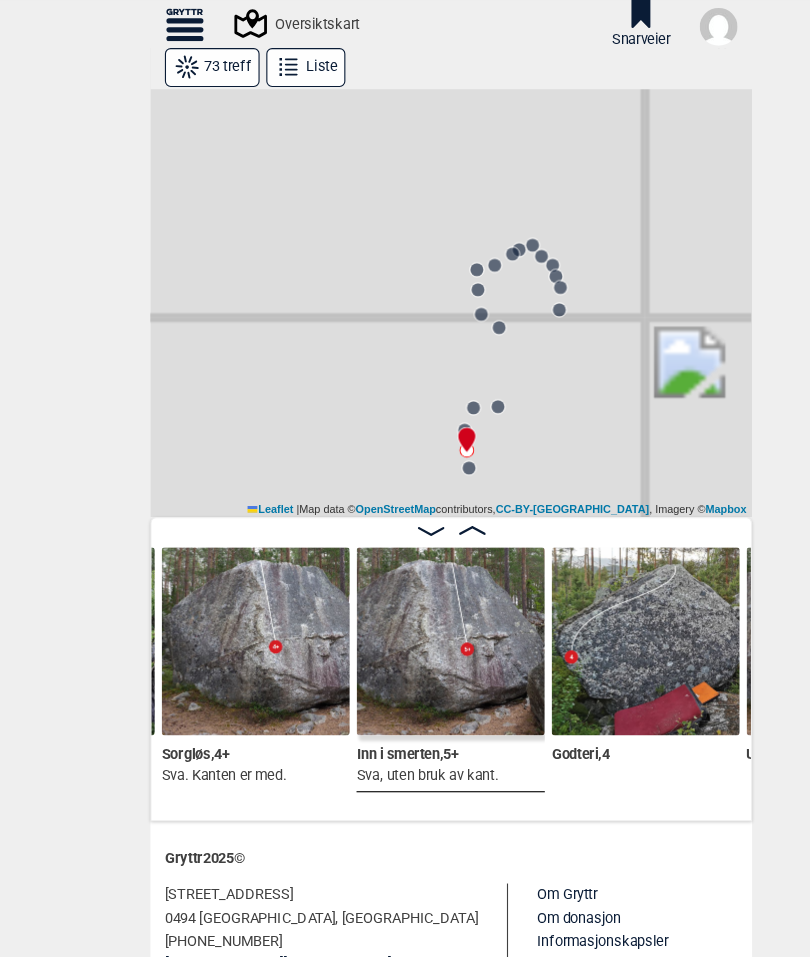 click 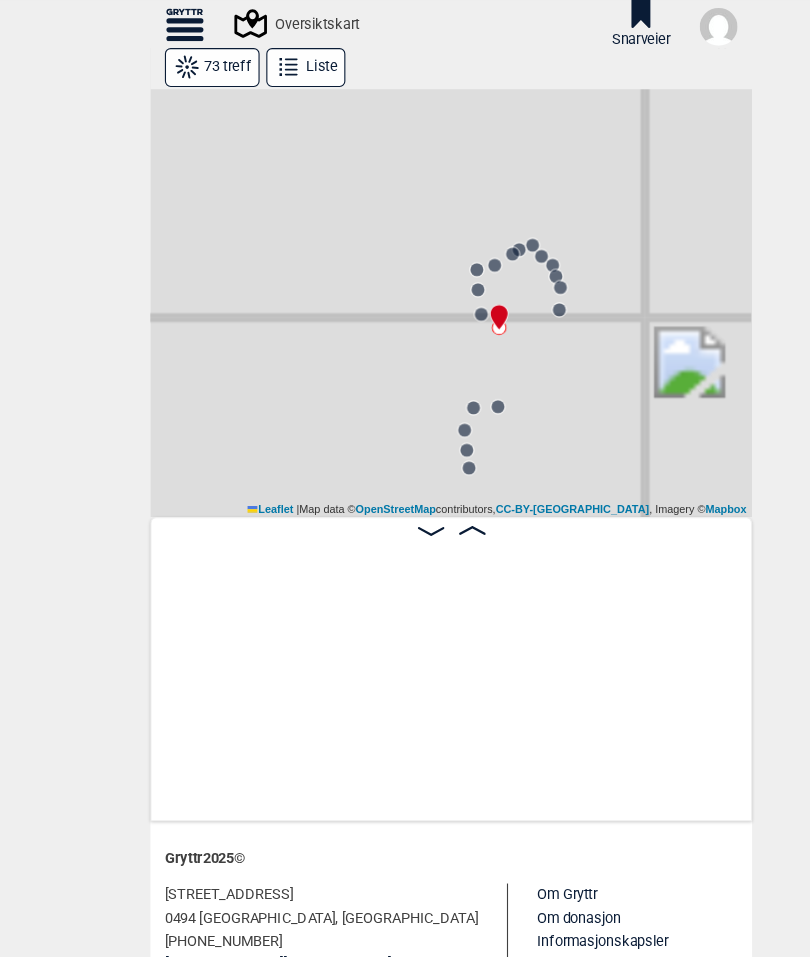 scroll, scrollTop: 0, scrollLeft: 2704, axis: horizontal 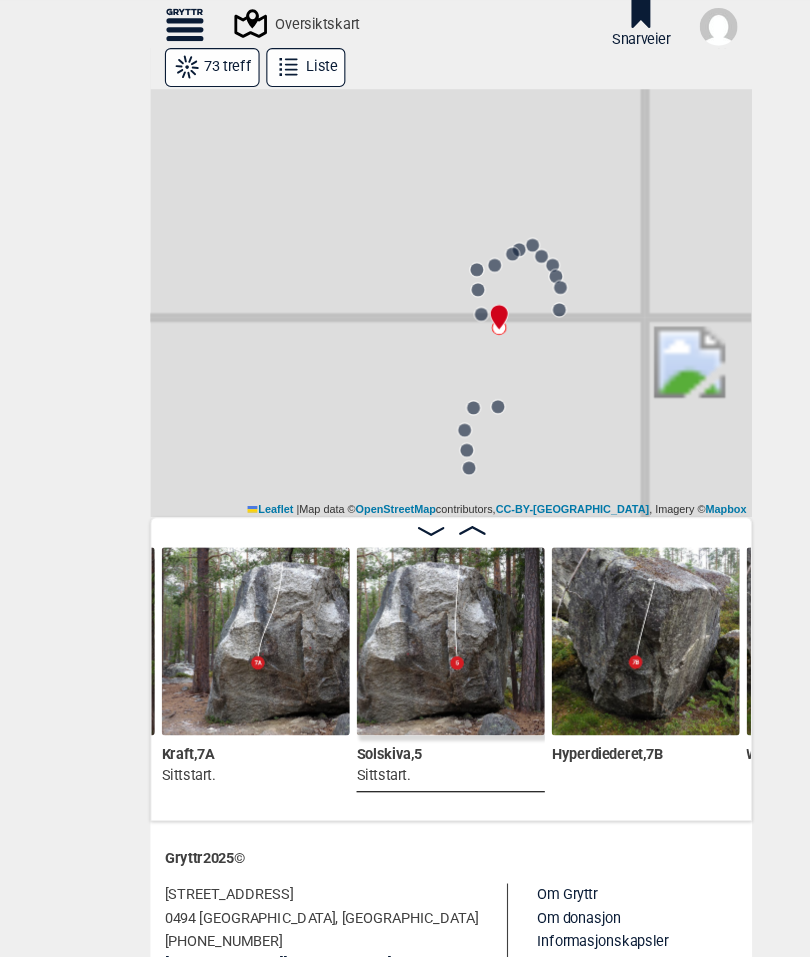 click at bounding box center (404, 575) 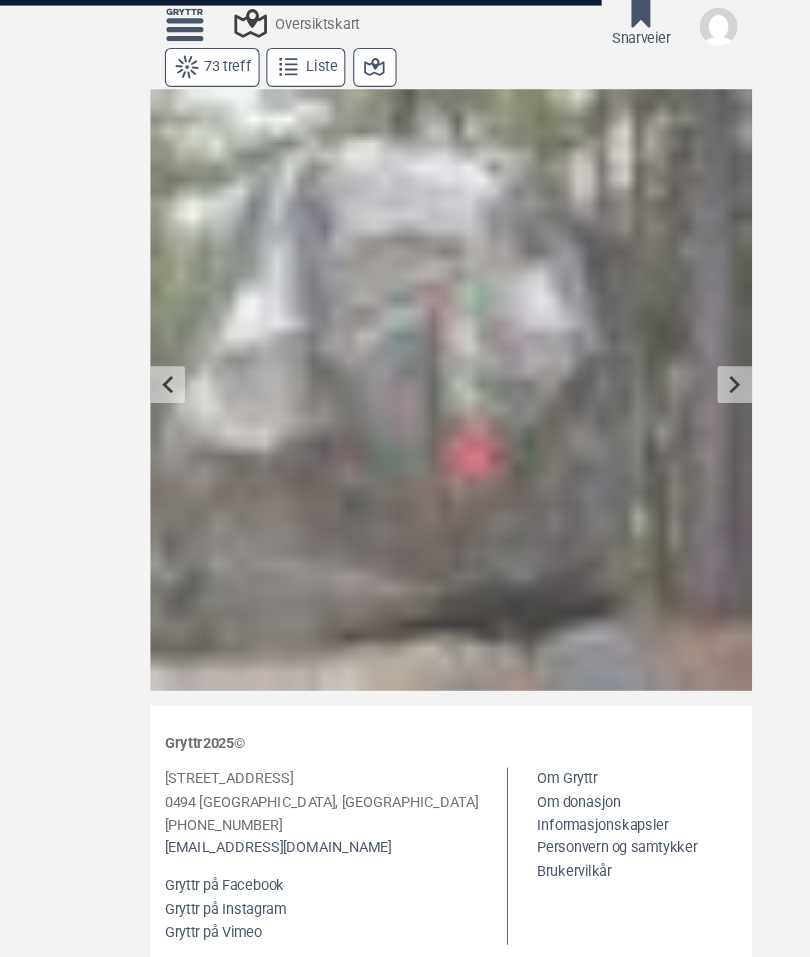click at bounding box center (405, 478) 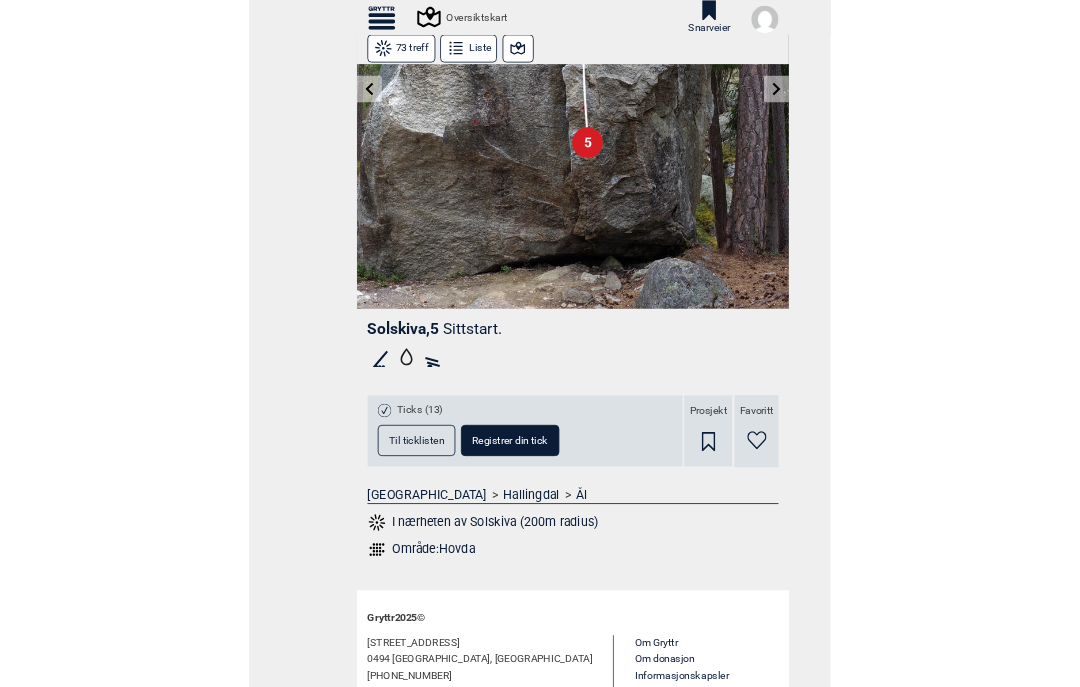 scroll, scrollTop: 234, scrollLeft: 0, axis: vertical 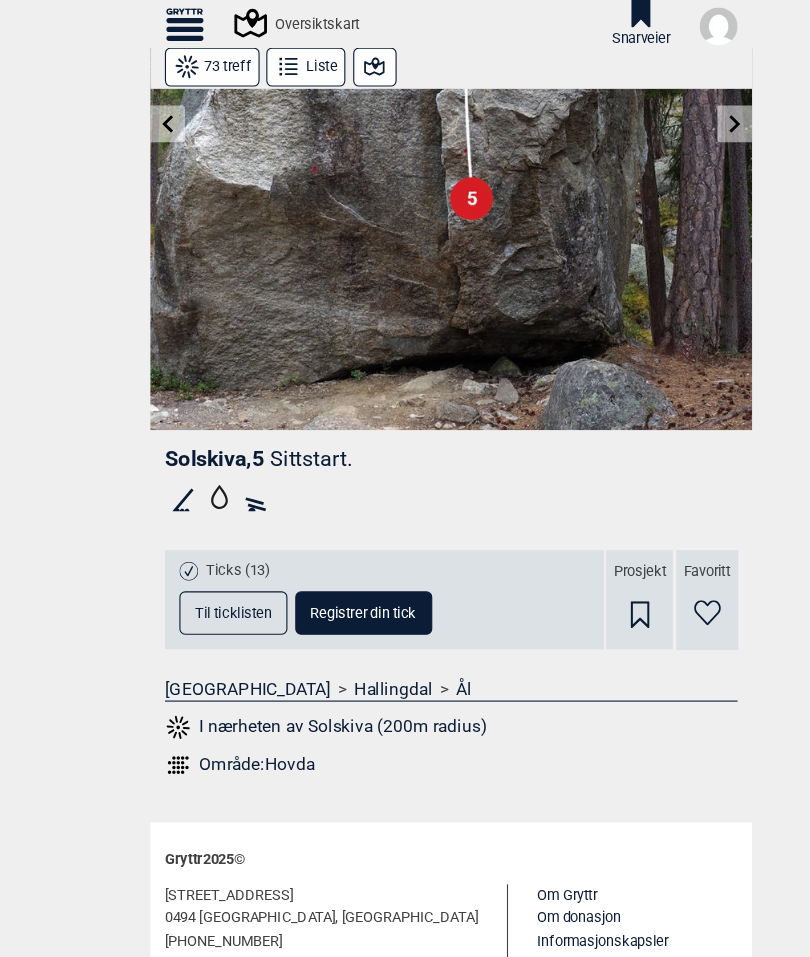 click on "Til ticklisten" at bounding box center [209, 550] 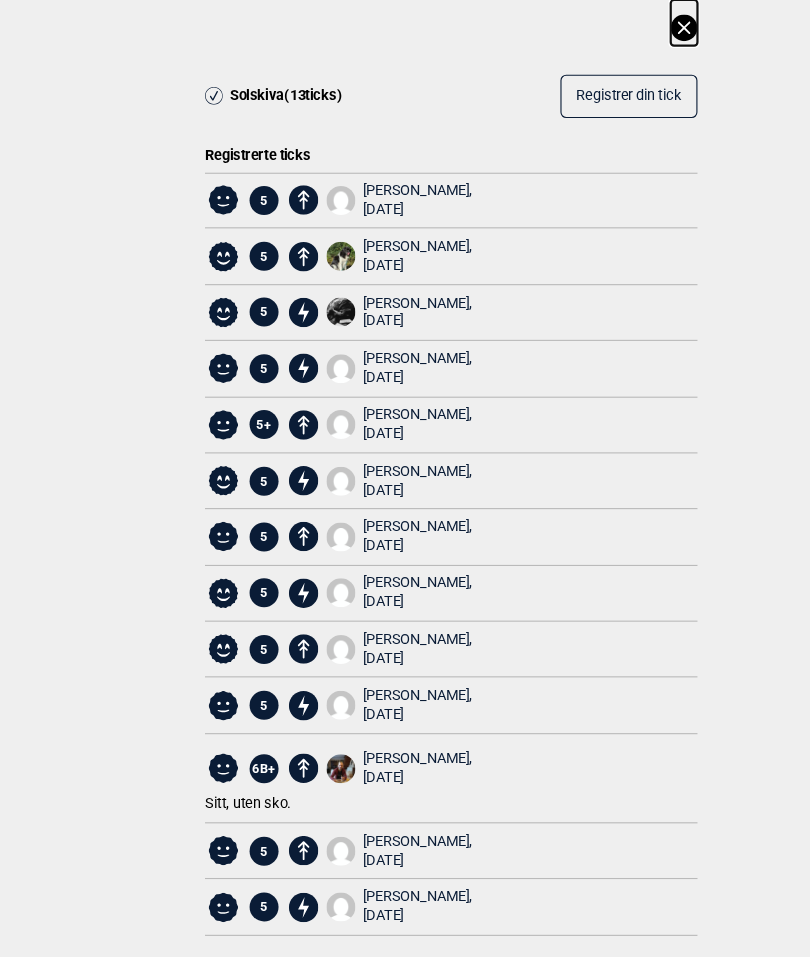click 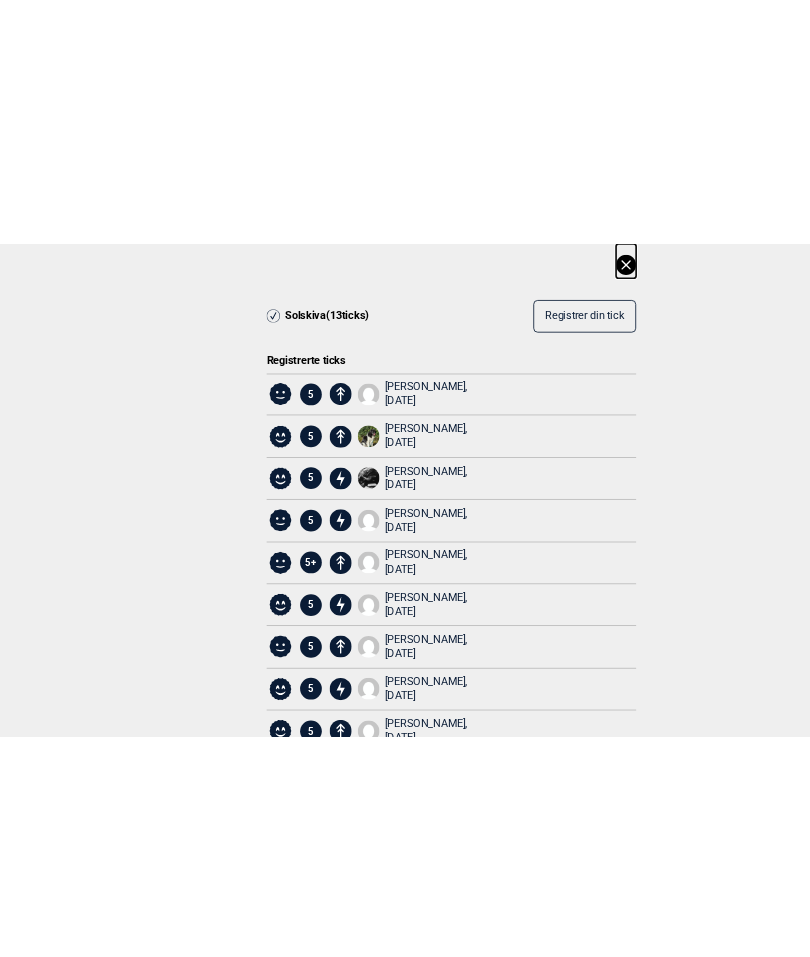 scroll, scrollTop: 0, scrollLeft: 0, axis: both 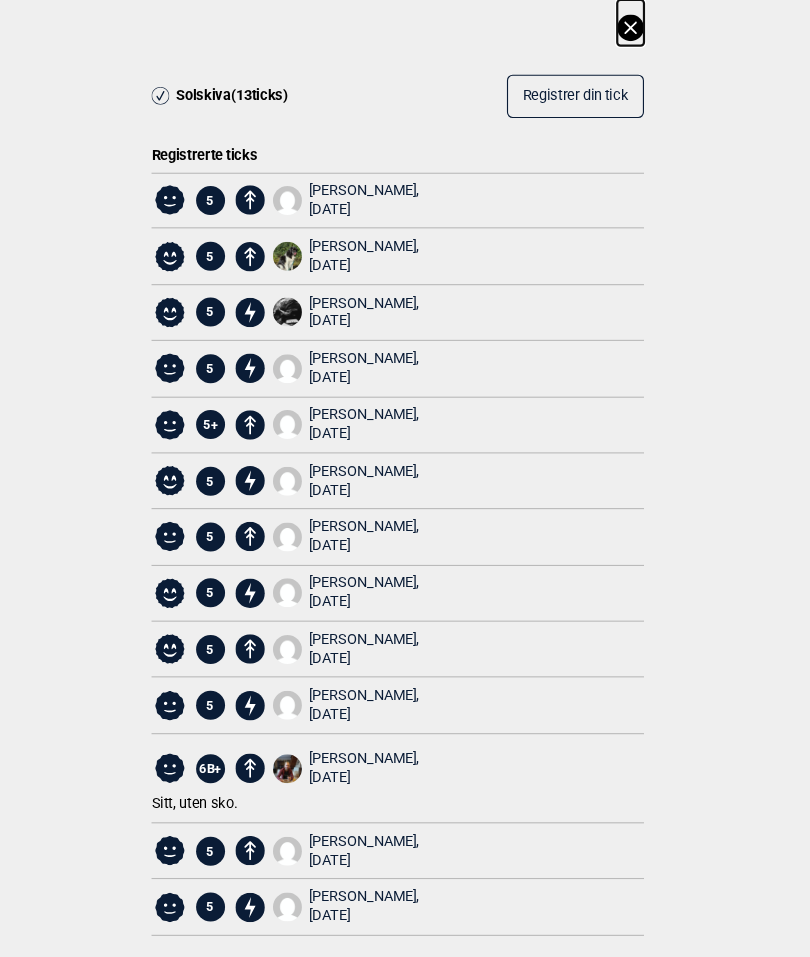 click on "Registrer din tick" at bounding box center [564, 86] 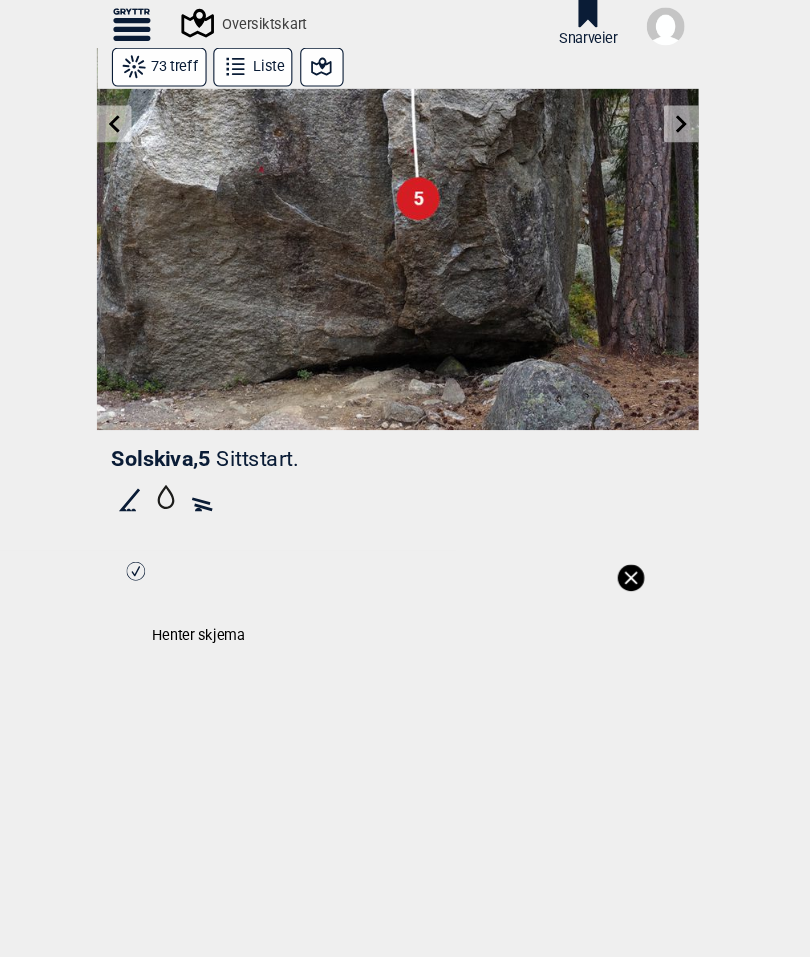 select on "62" 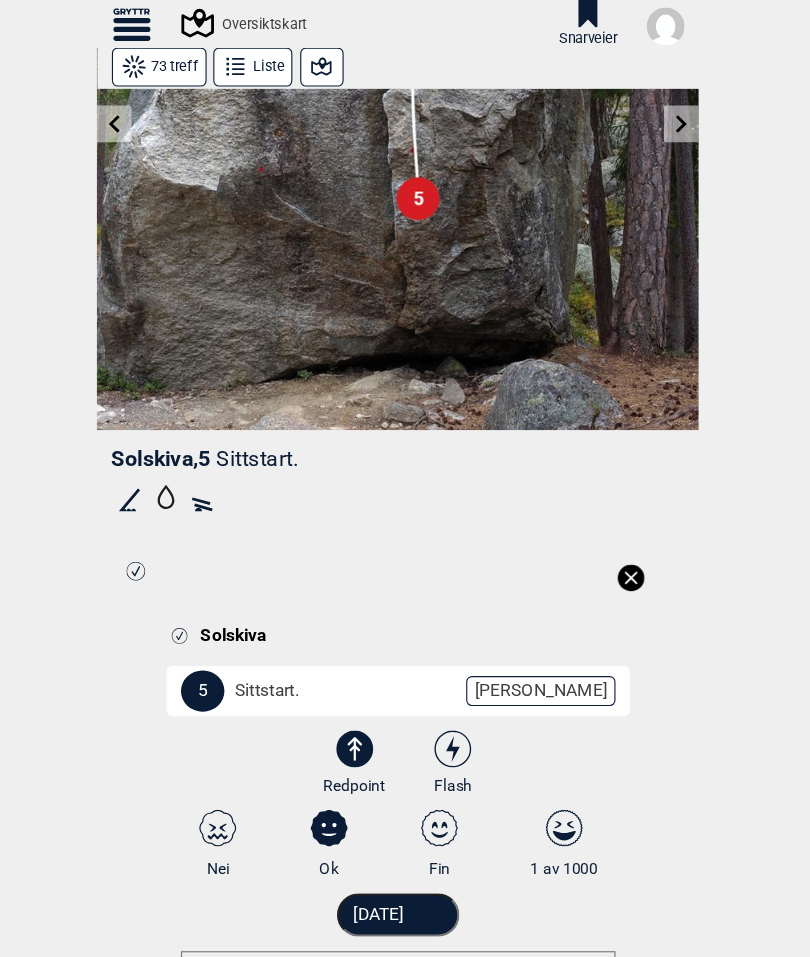 click 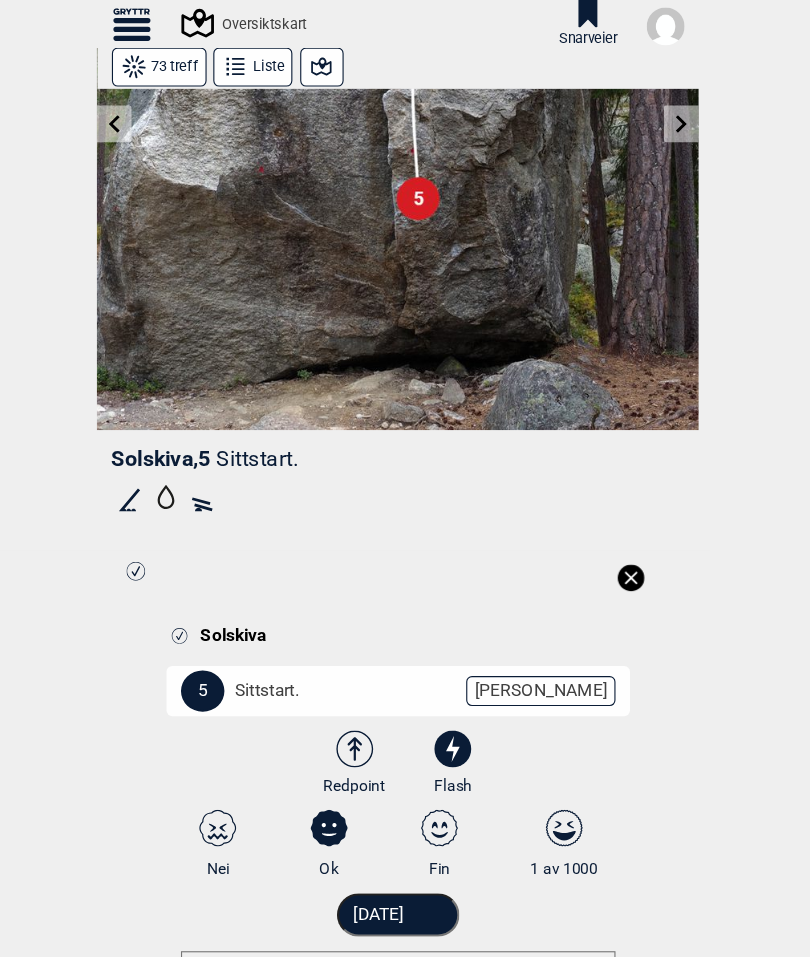 click 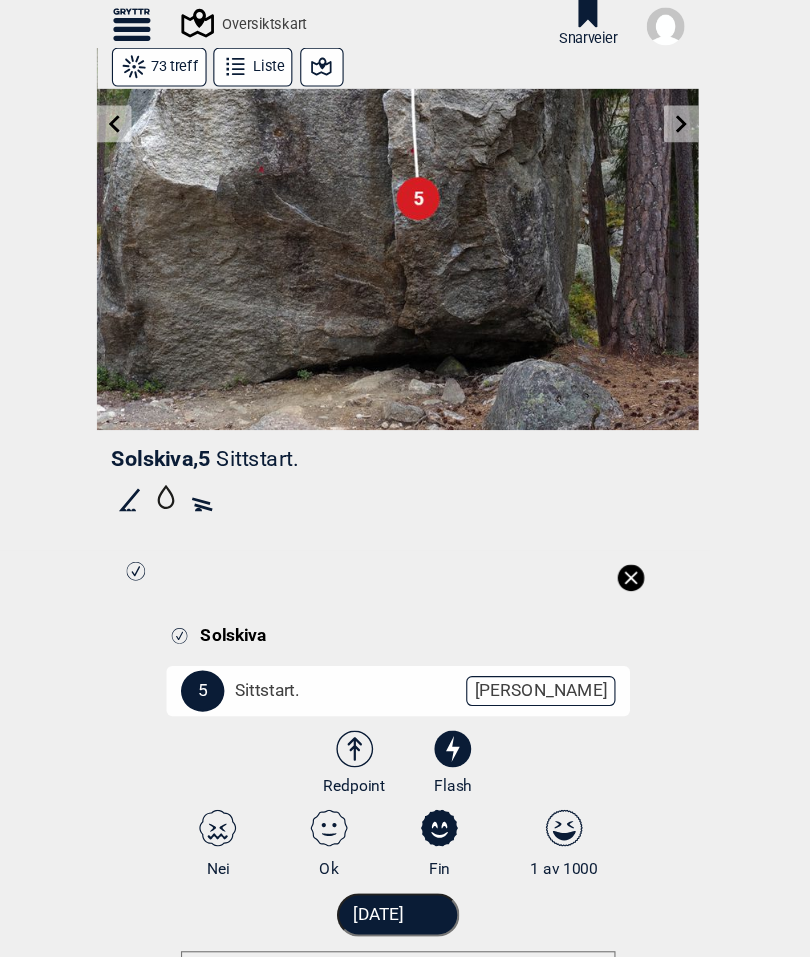 click on "Registrer din tick" at bounding box center (405, 956) 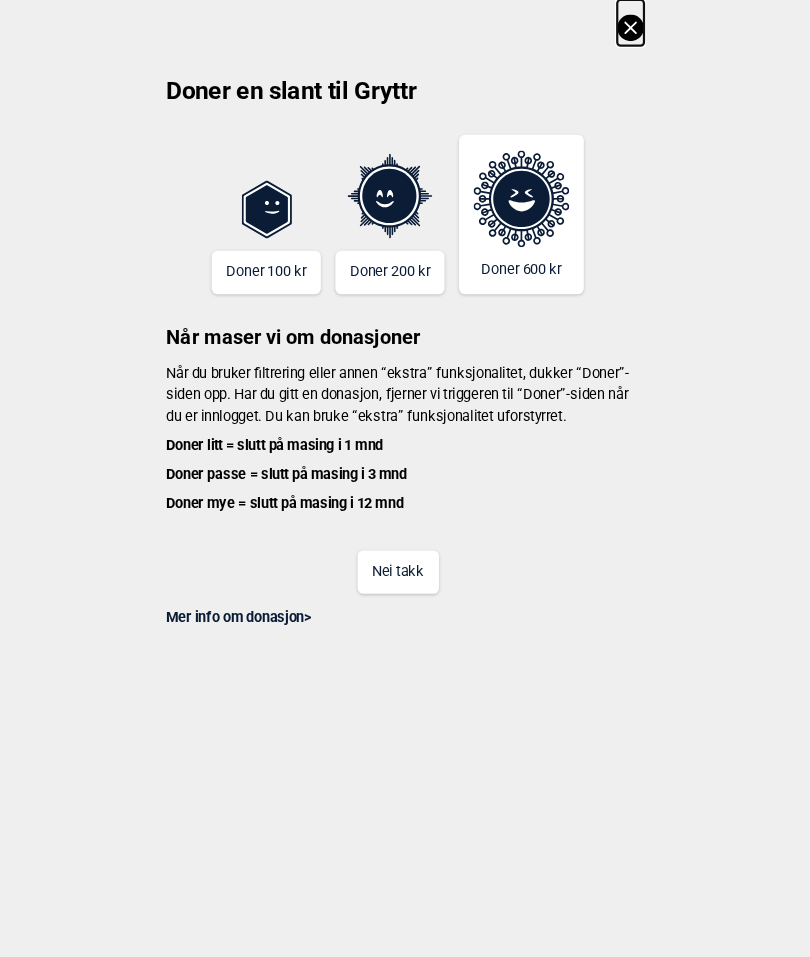 click 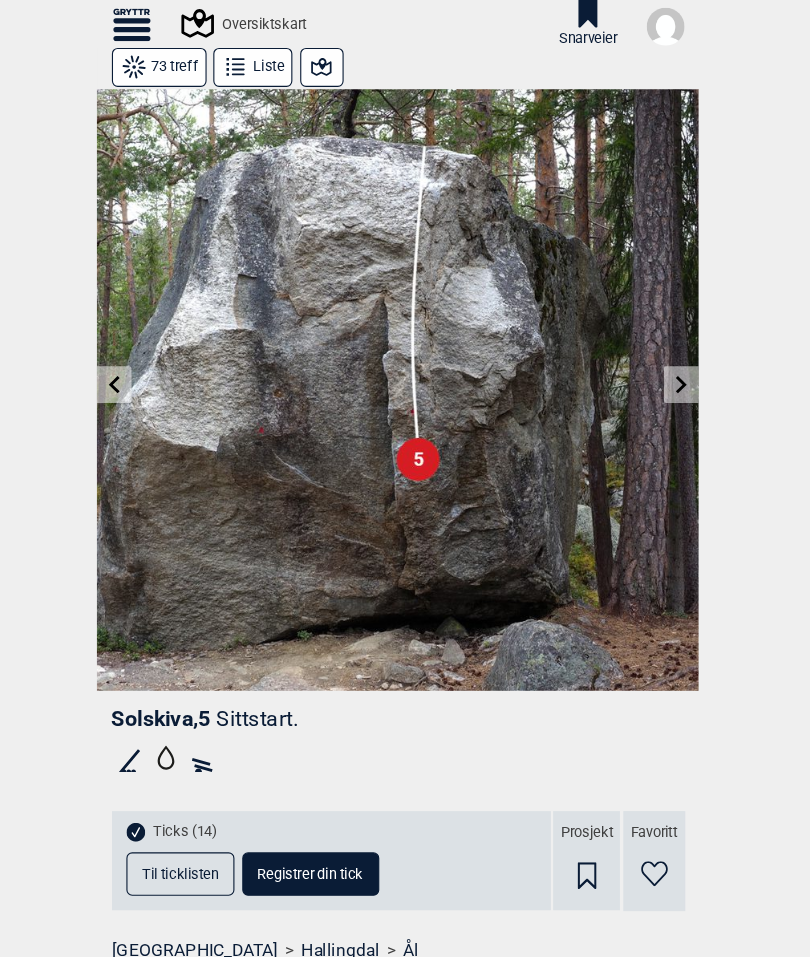 scroll, scrollTop: 0, scrollLeft: 0, axis: both 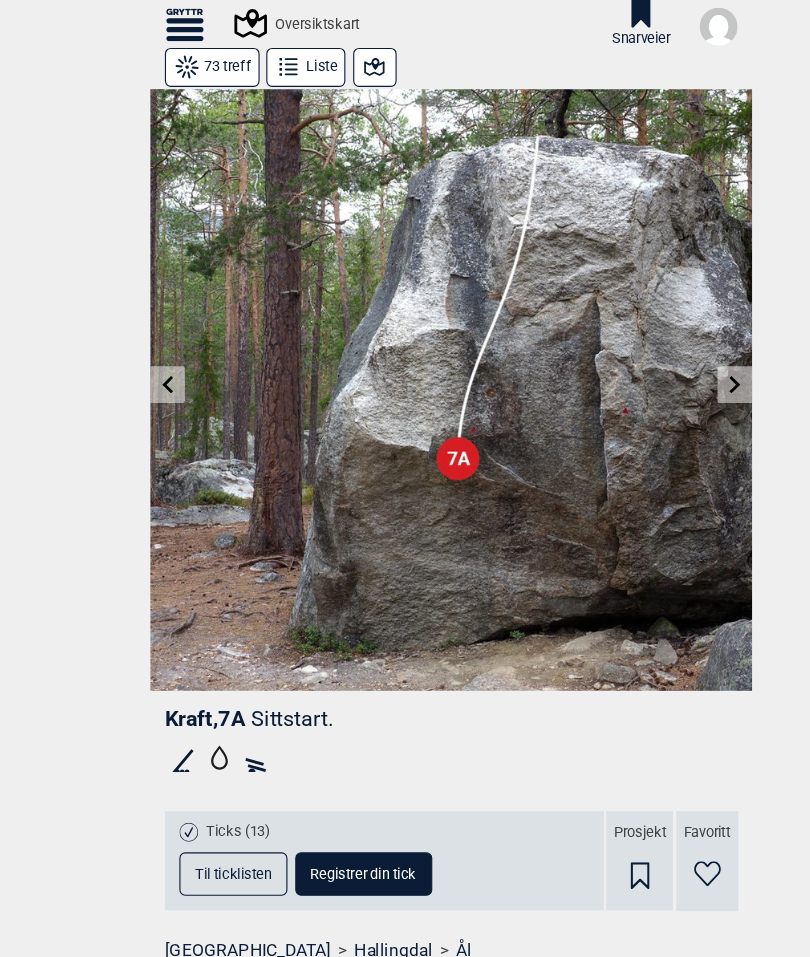 click on "Til forsiden NO SV EN Finn buldere med filtrering Norge Sverige Meld inn ny bulder Tegnforklaring Om Gryttr   Oversiktskart Snarveier Doner en slant til Gryttr Doner 100 kr Doner 200 kr Doner 600 kr Når maser vi om donasjoner Når du bruker filtrering eller annen “ekstra” funksjonalitet, dukker “Doner”-siden opp. Har du gitt en donasjon, fjerner vi triggeren til “Doner”-siden når du er innlogget. Du kan bruke “ekstra” funksjonalitet uforstyrret. Doner litt = slutt på masing i 1 mnd Doner passe = slutt på masing i 3 mnd Doner mye = slutt på masing i 12 mnd Nei takk Mer info om donasjon  > 73 treff   Liste Kraft ,  7A   Sittstart. Ticks (13) Til ticklisten Registrer din tick Prosjekt Favoritt Norge > Hallingdal > Ål I nærheten av Kraft (200m radius) Område:  Hovda Gryttr  2025  © Myrerveien 45d 0494 Oslo, Norway +47 905 45 346 info@gryttr.com Gryttr på Facebook Gryttr på Instagram Gryttr på Vimeo Om Gryttr Om donasjon Informasjonskapsler Personvern og samtykker Brukervilkår" at bounding box center [405, 478] 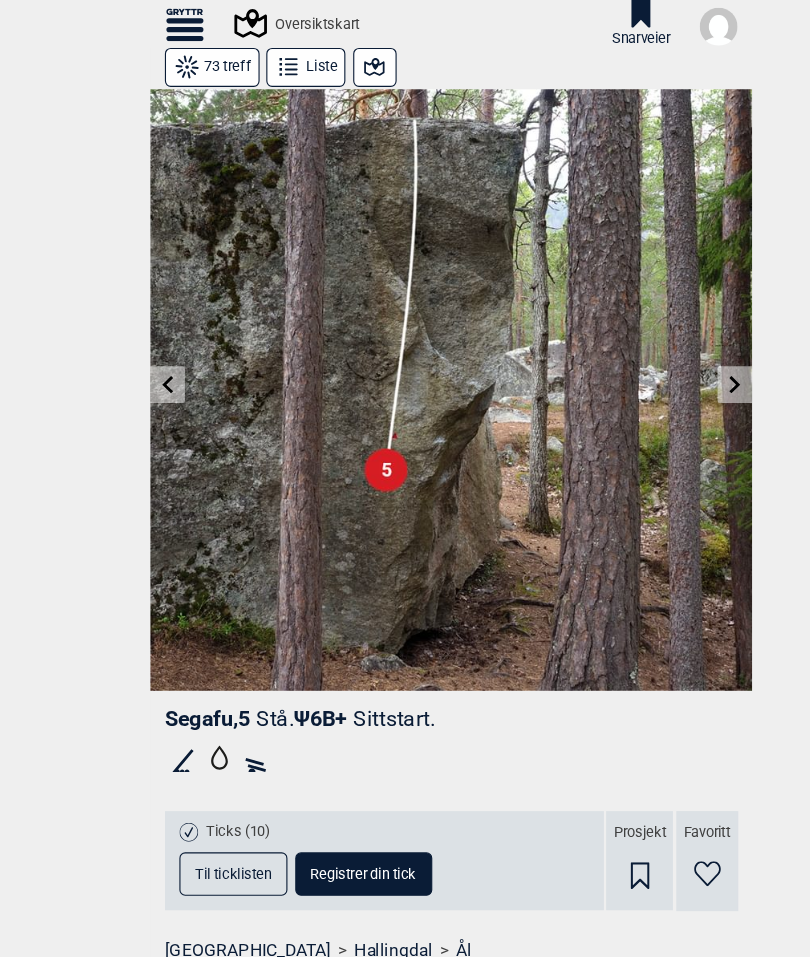 click 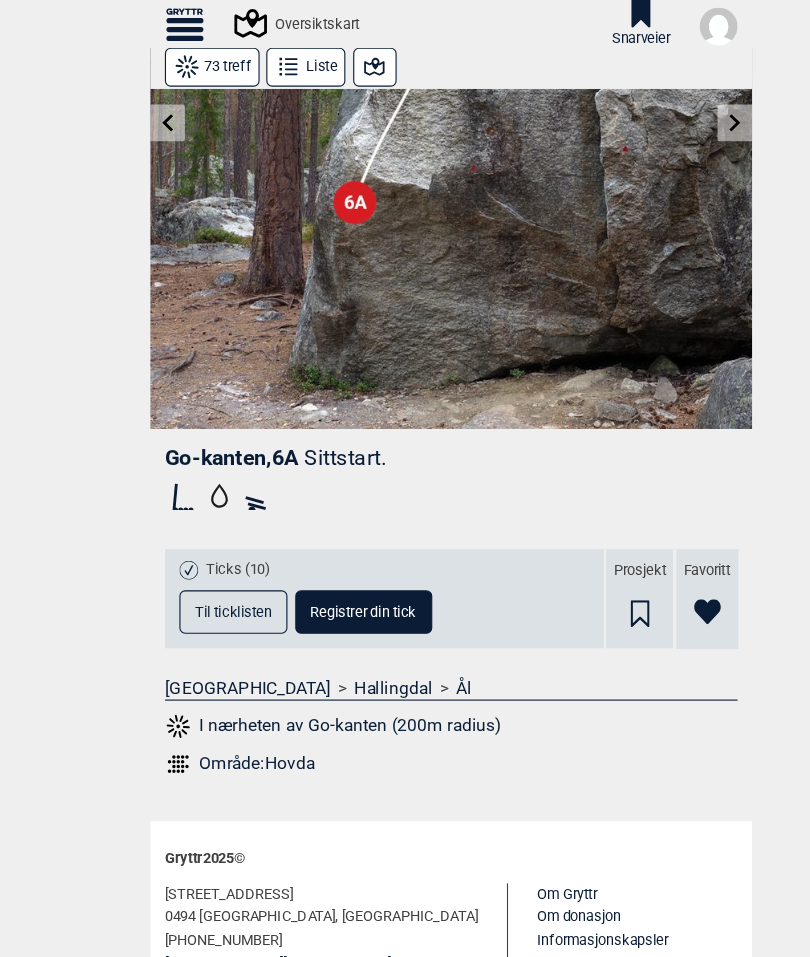 scroll, scrollTop: 234, scrollLeft: 0, axis: vertical 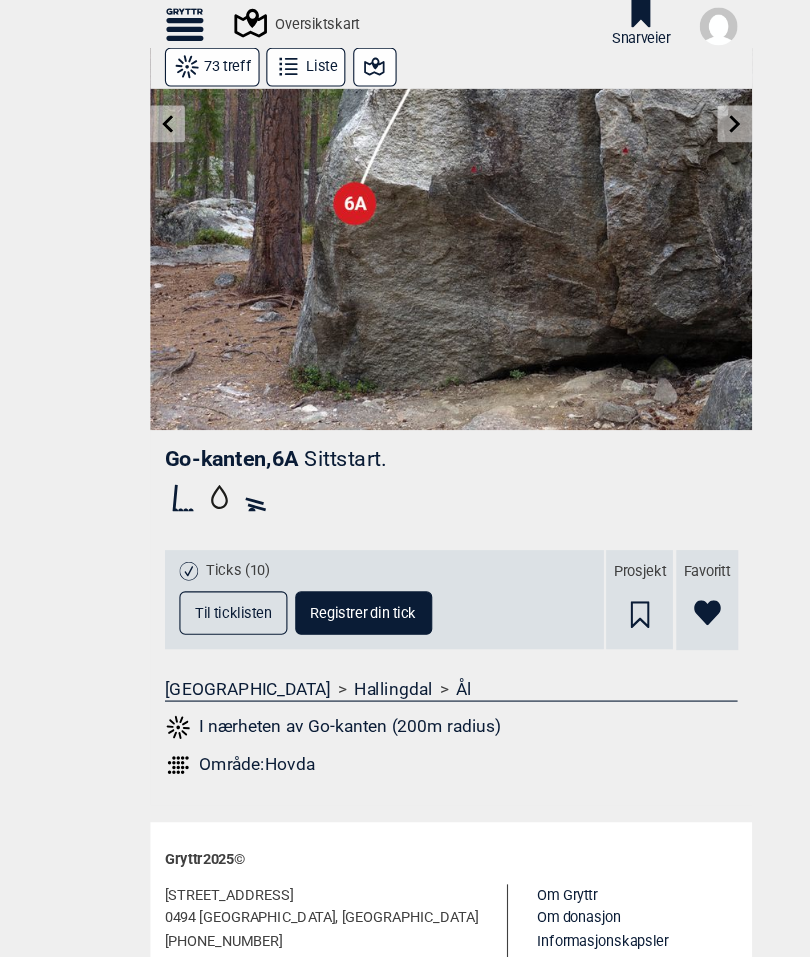 click on "Til ticklisten" at bounding box center (209, 550) 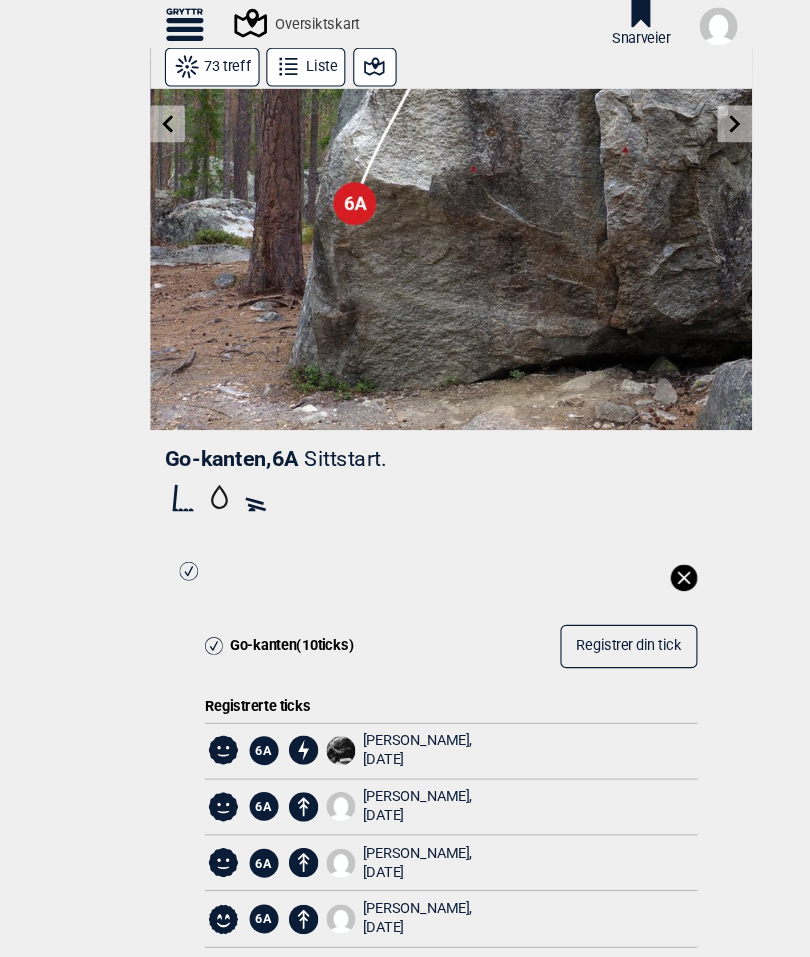click 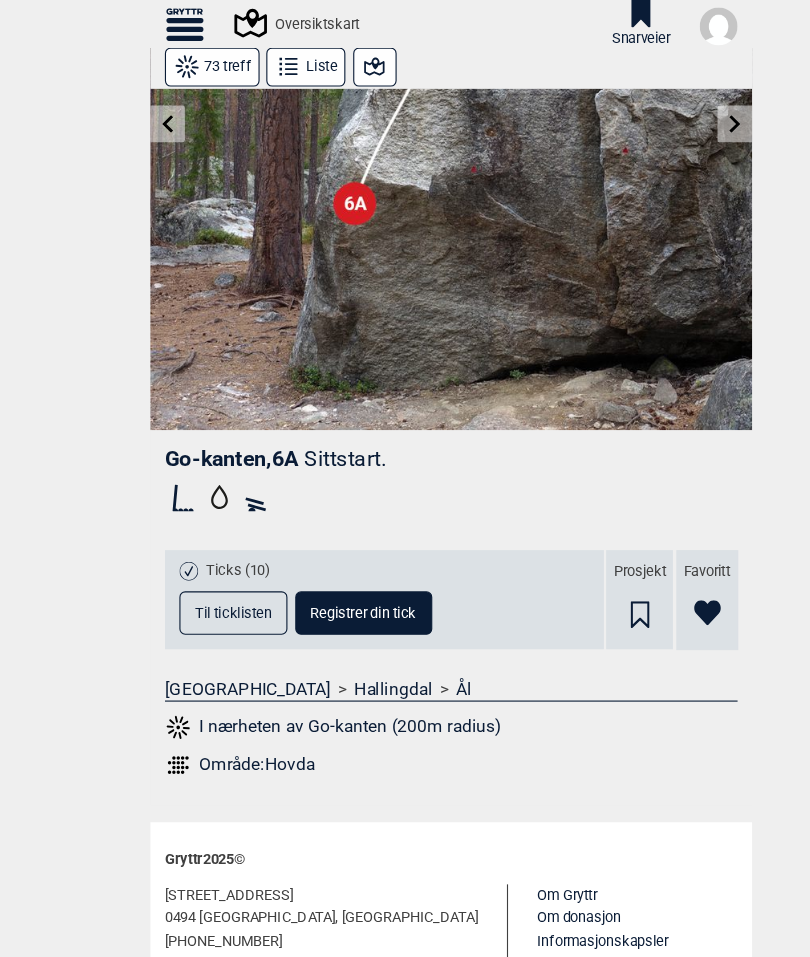 click on "Til forsiden NO SV EN Finn buldere med filtrering Norge Sverige Meld inn ny bulder Tegnforklaring Om Gryttr   Oversiktskart Snarveier Doner en slant til Gryttr Doner 100 kr Doner 200 kr Doner 600 kr Når maser vi om donasjoner Når du bruker filtrering eller annen “ekstra” funksjonalitet, dukker “Doner”-siden opp. Har du gitt en donasjon, fjerner vi triggeren til “Doner”-siden når du er innlogget. Du kan bruke “ekstra” funksjonalitet uforstyrret. Doner litt = slutt på masing i 1 mnd Doner passe = slutt på masing i 3 mnd Doner mye = slutt på masing i 12 mnd Nei takk Mer info om donasjon  > 73 treff   Liste Go-kanten ,  6A   Sittstart. Ticks (10) Til ticklisten Registrer din tick Prosjekt Favoritt Norge > Hallingdal > Ål I nærheten av Go-kanten (200m radius) Område:  Hovda Gryttr  2025  © Myrerveien 45d 0494 Oslo, Norway +47 905 45 346 info@gryttr.com Gryttr på Facebook Gryttr på Instagram Gryttr på Vimeo Om Gryttr Om donasjon Informasjonskapsler Personvern og samtykker Brukervilkår" at bounding box center [405, 478] 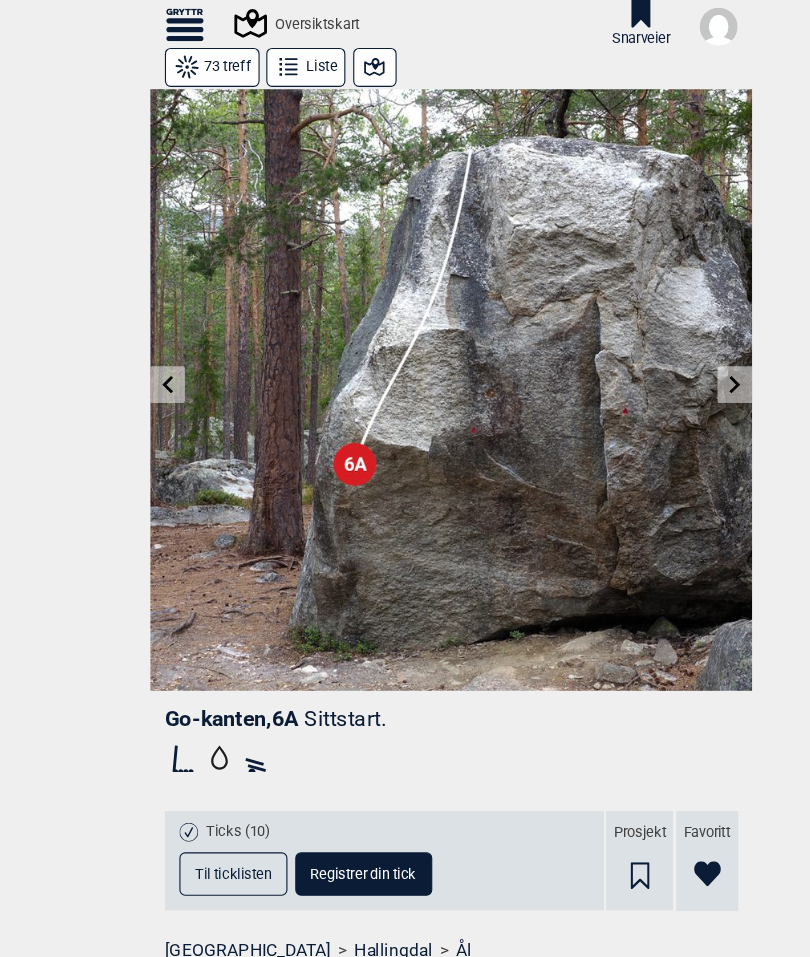 scroll, scrollTop: 0, scrollLeft: 0, axis: both 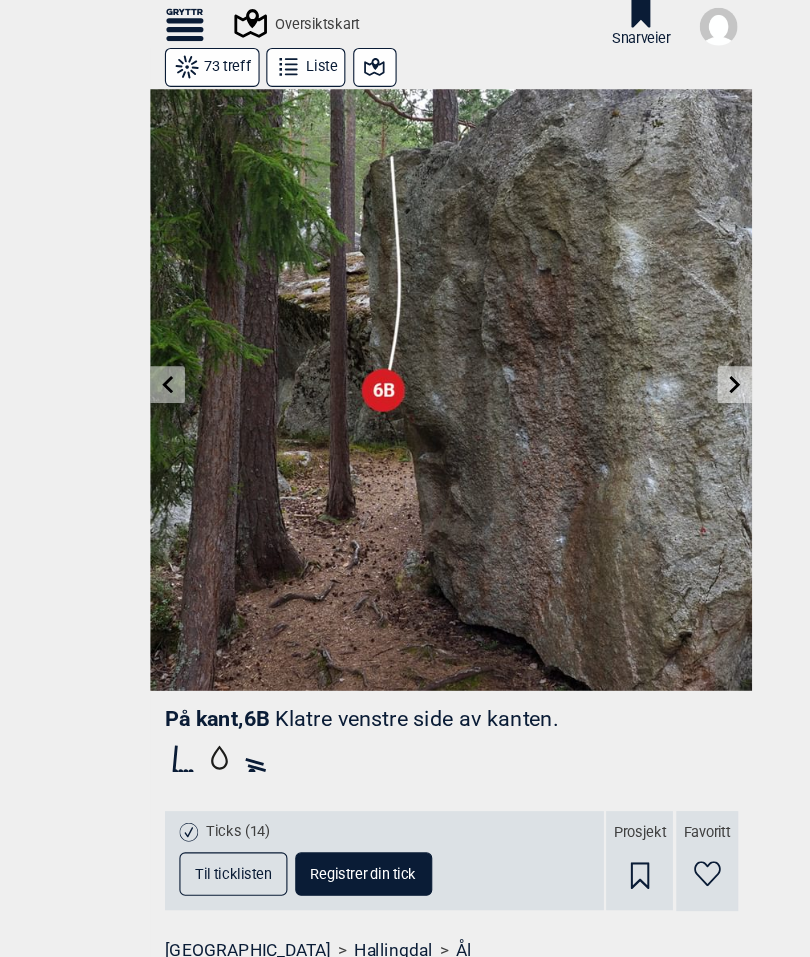 click 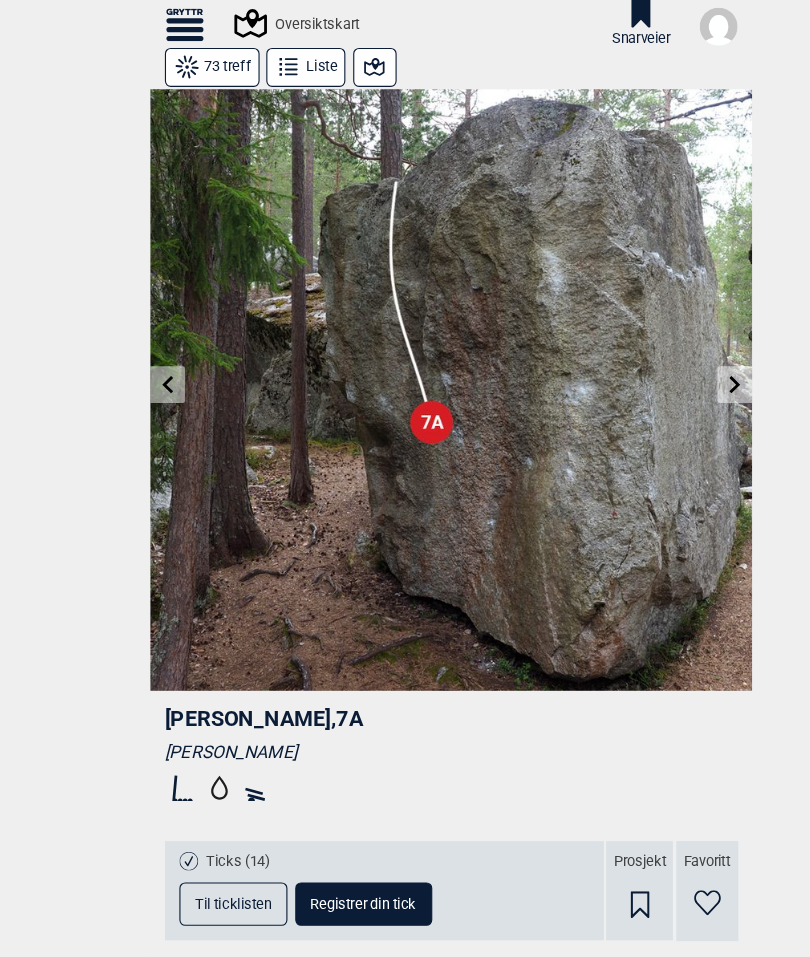 scroll, scrollTop: 0, scrollLeft: 0, axis: both 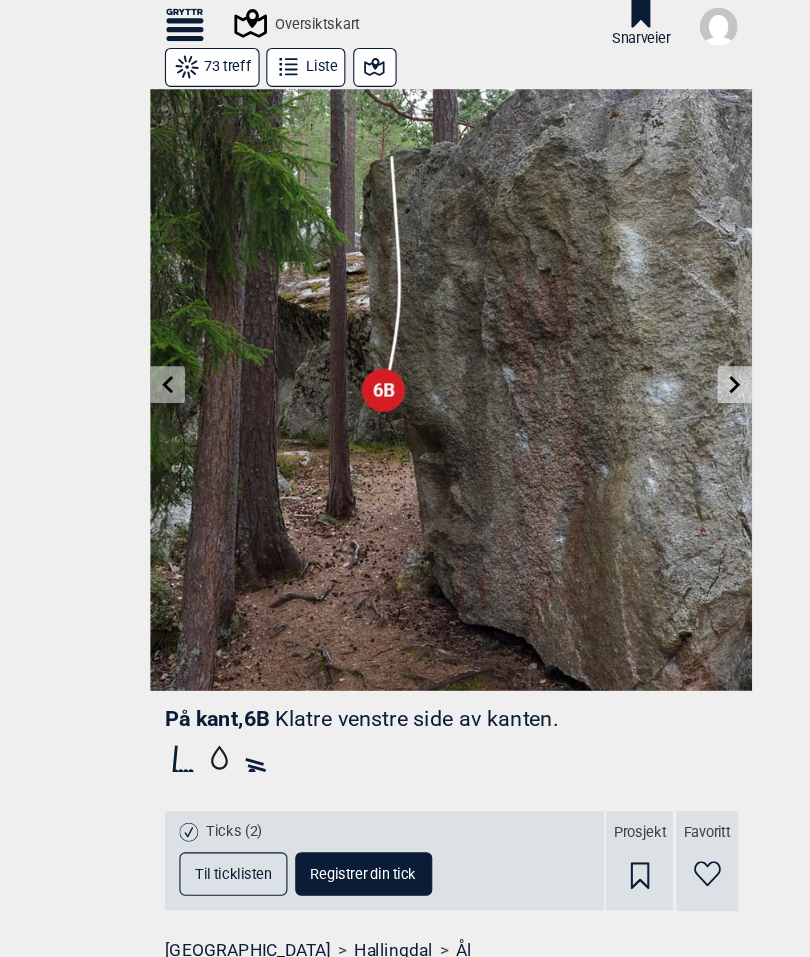 click 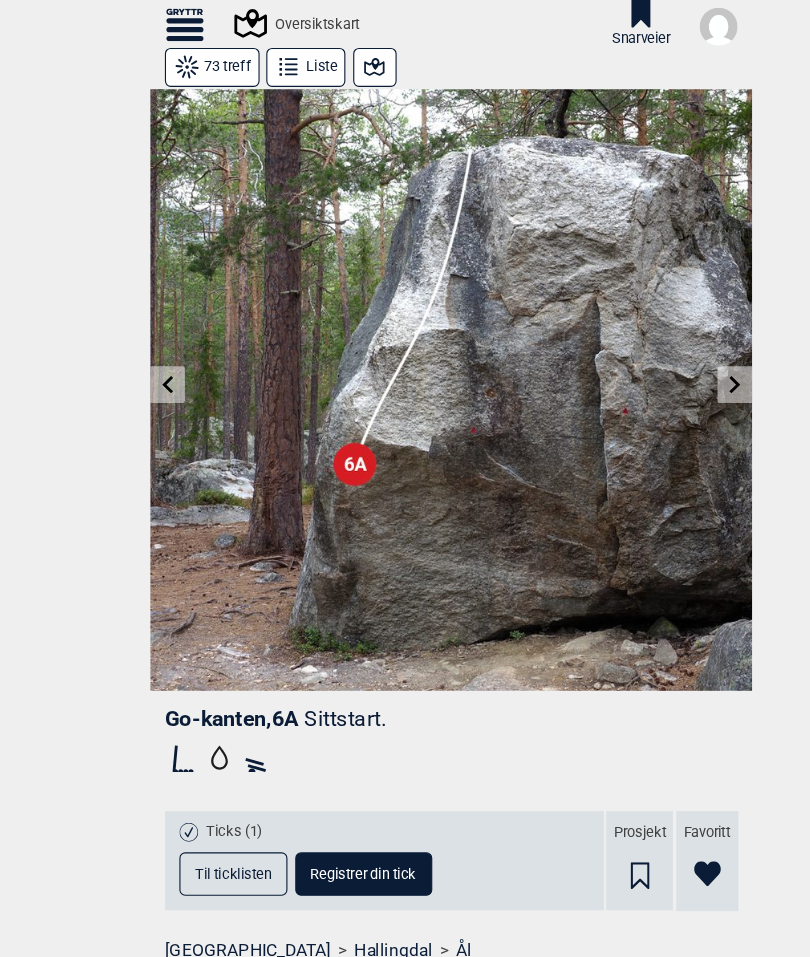 click 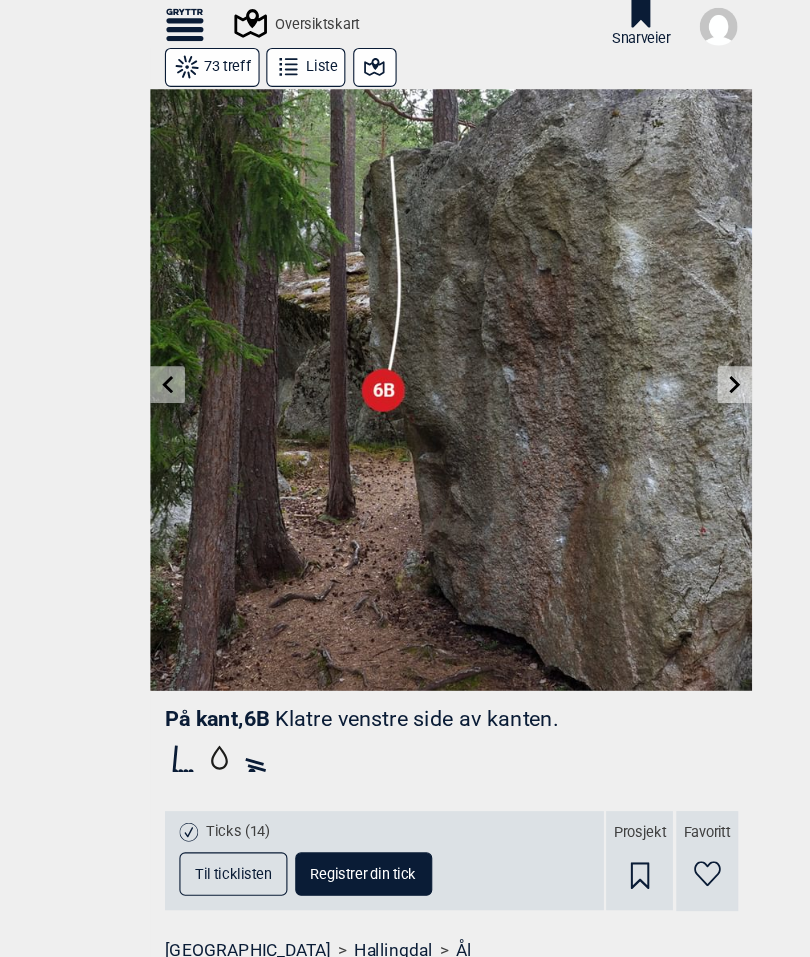 click 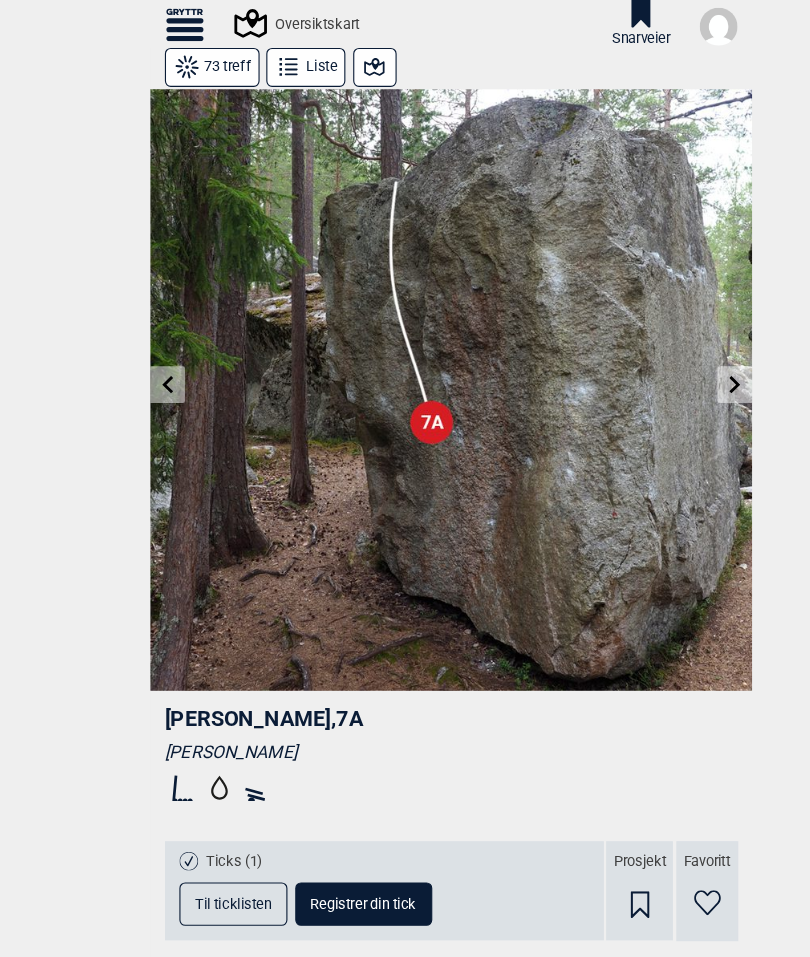 click 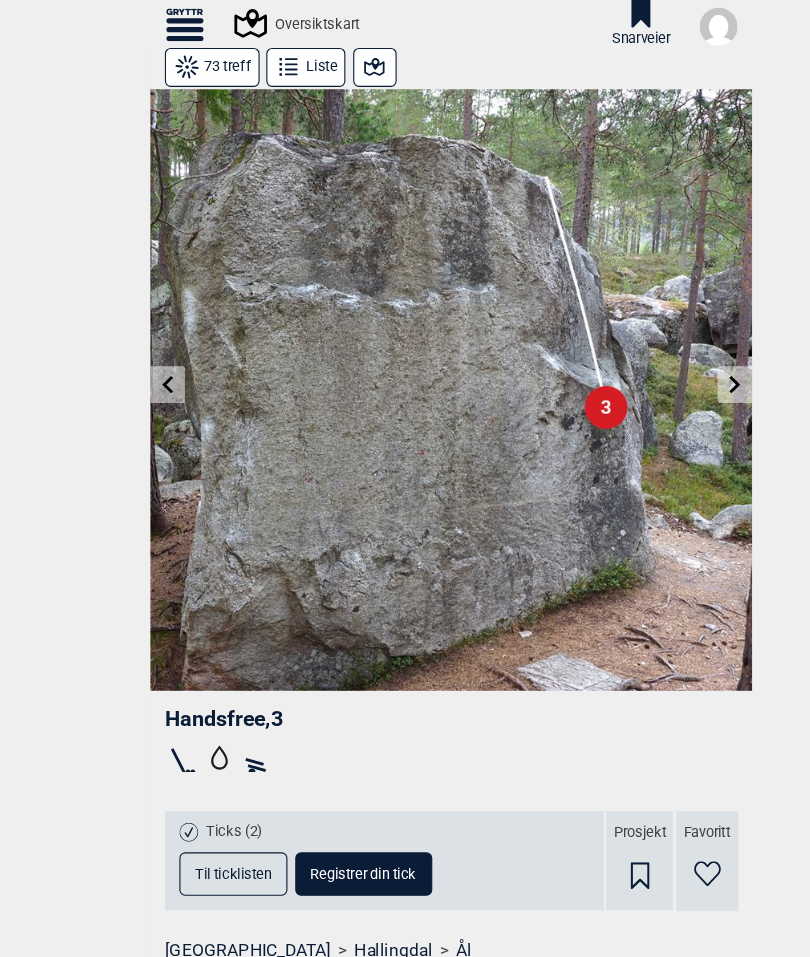 scroll, scrollTop: 0, scrollLeft: 0, axis: both 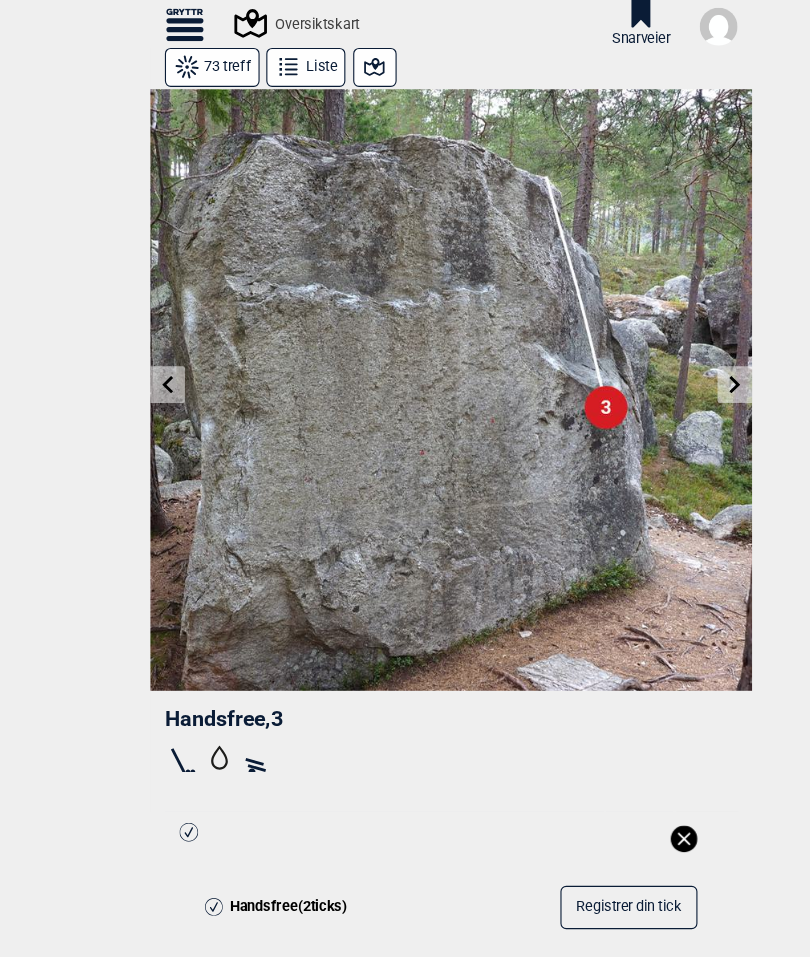 click 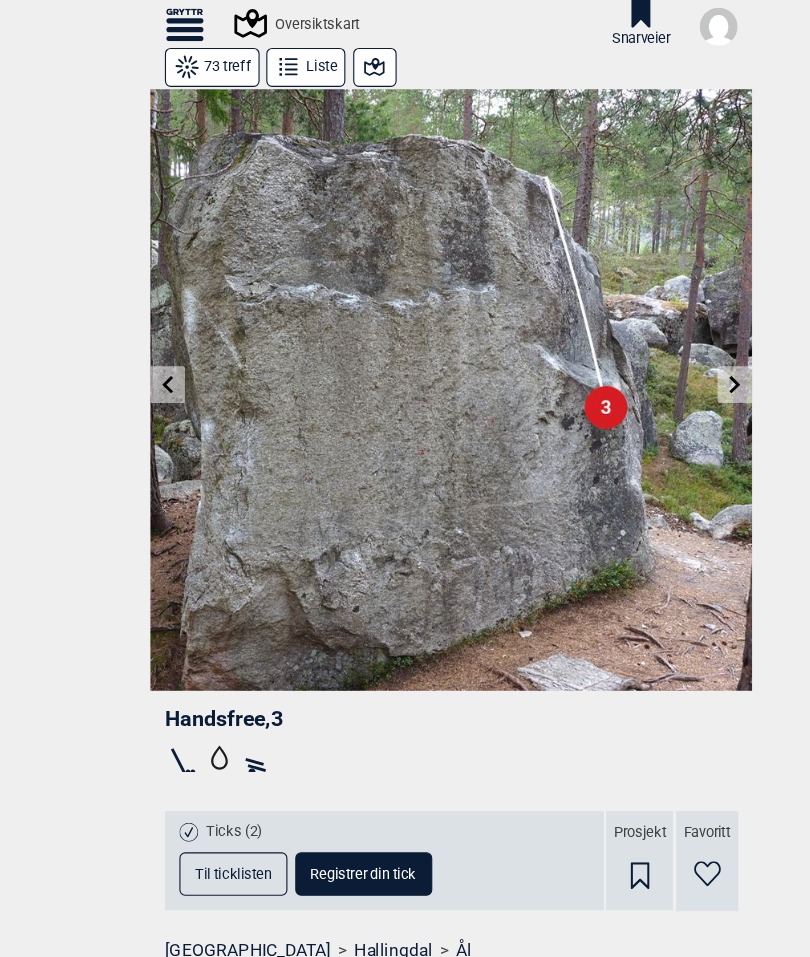 click 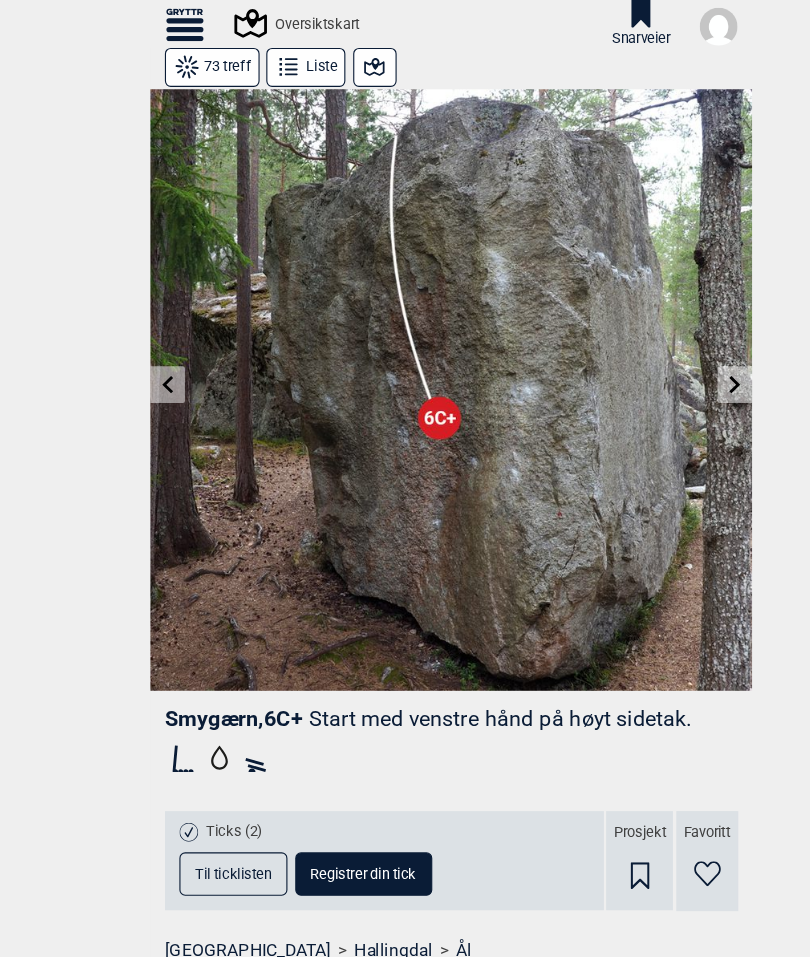 click 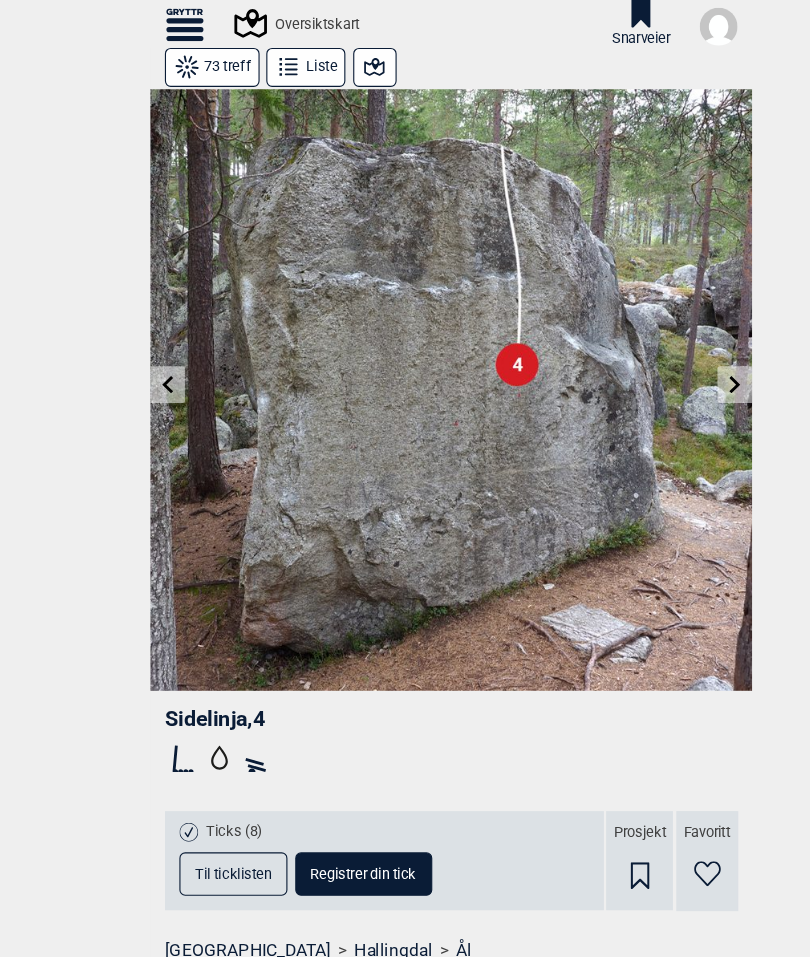 click on "Ticks (8)" at bounding box center [210, 746] 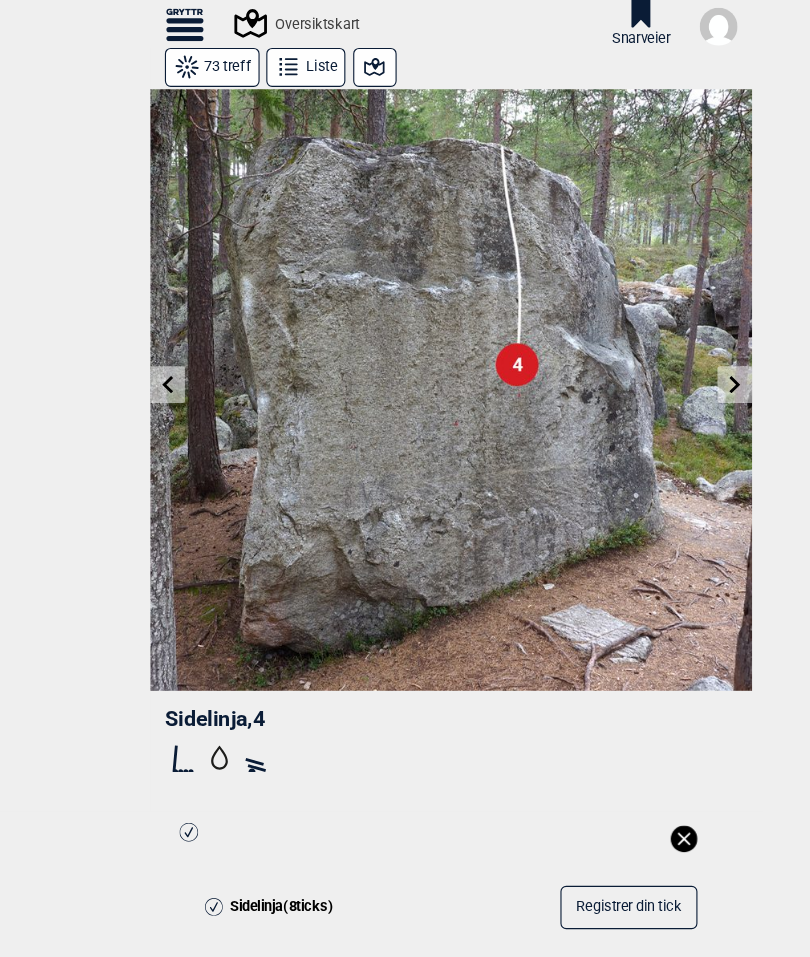 click 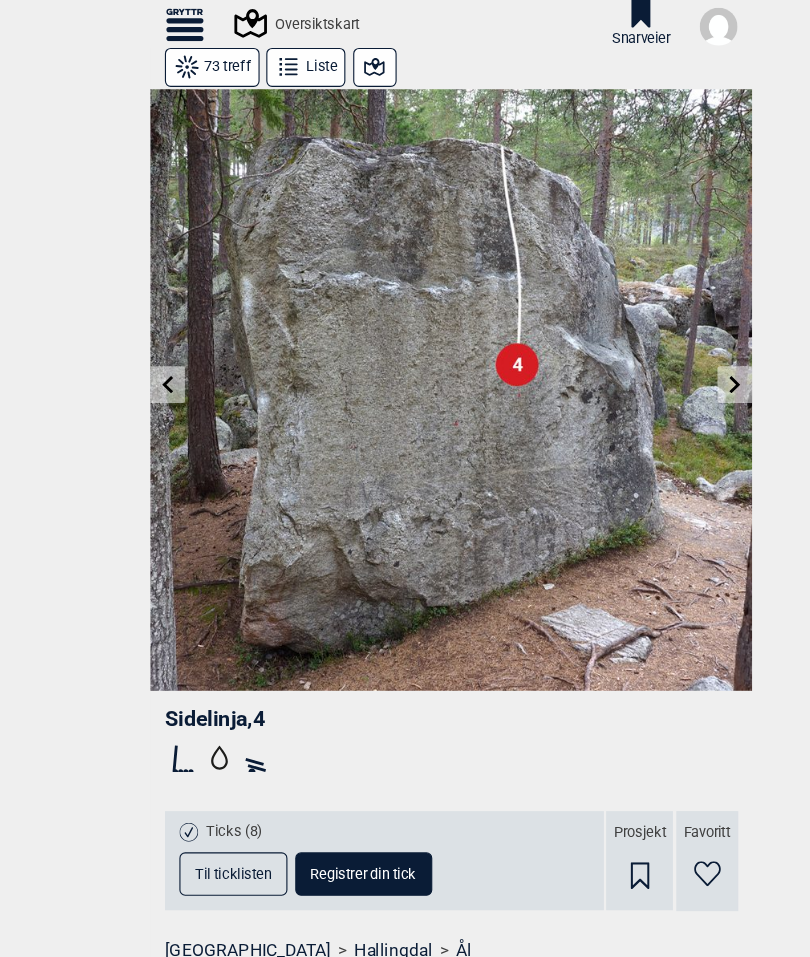 click 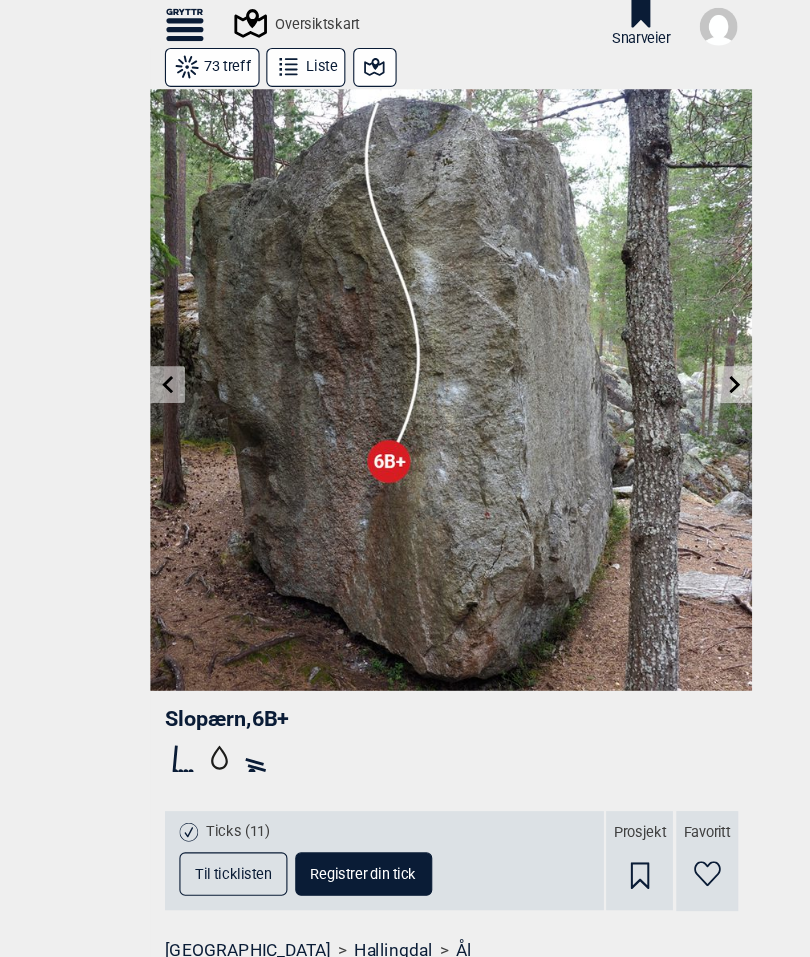 click at bounding box center [150, 345] 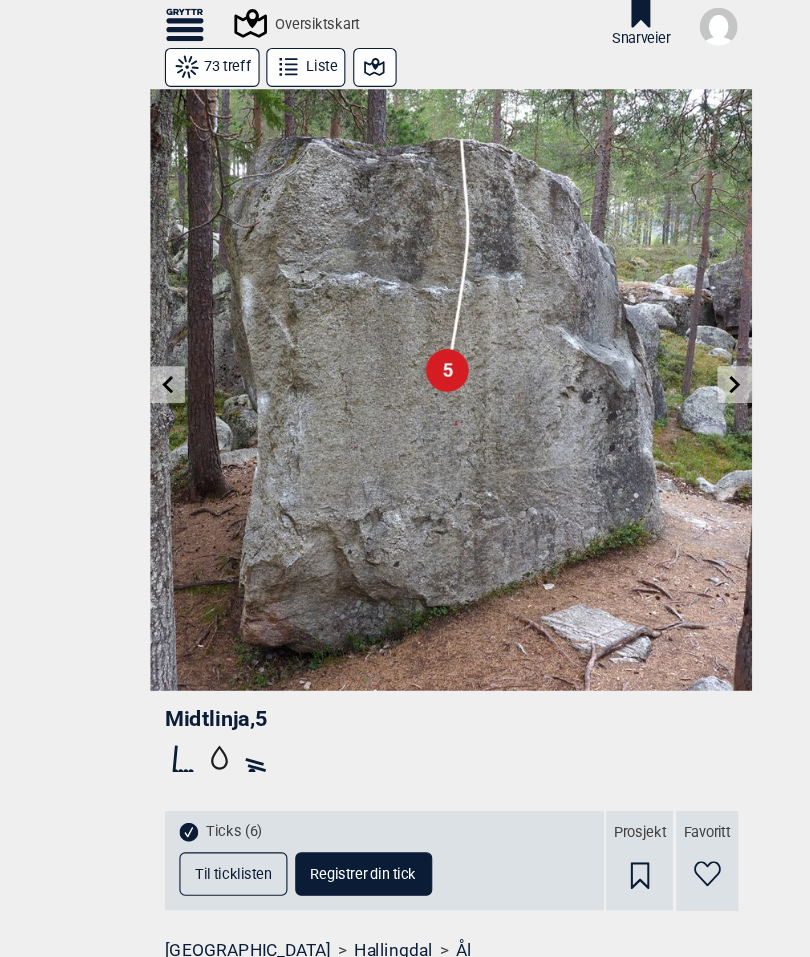 click at bounding box center (405, 350) 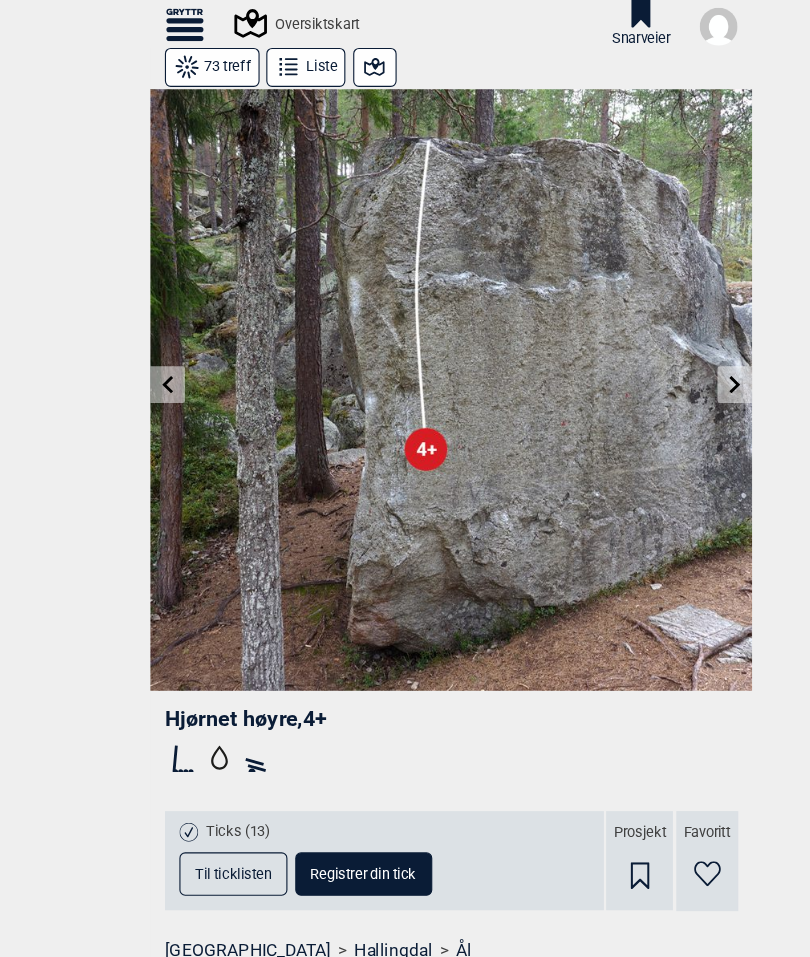 click 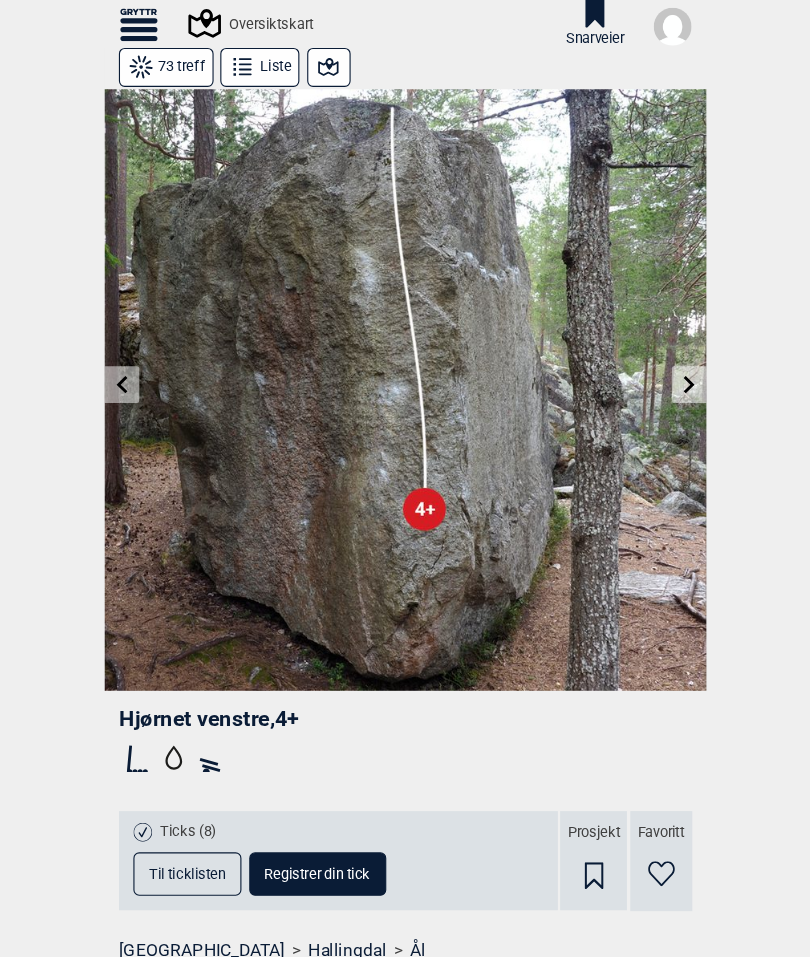 click 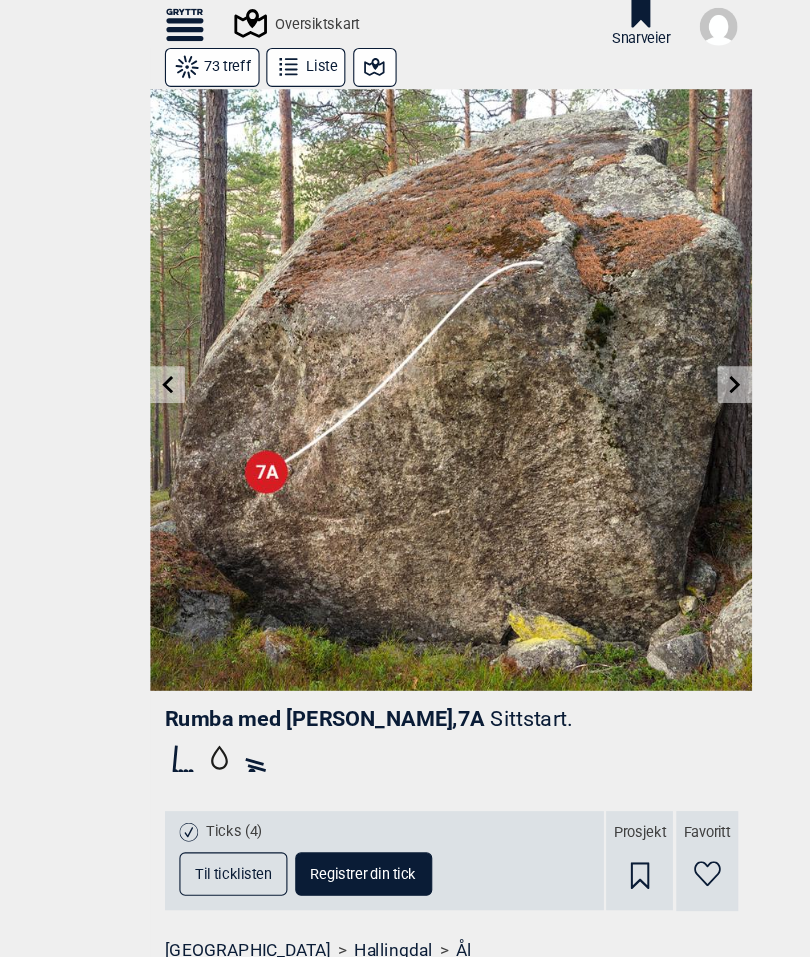 click at bounding box center [659, 345] 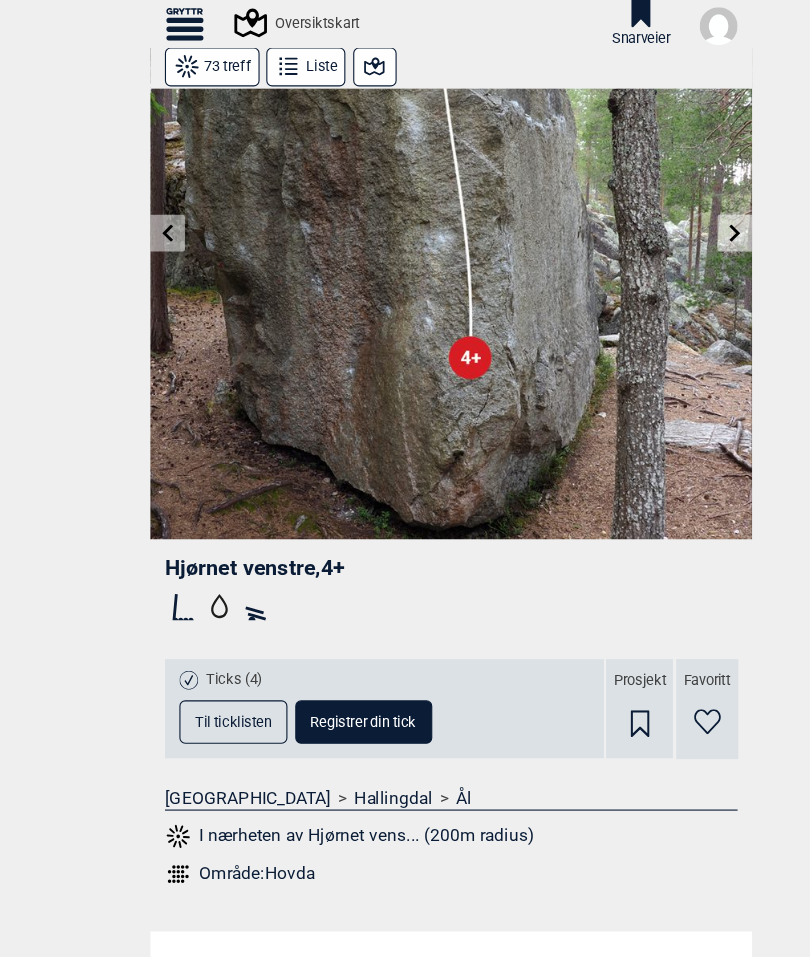 scroll, scrollTop: 170, scrollLeft: 0, axis: vertical 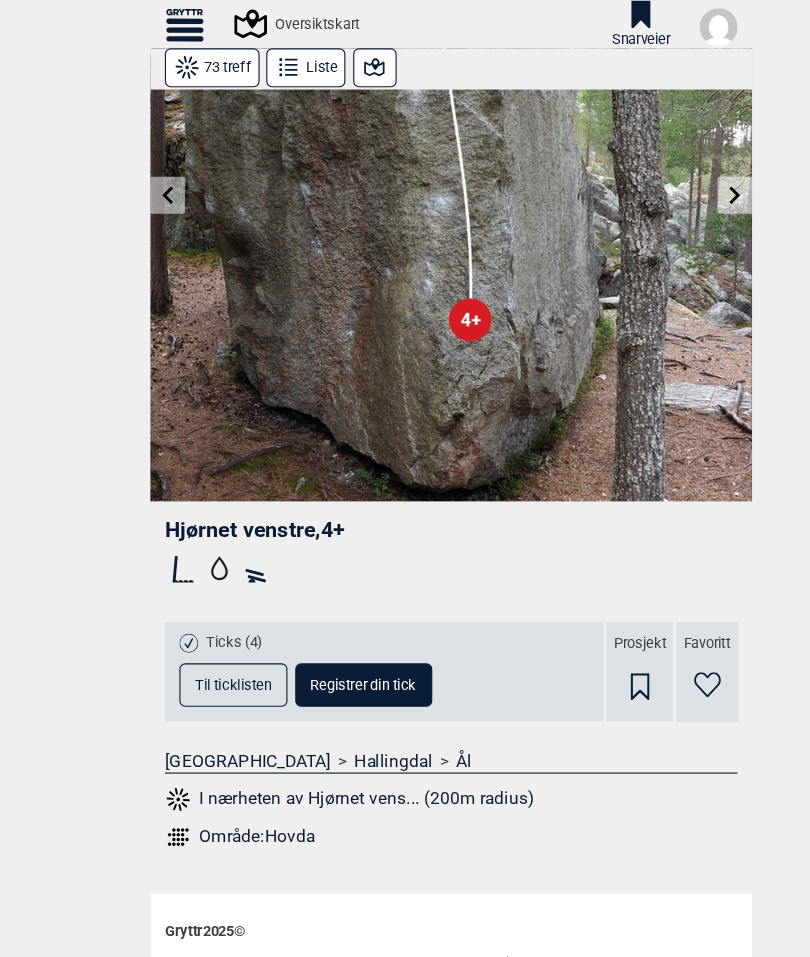 click on "Til ticklisten" at bounding box center (209, 614) 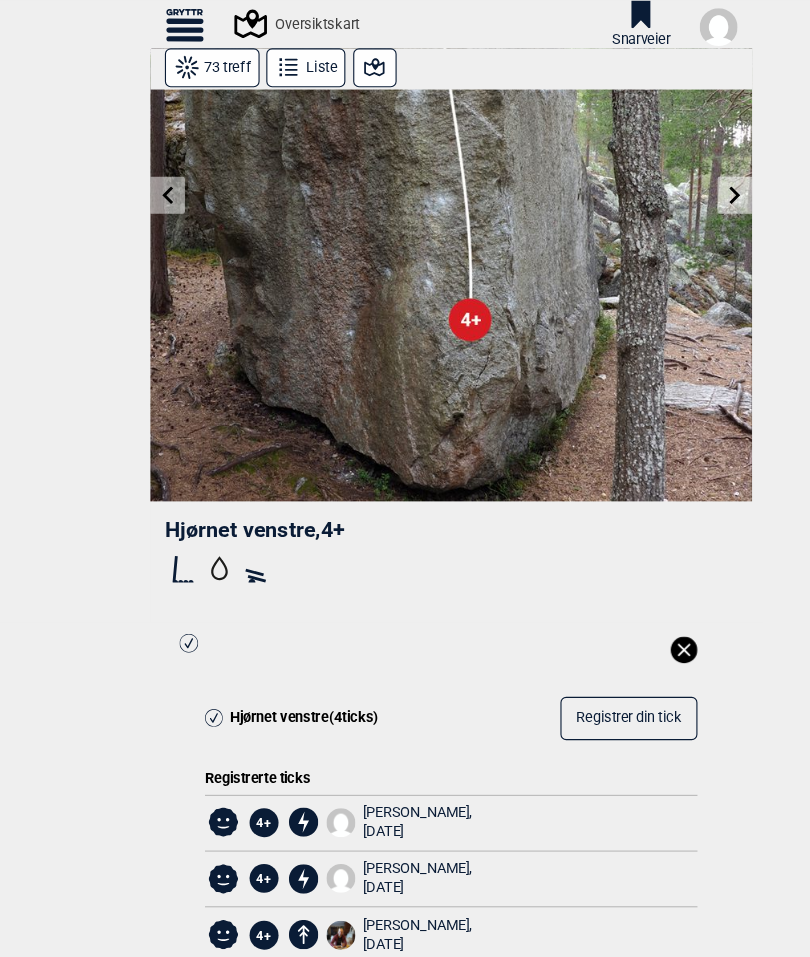 click 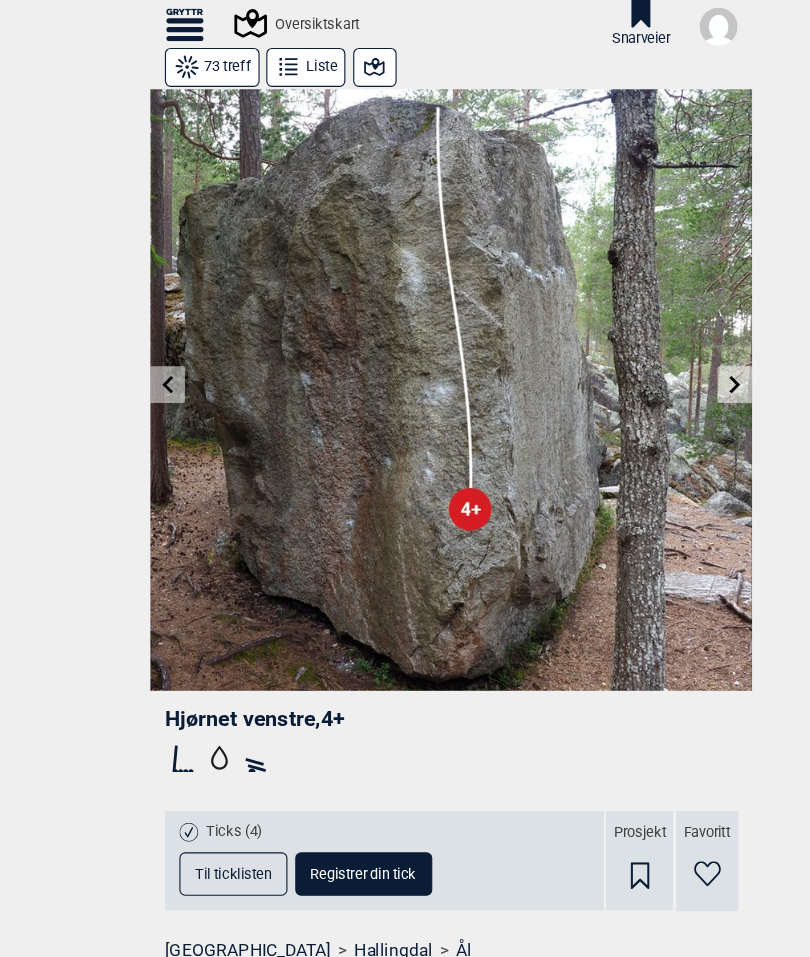 scroll, scrollTop: 0, scrollLeft: 0, axis: both 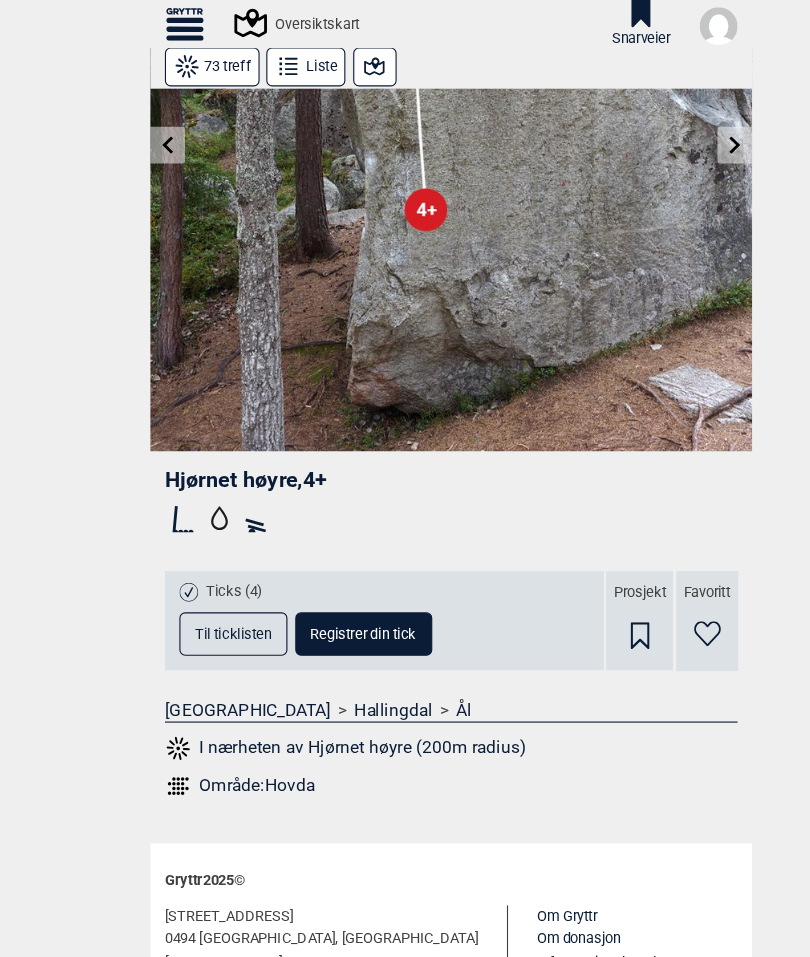 click on "Til ticklisten" at bounding box center (209, 569) 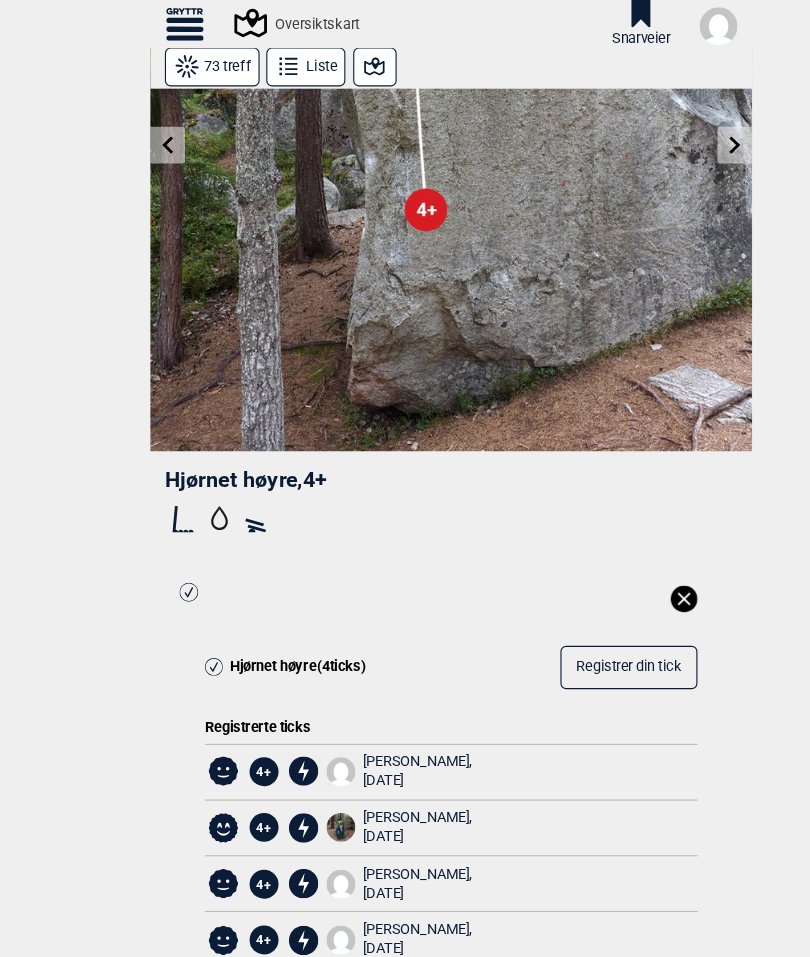 click 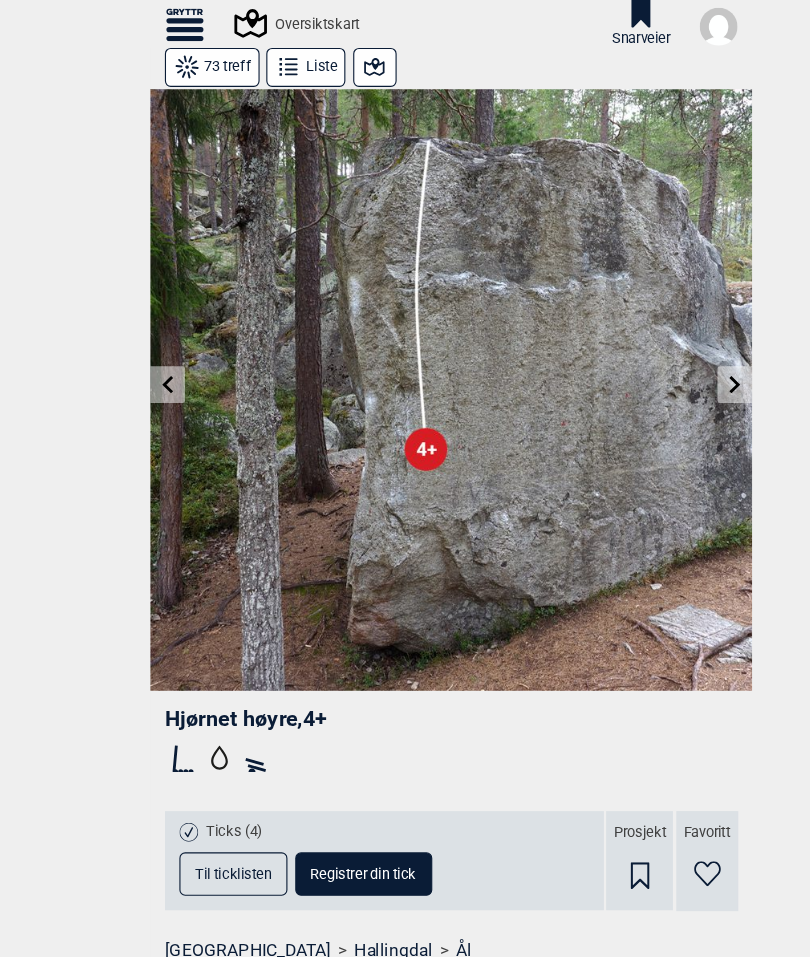 scroll, scrollTop: 0, scrollLeft: 0, axis: both 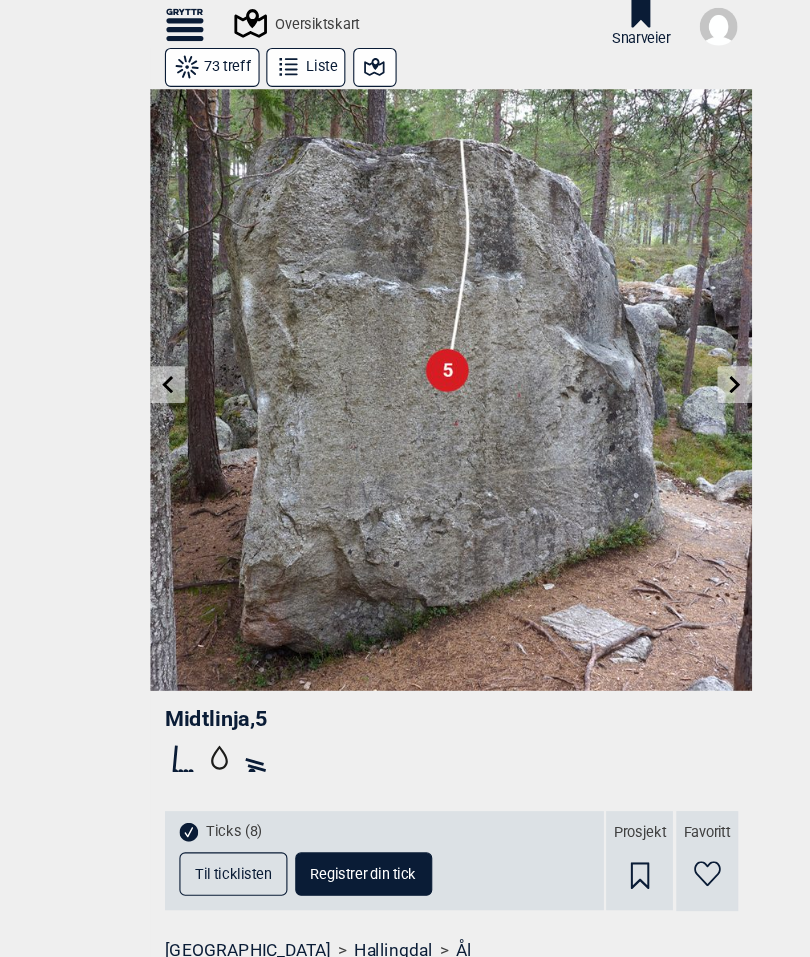 click on "Til ticklisten" at bounding box center [209, 784] 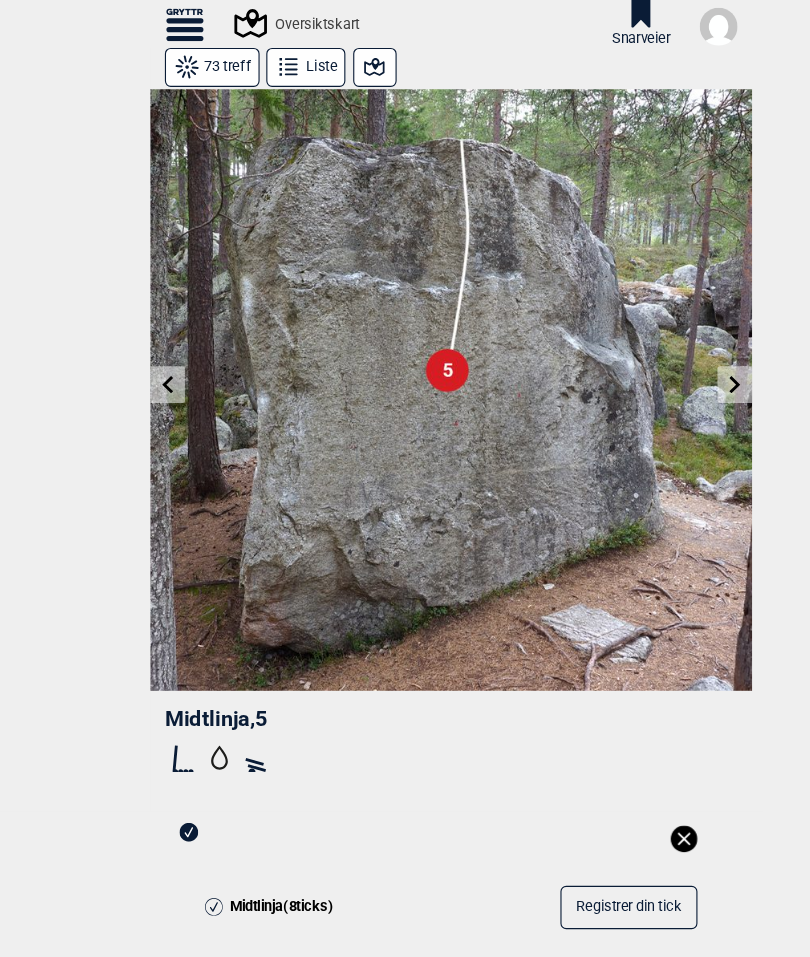 click on "Midtlinja  ( 8  ticks) Registrer din tick Registrerte ticks 5 Ola Skavhaug,   2025.06.21   5 Martin Fjæra,   2024.09.01   5 Ian Percy,   2024.06.27   5 Magnus Michelsen,   2024.05.09   5 Stian Skaret,   2024.05.04   5 Peter Le,   2023.07.24   5 Sjoerd .,   2023.07.19   5 Knut Viljar Hilstad,   2022.07.08   5 marius johnsen,   2022.07.05   5 Niklas Forsberg,   2022.07.05   5 Stian Jarness,   2022.07.05   5+ Peter Rønsen Aarhaug,   2022.07.05   5 Startin SS,   2022.06.03" at bounding box center (405, 1149) 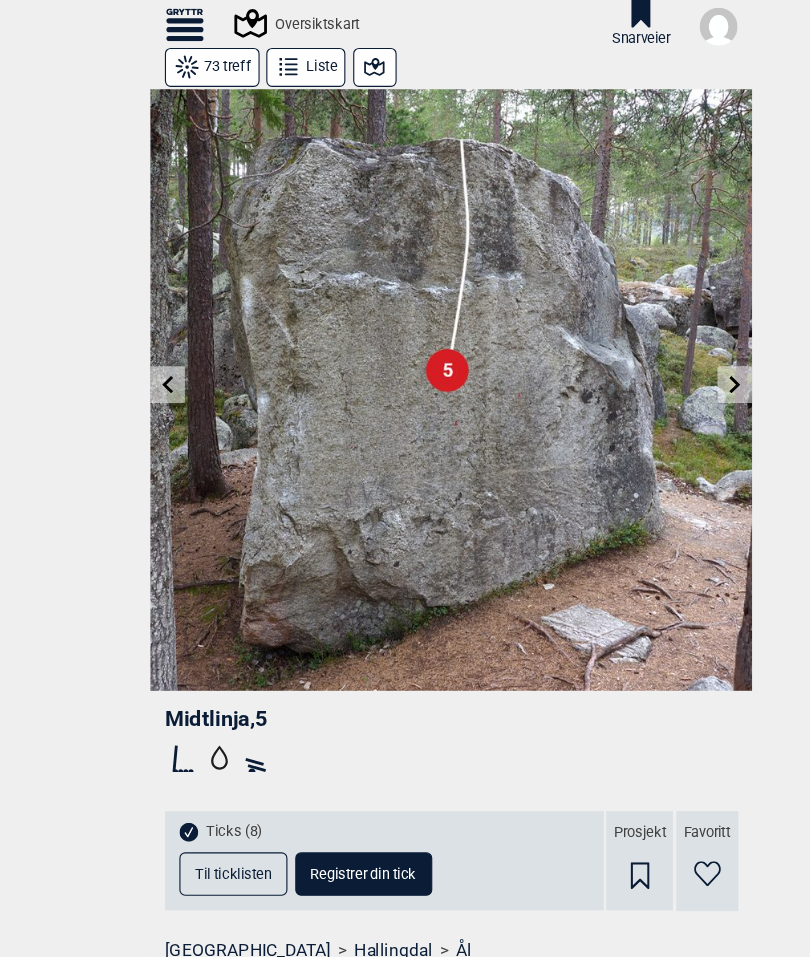 scroll, scrollTop: 0, scrollLeft: 0, axis: both 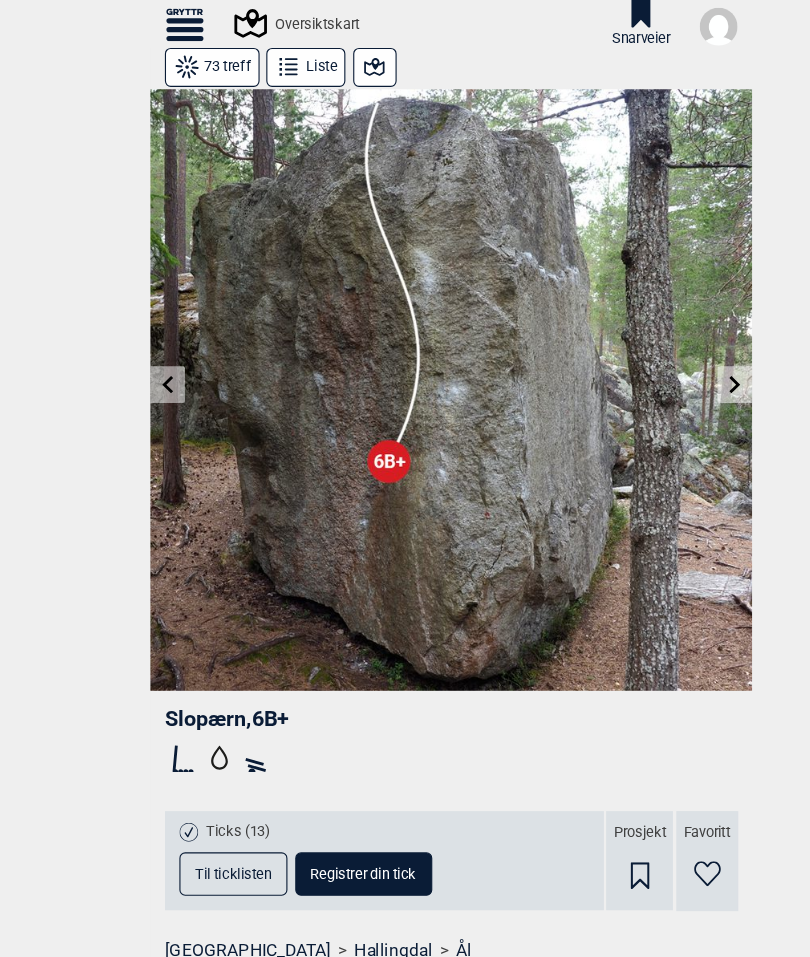 click 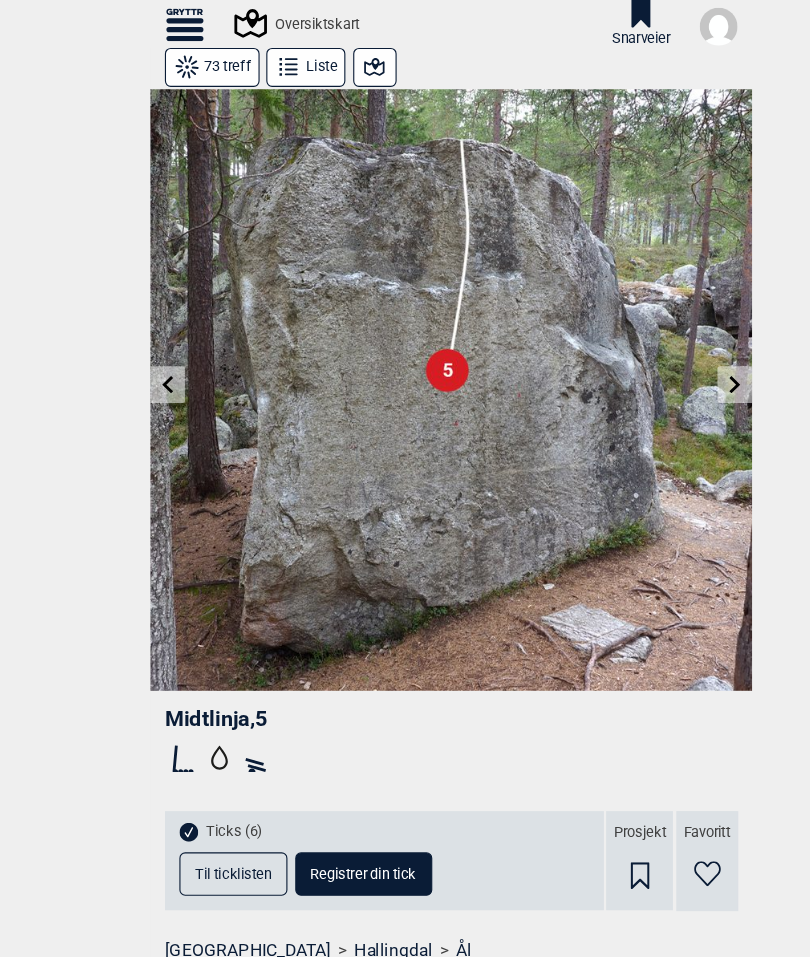 click at bounding box center [405, 350] 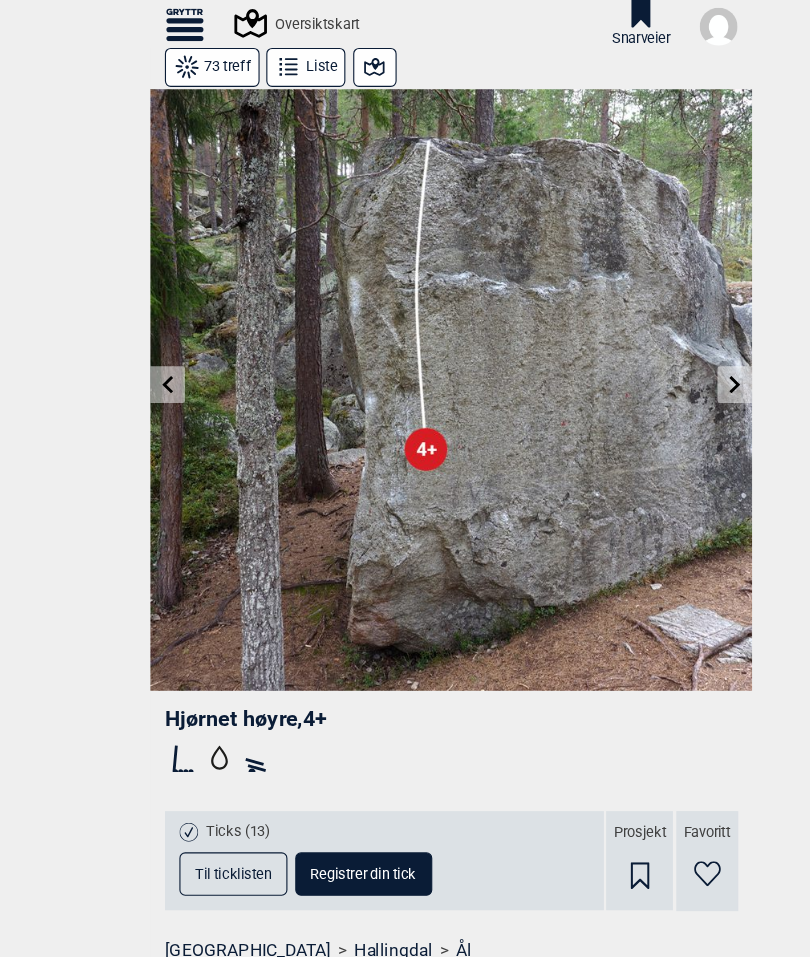 click 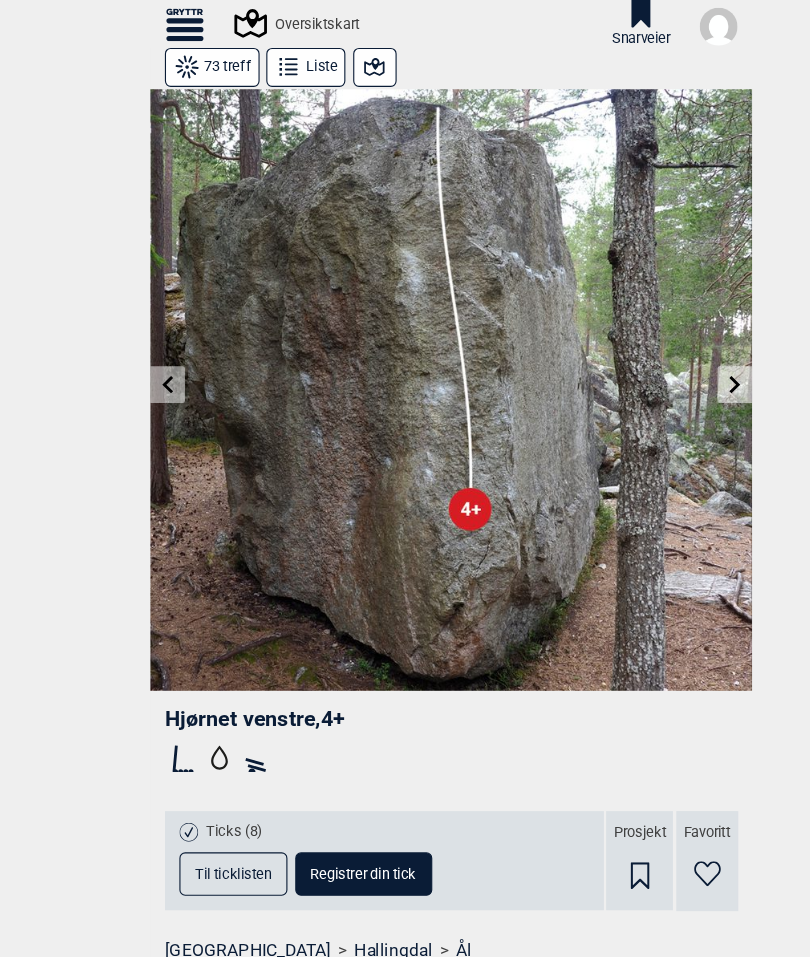 click 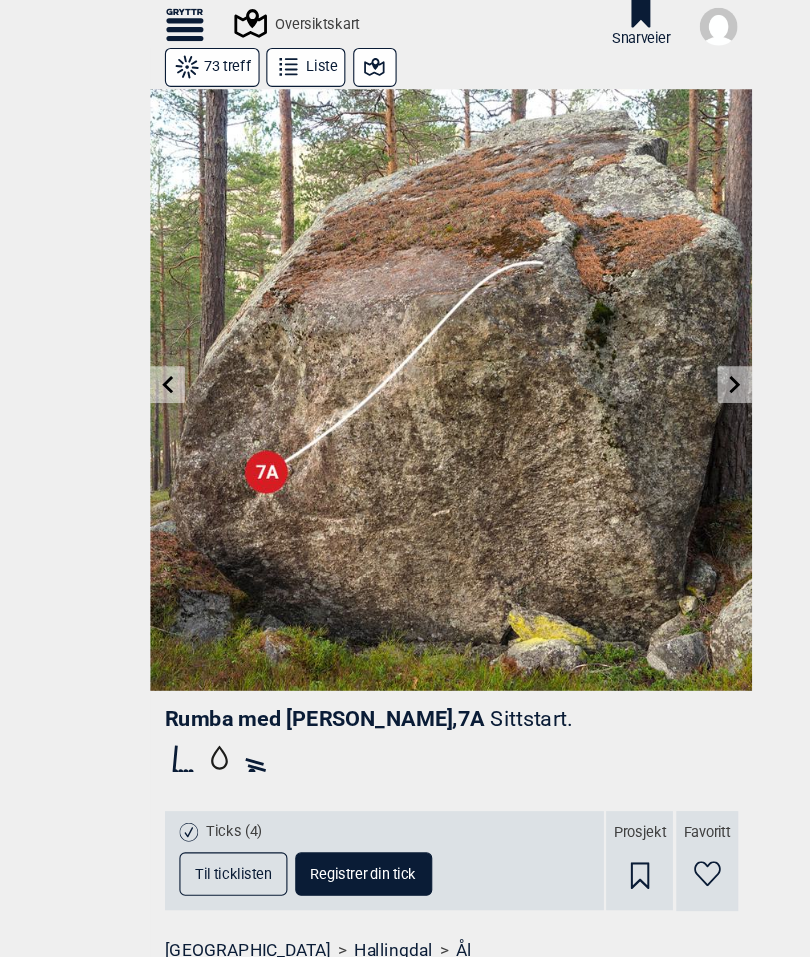 click 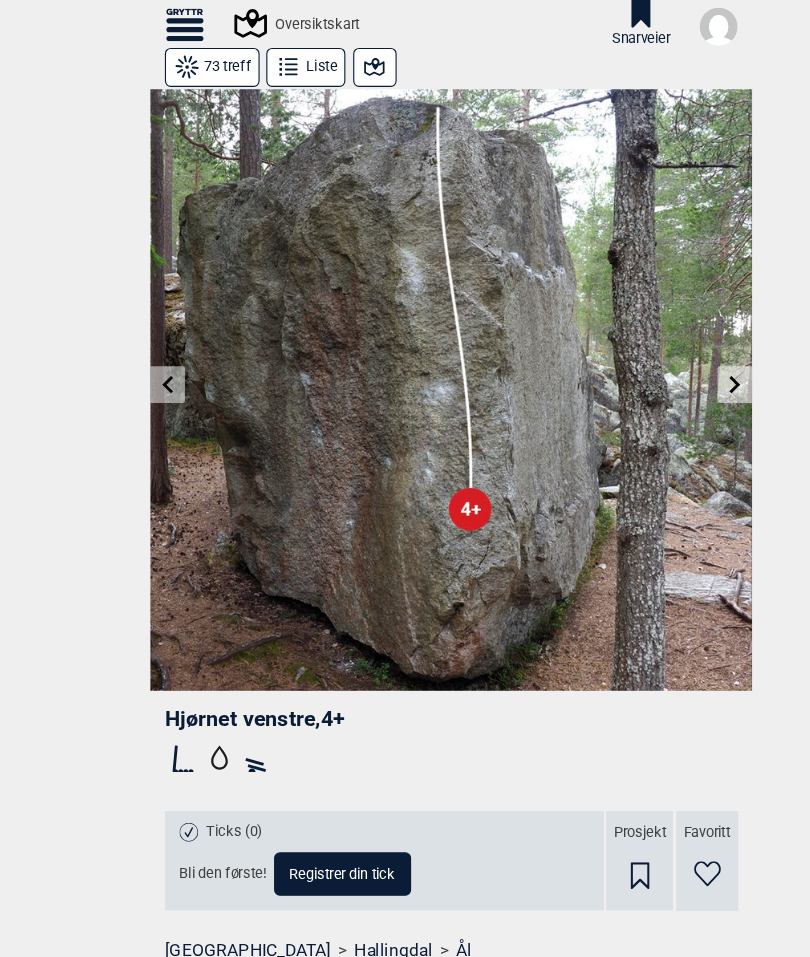 click 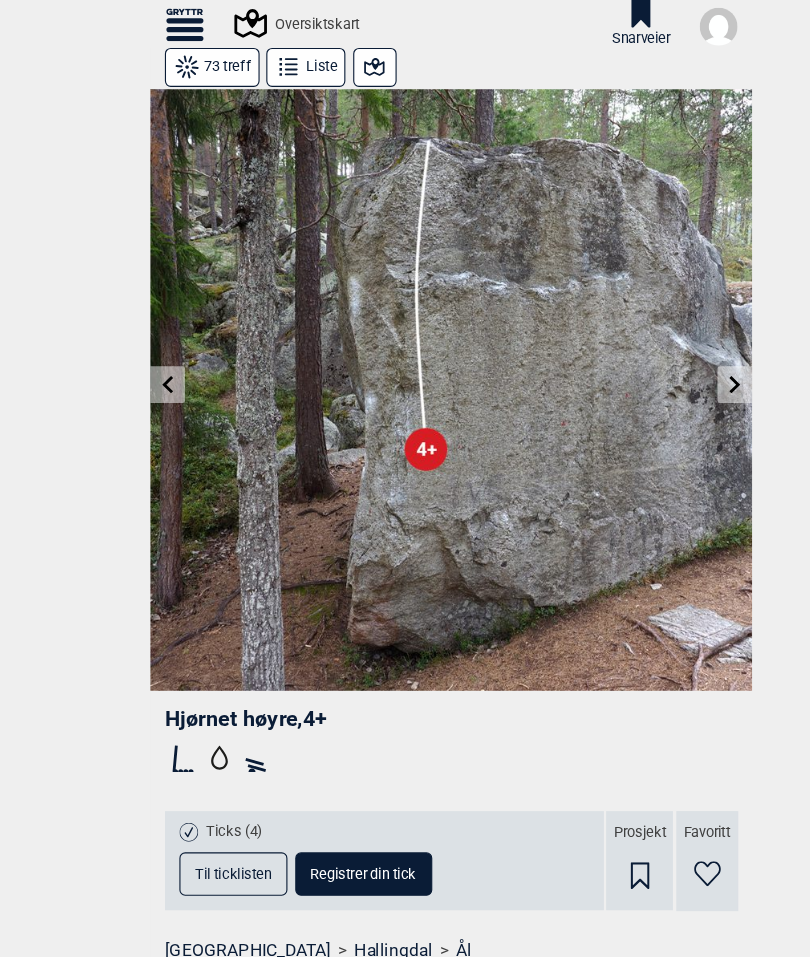 click at bounding box center [659, 345] 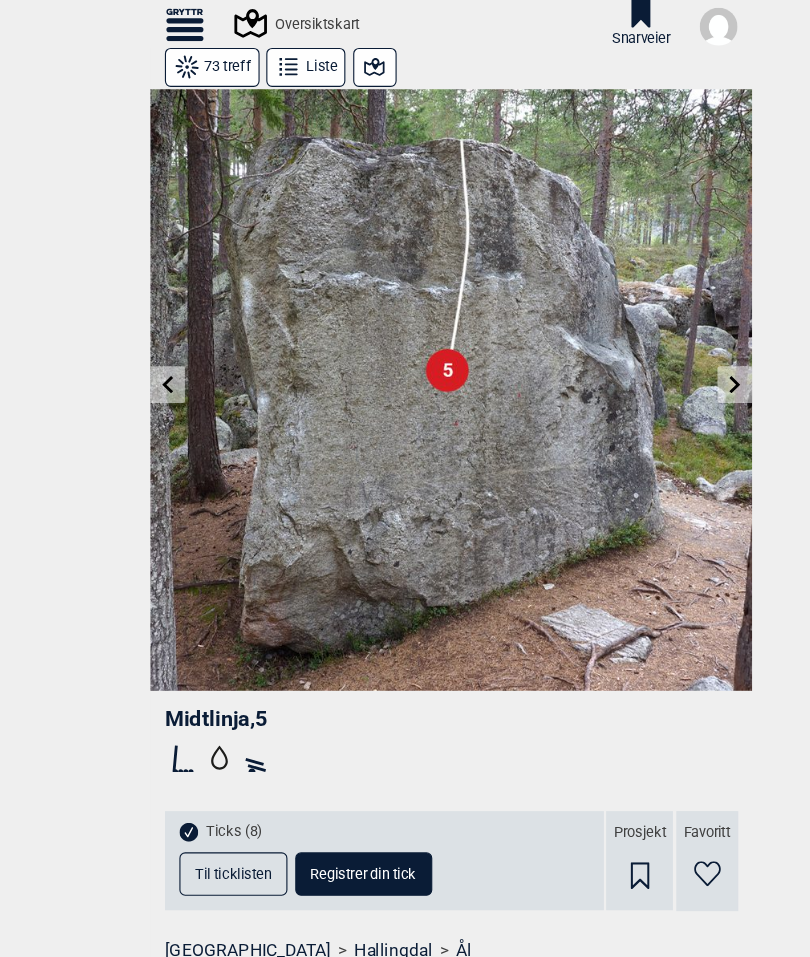 click at bounding box center (659, 345) 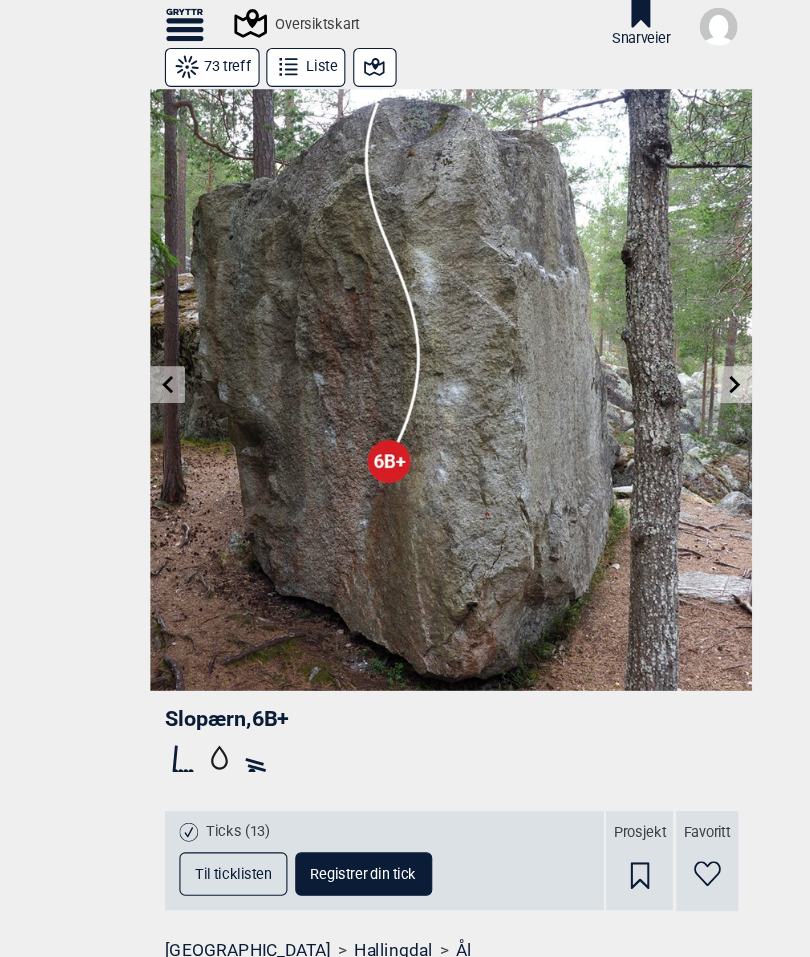 click at bounding box center [659, 345] 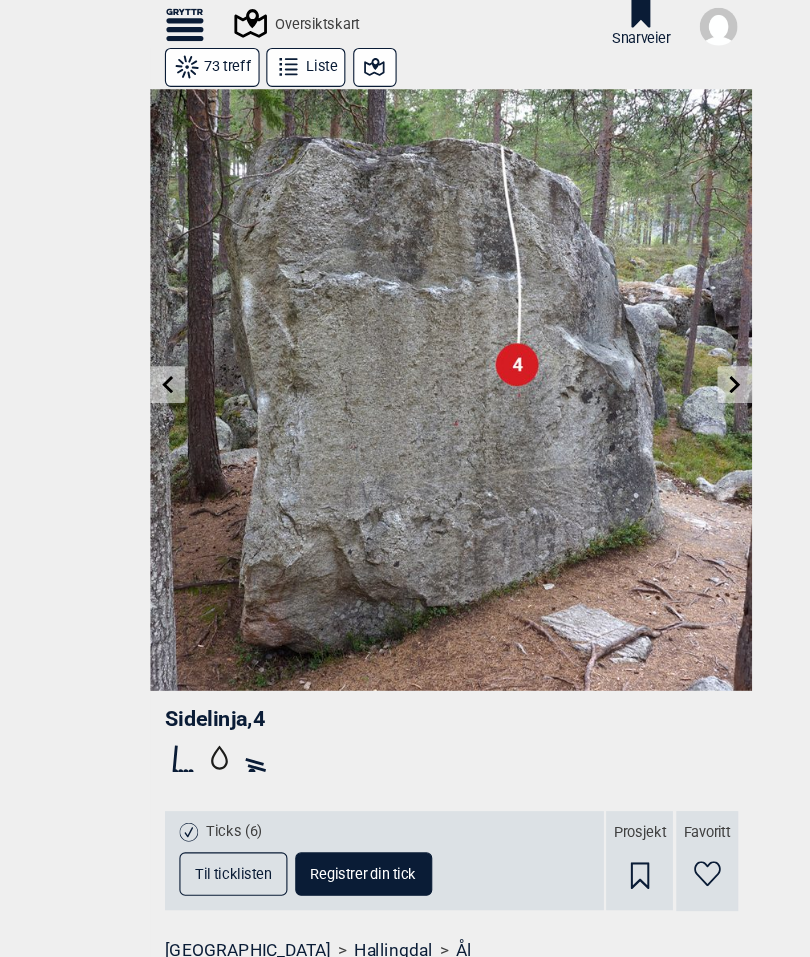 click at bounding box center (659, 345) 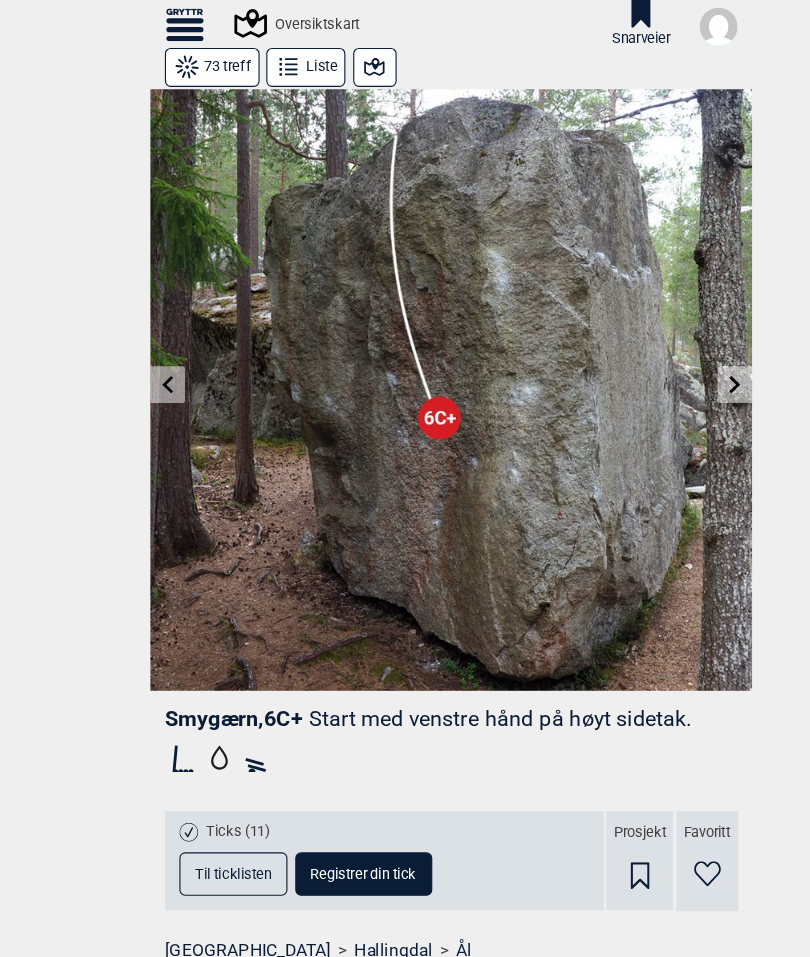 click at bounding box center [150, 345] 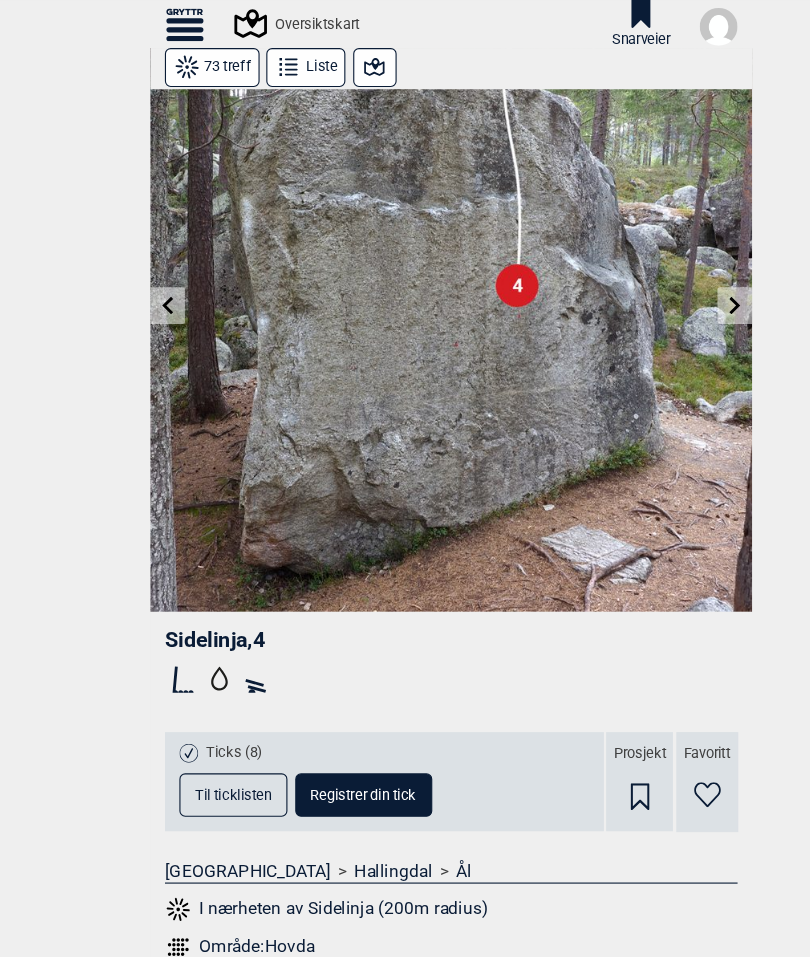 scroll, scrollTop: 68, scrollLeft: 0, axis: vertical 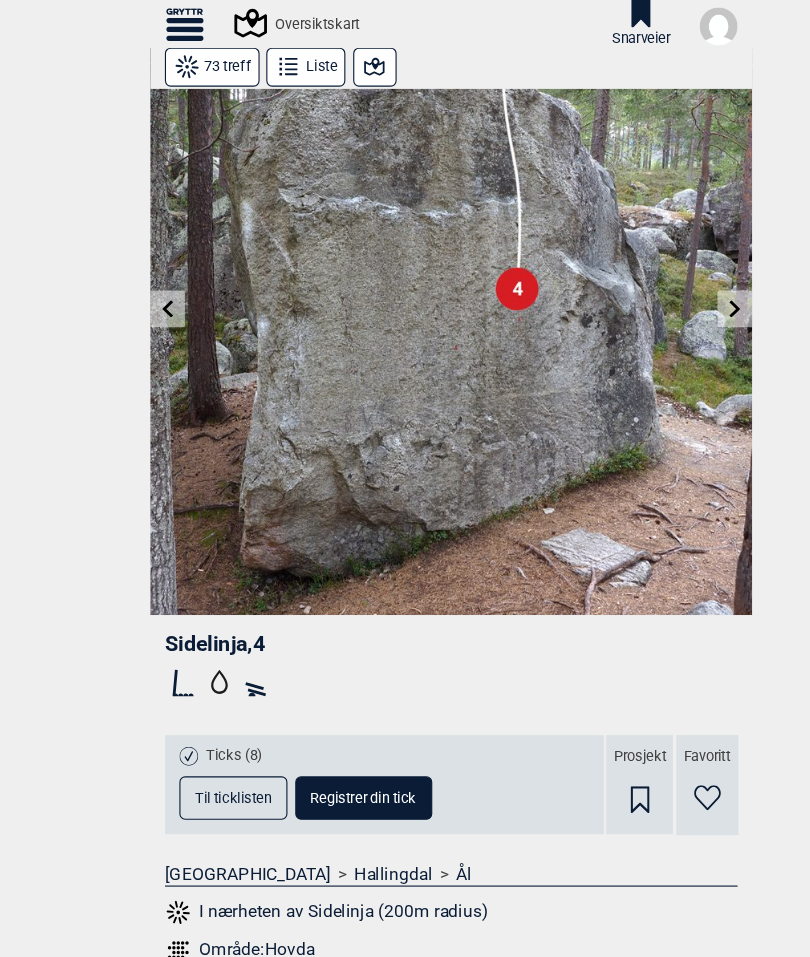 click at bounding box center (659, 277) 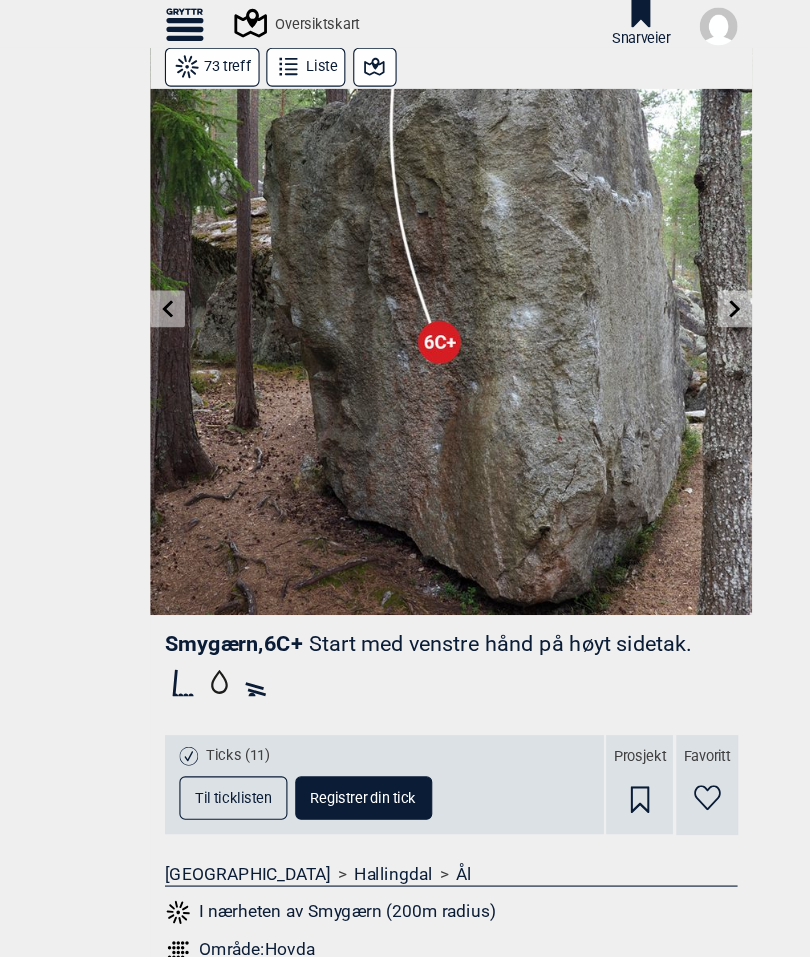 click at bounding box center [659, 277] 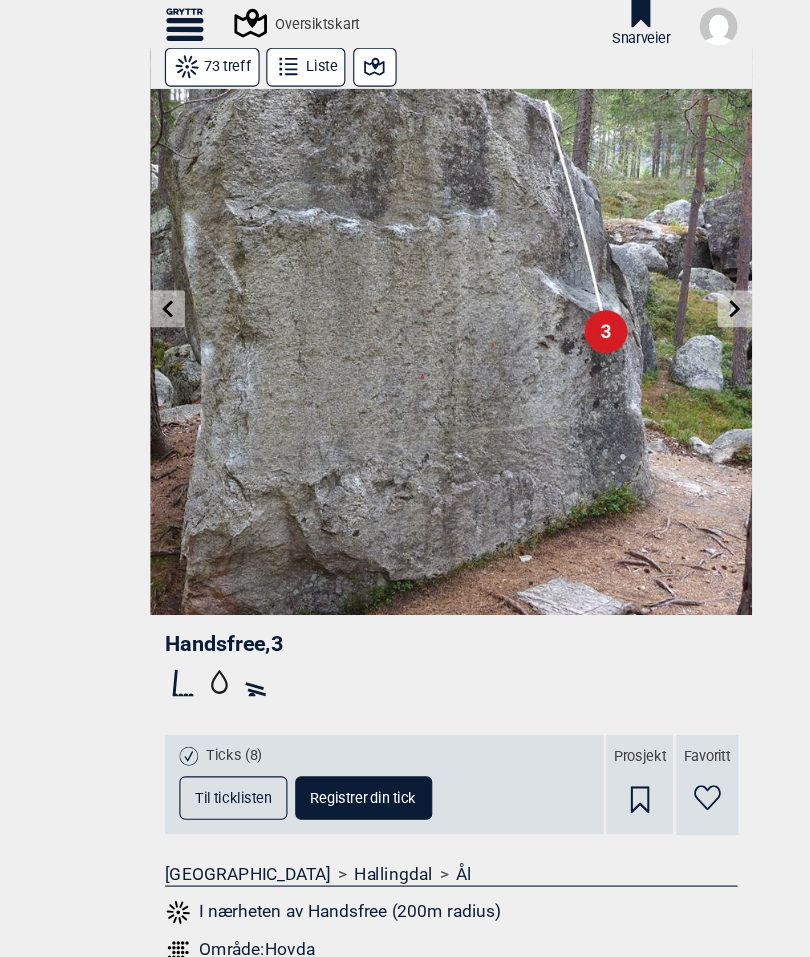 click 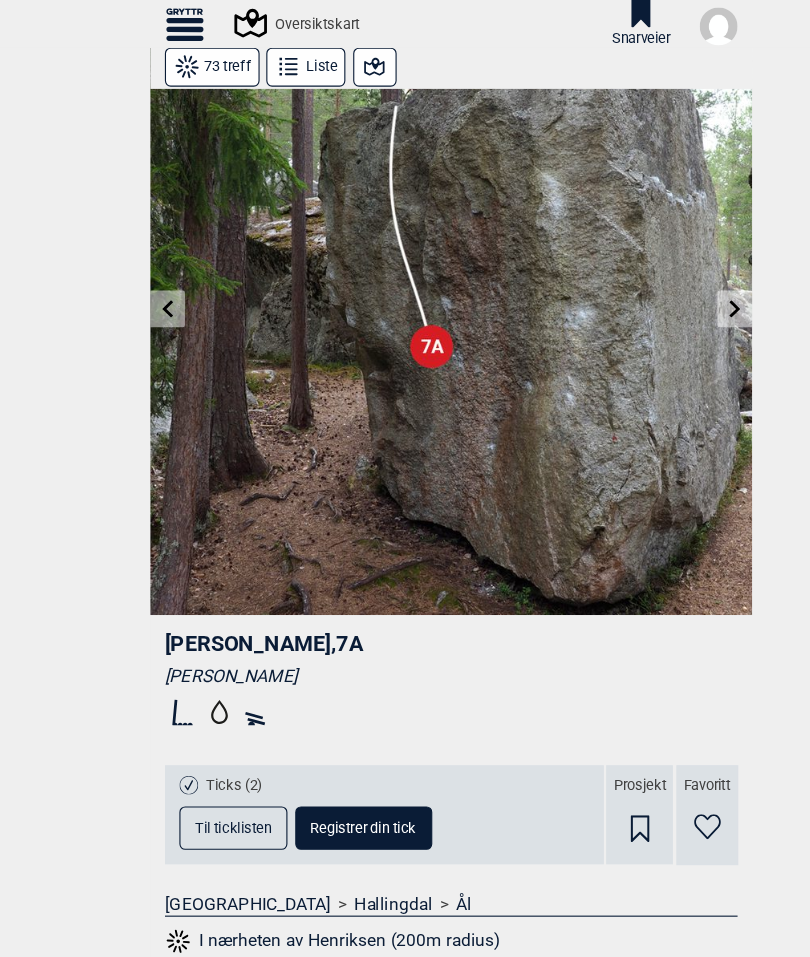 click 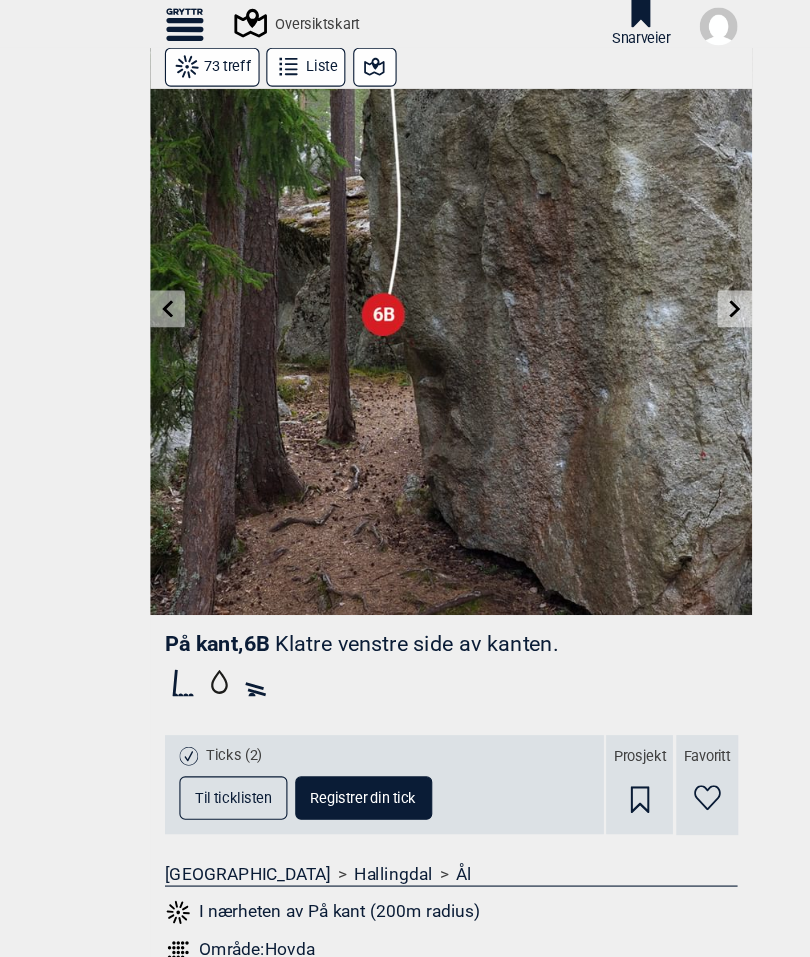 click at bounding box center (659, 277) 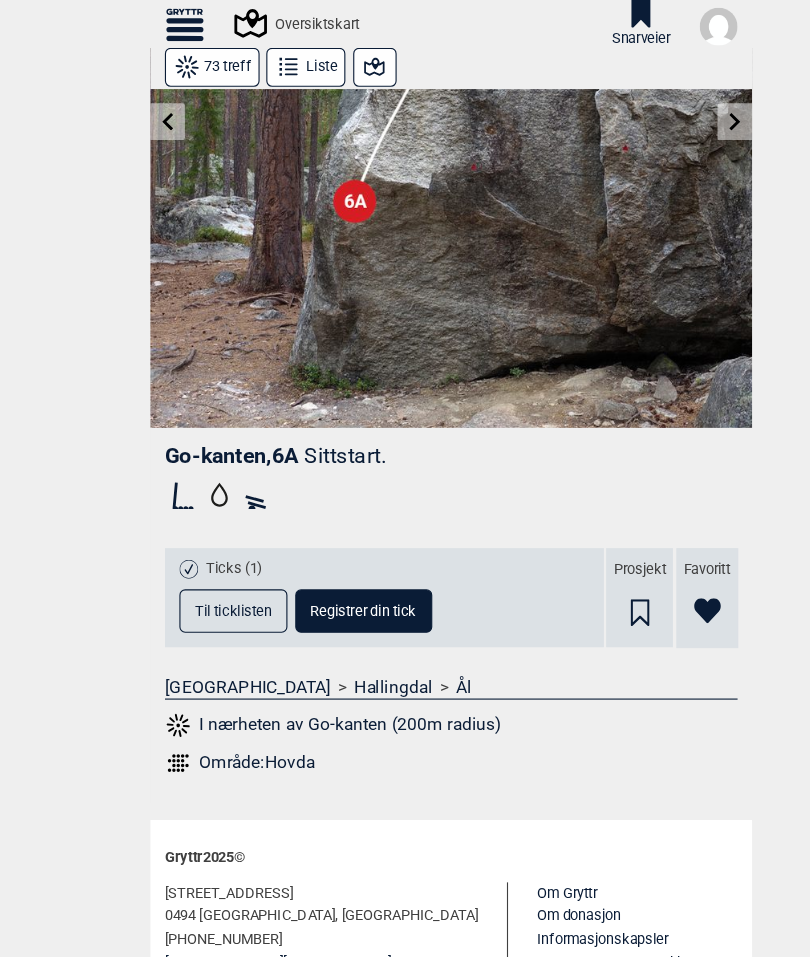 scroll, scrollTop: 234, scrollLeft: 0, axis: vertical 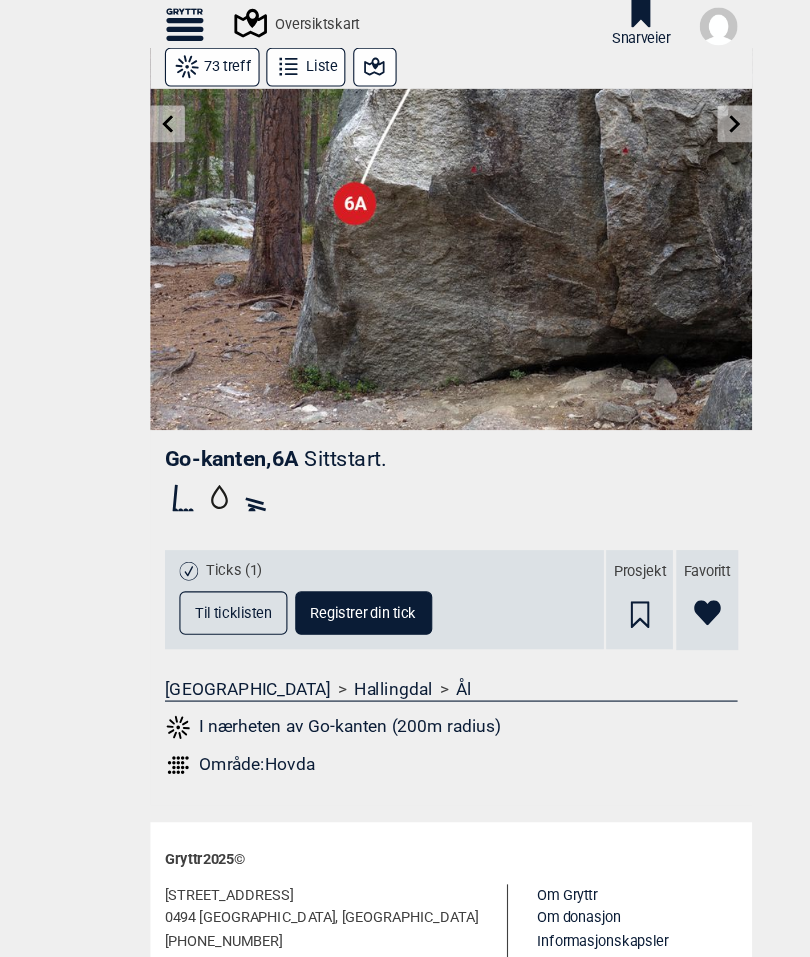 click on "Til ticklisten" at bounding box center [209, 550] 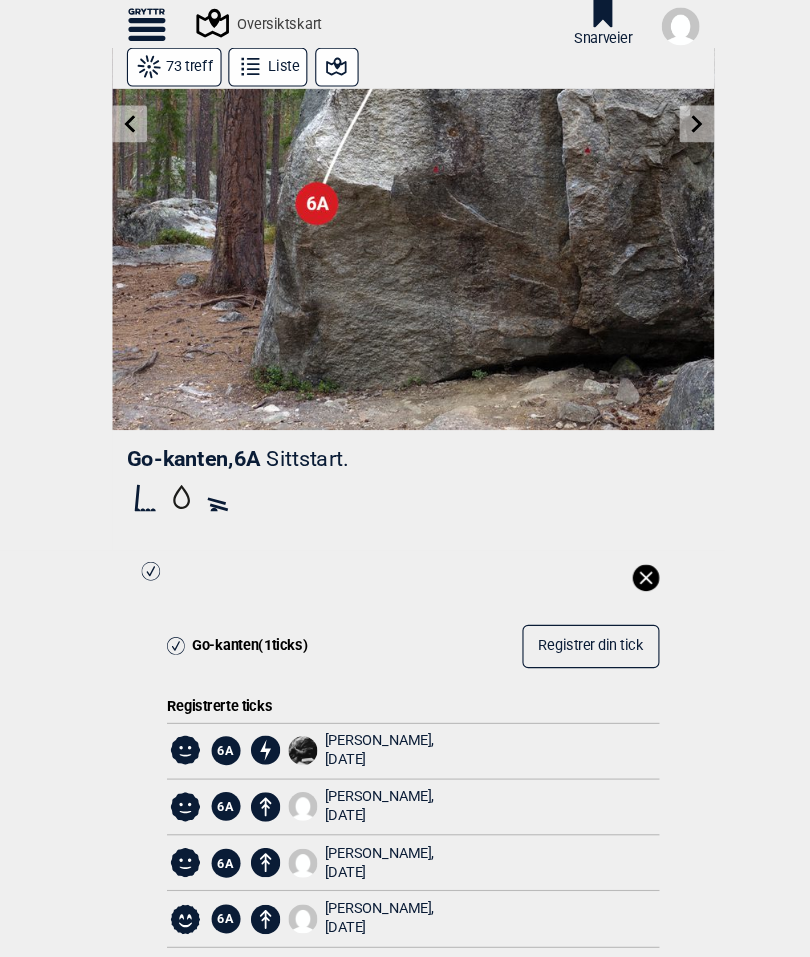 click 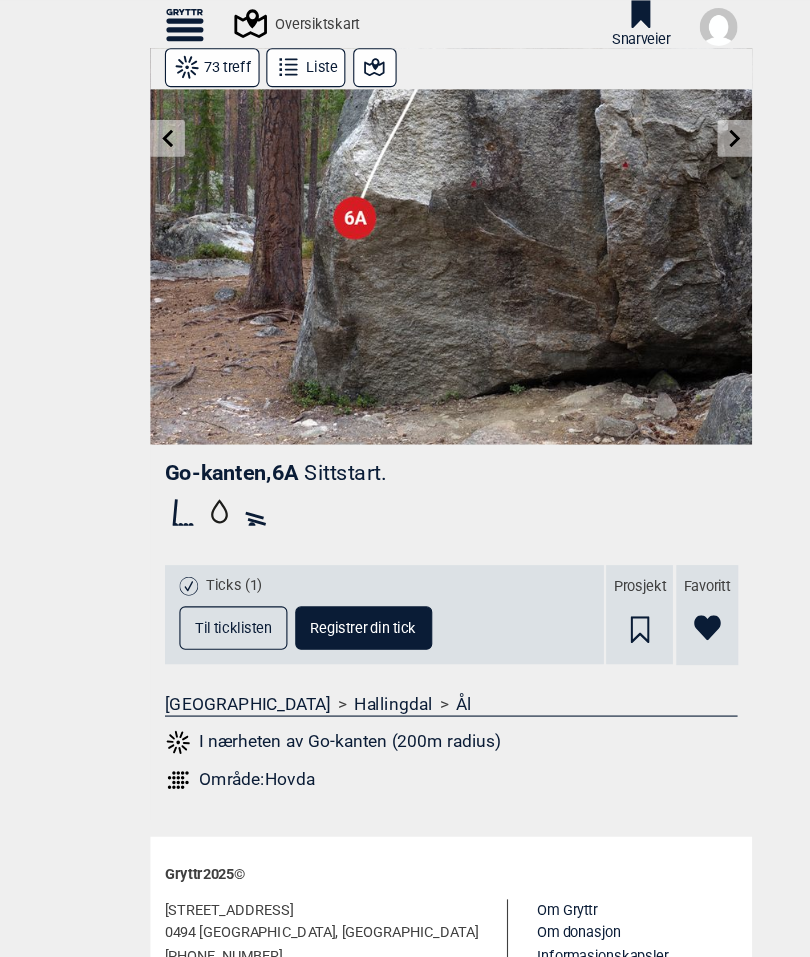 scroll, scrollTop: 219, scrollLeft: 0, axis: vertical 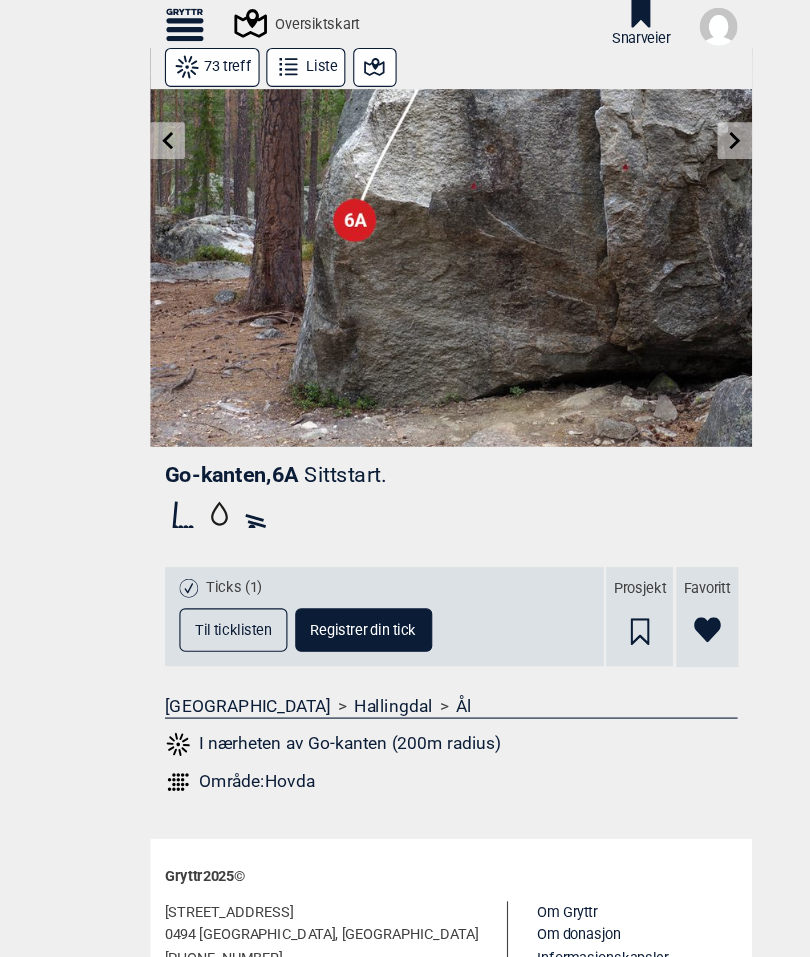 click on "Til ticklisten" at bounding box center (209, 565) 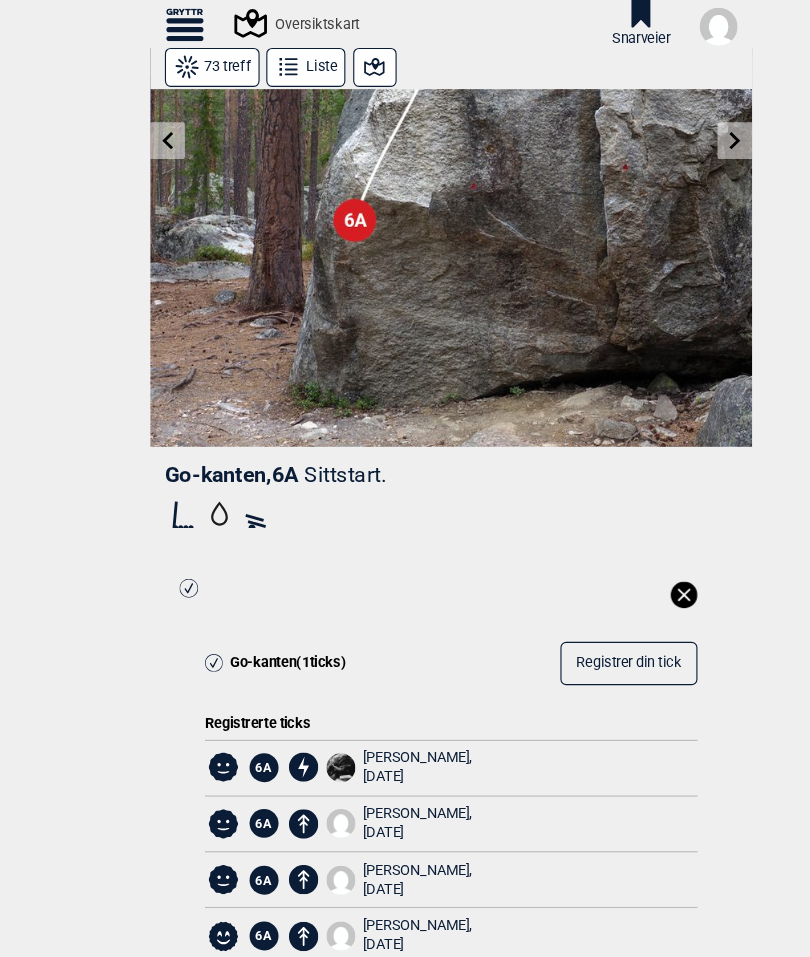 click 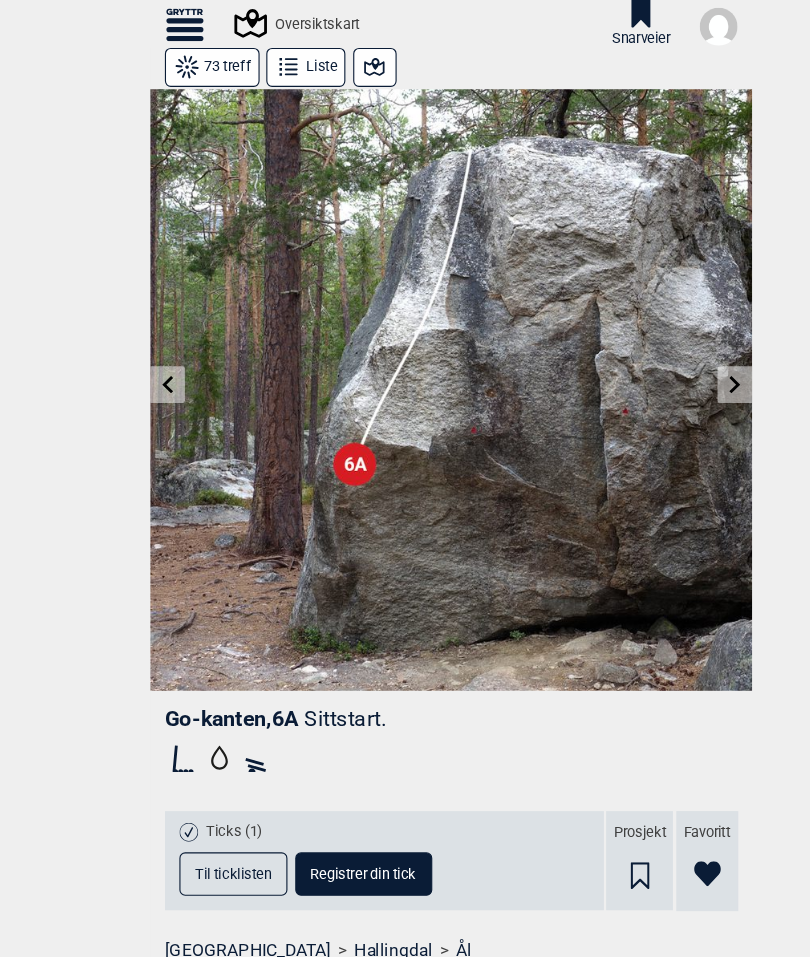 scroll, scrollTop: 0, scrollLeft: 0, axis: both 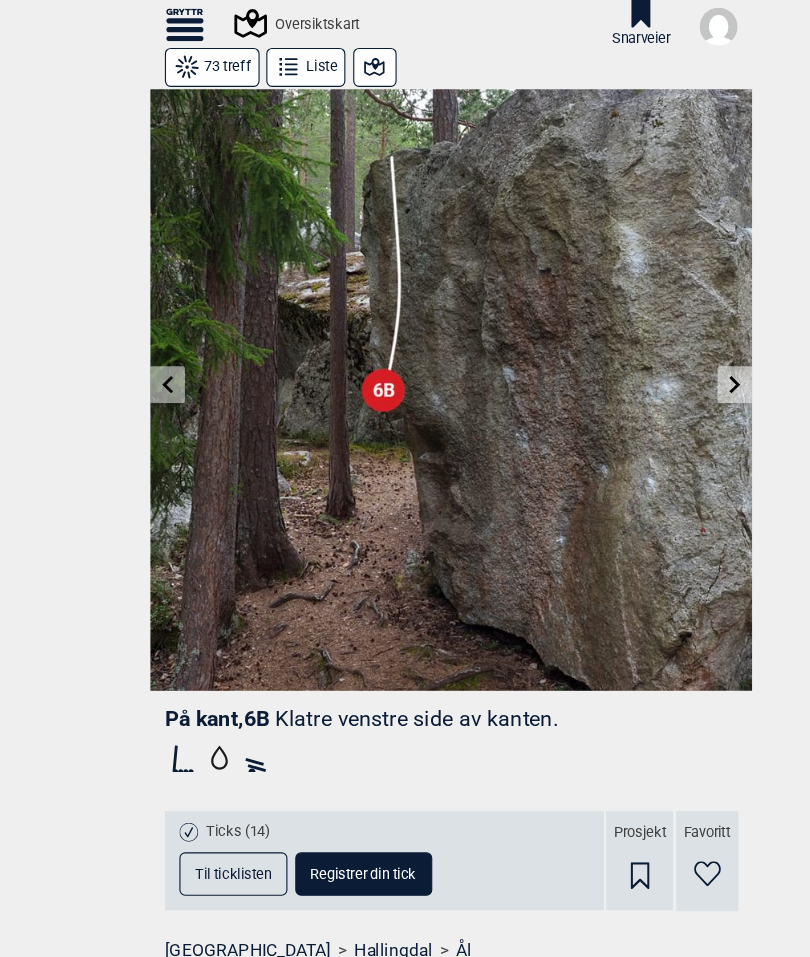 click at bounding box center (659, 345) 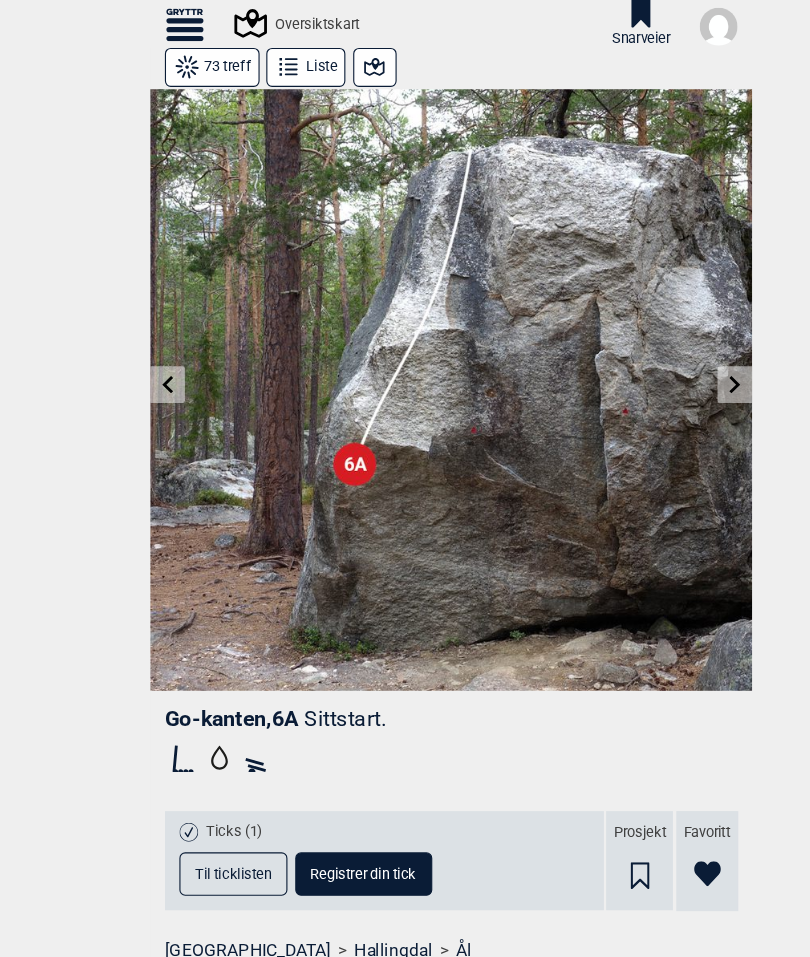 click at bounding box center (659, 345) 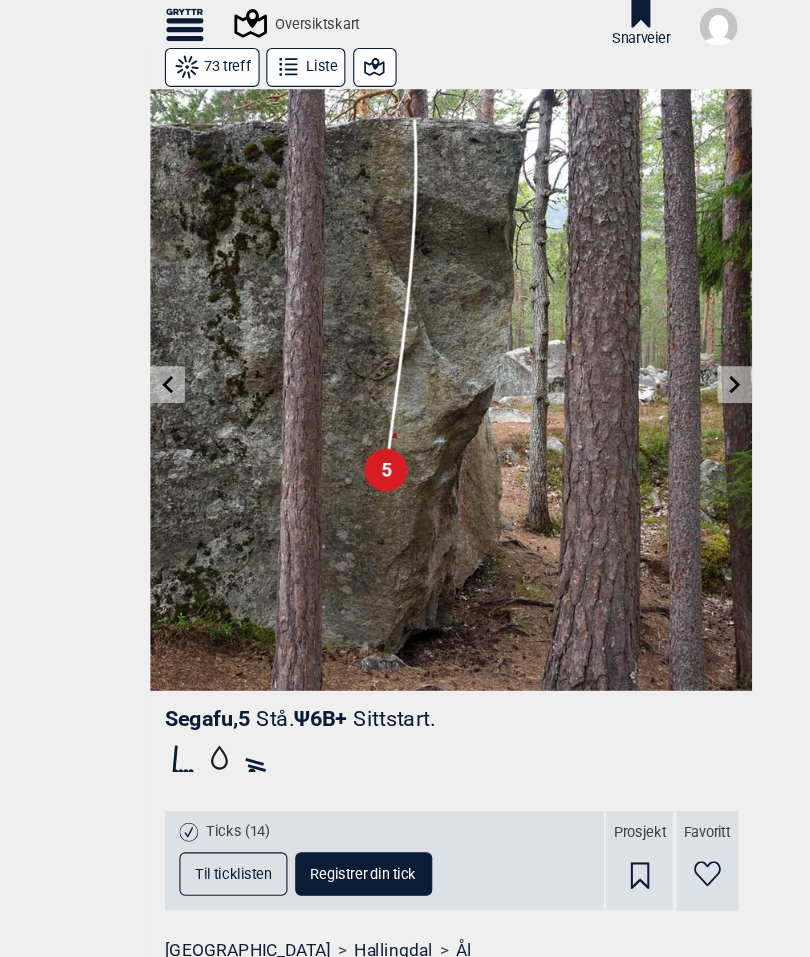 click at bounding box center [659, 345] 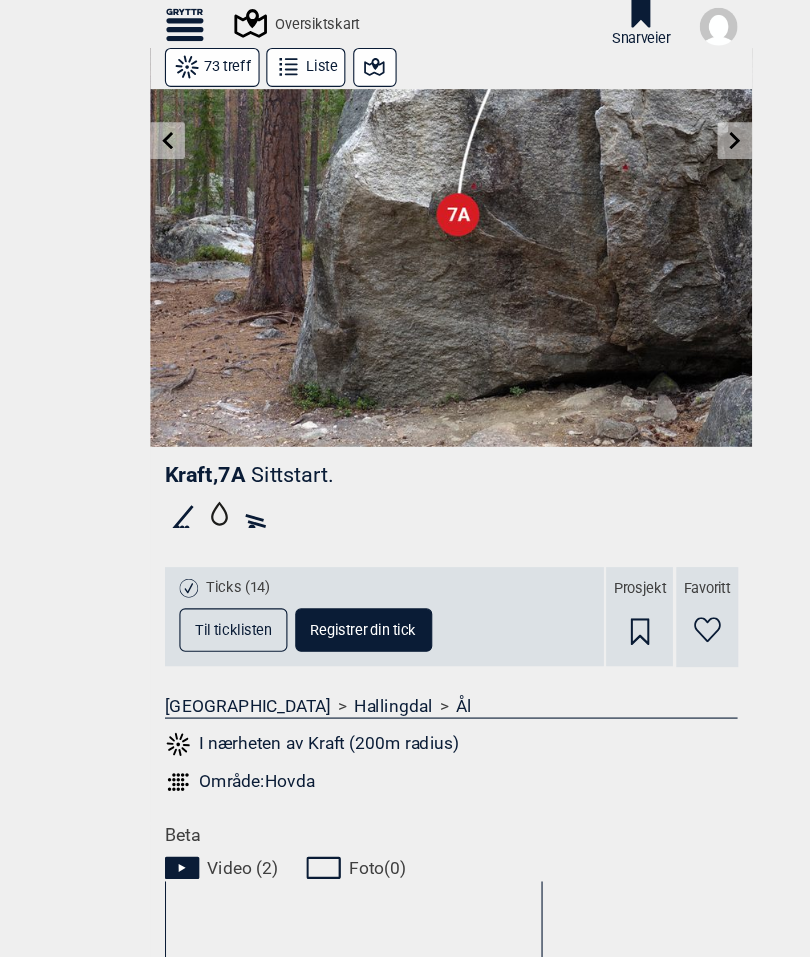 scroll, scrollTop: 309, scrollLeft: 0, axis: vertical 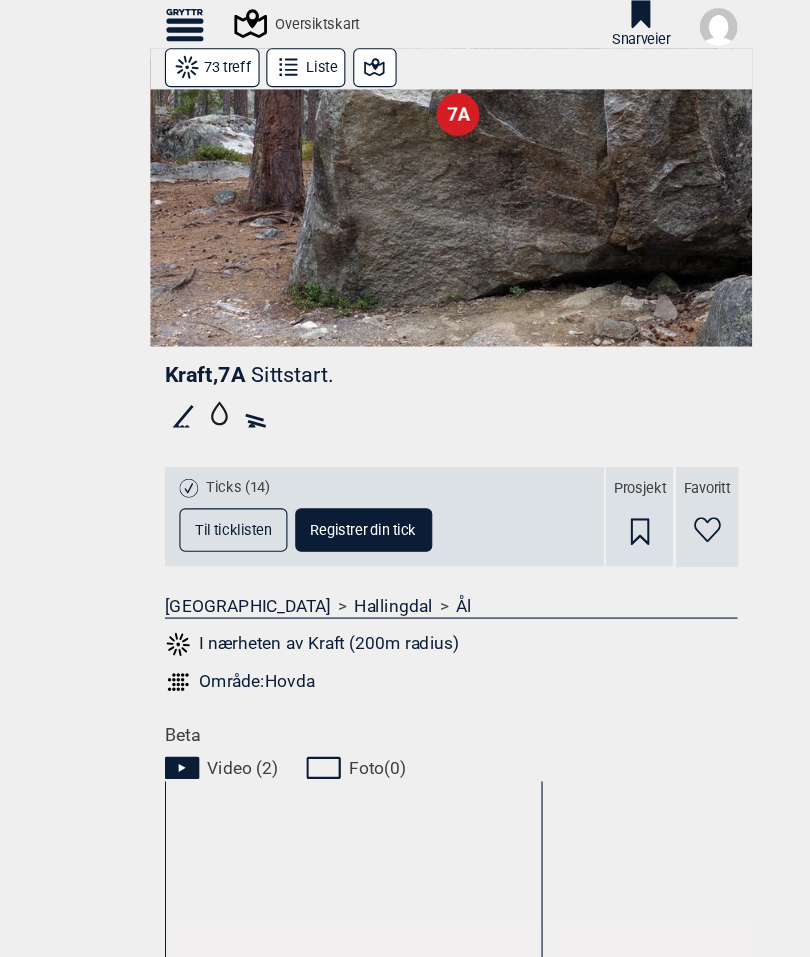 click on "Til ticklisten" at bounding box center [209, 475] 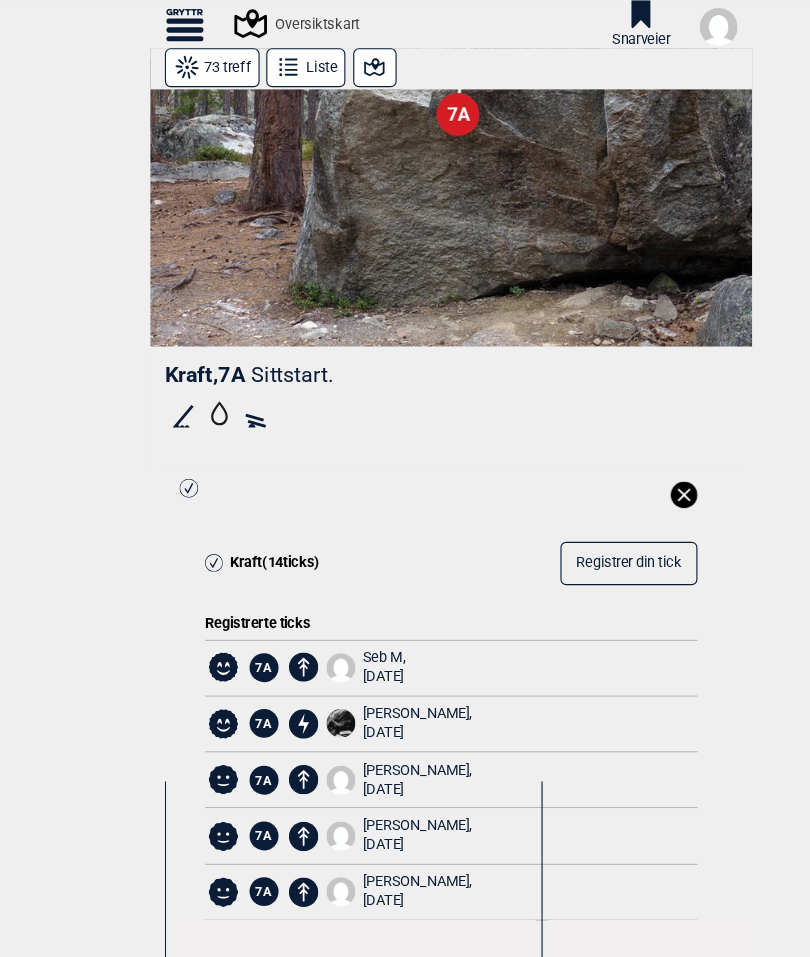 click 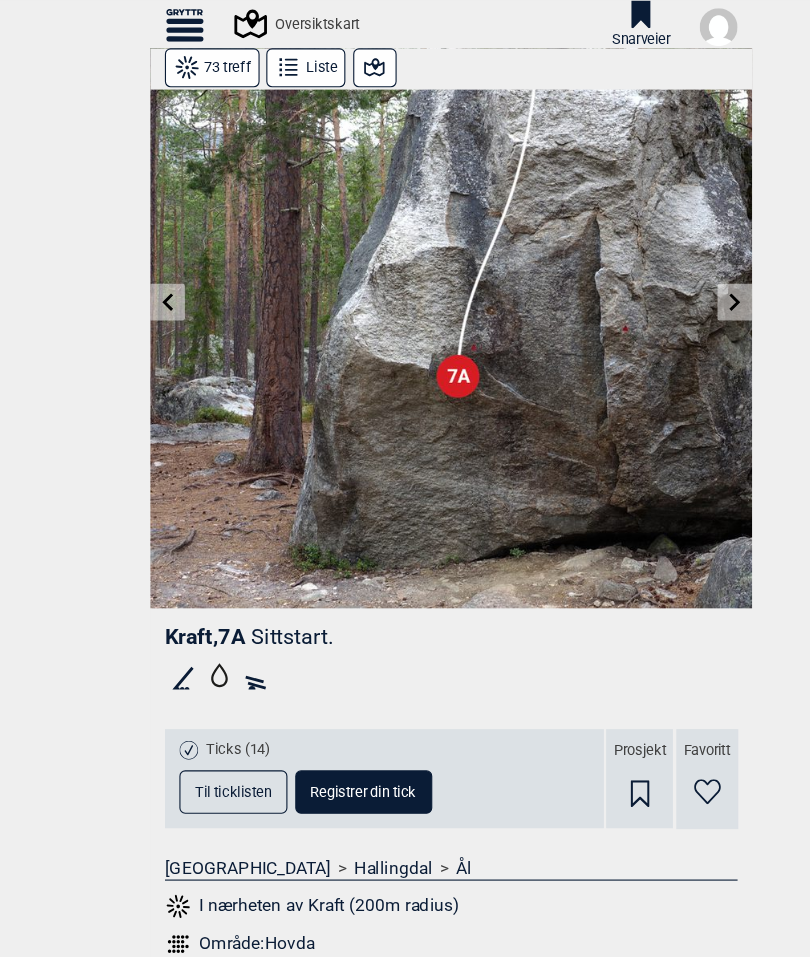 scroll, scrollTop: 55, scrollLeft: 0, axis: vertical 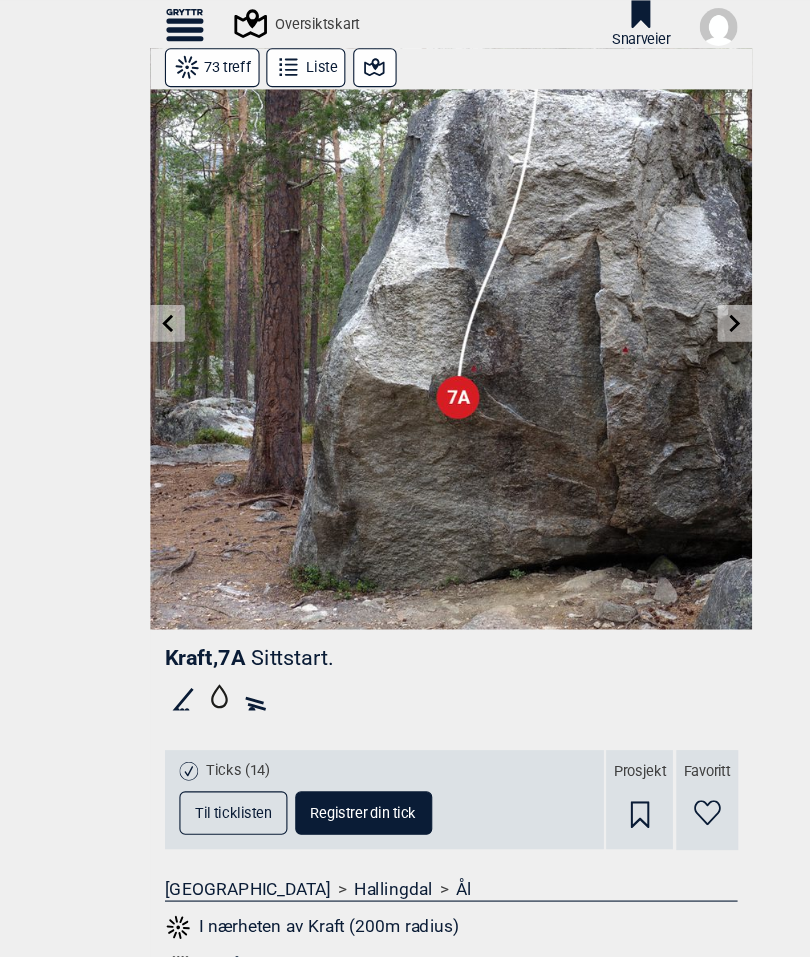 click 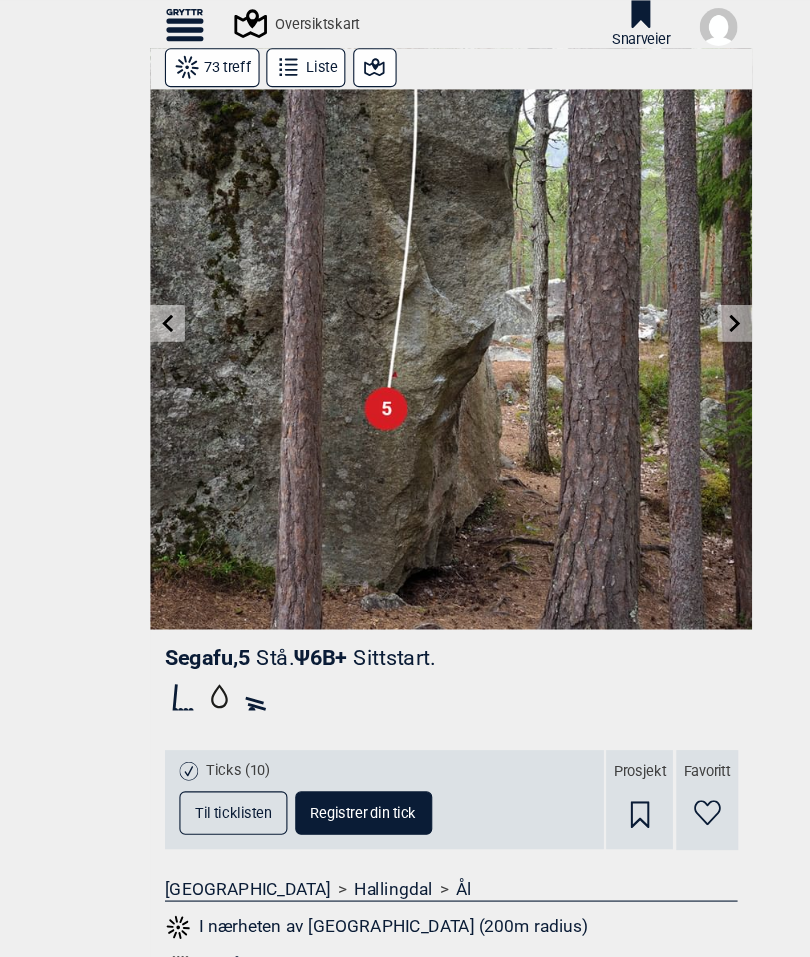 click 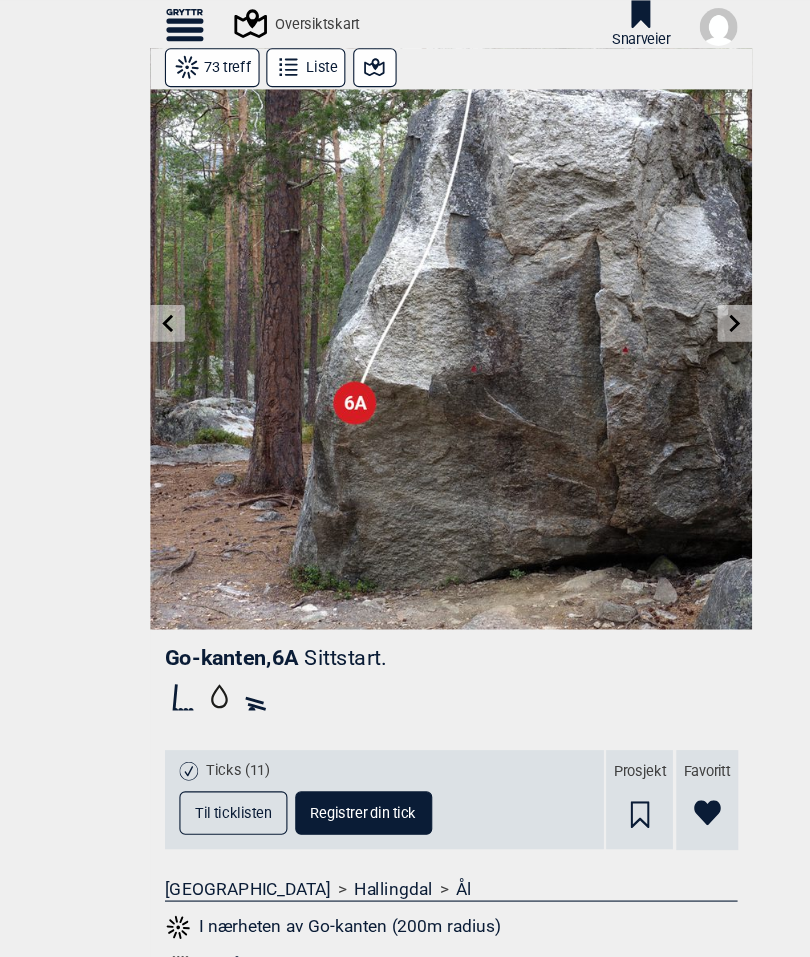 click at bounding box center [659, 290] 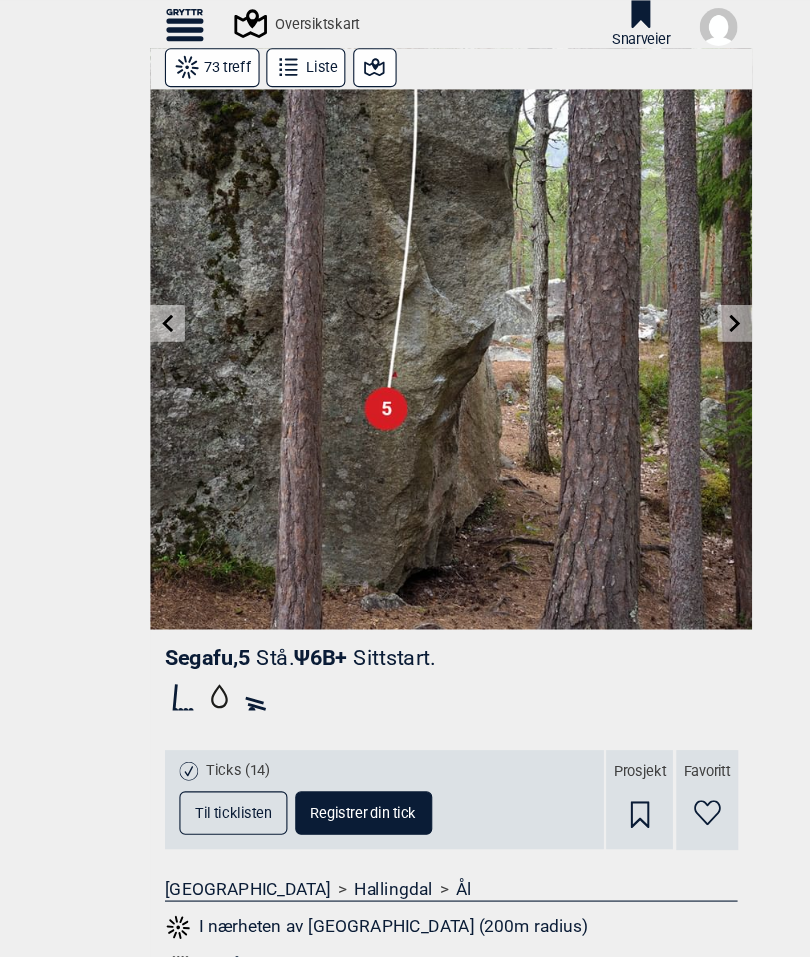 click 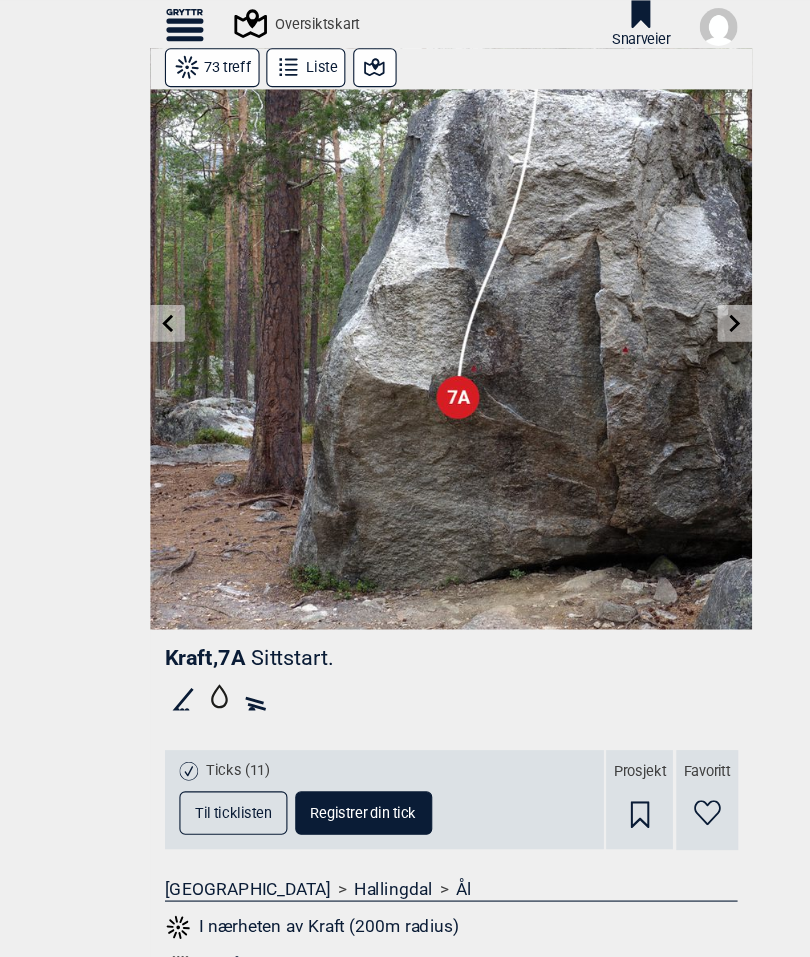 click at bounding box center (150, 290) 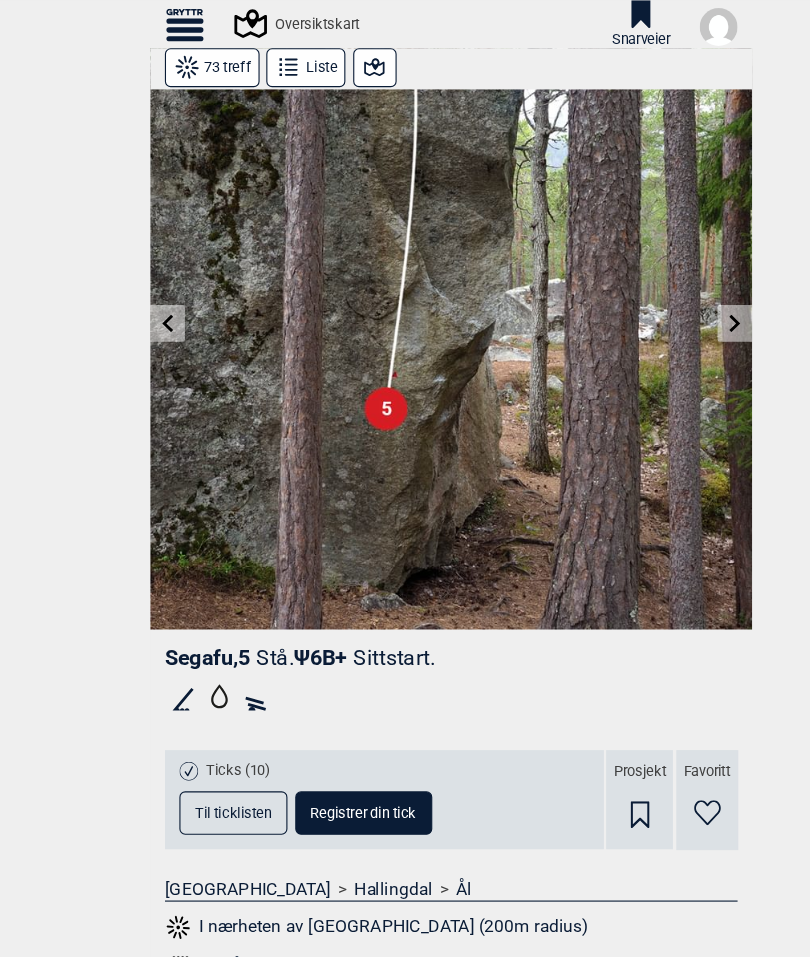 click 